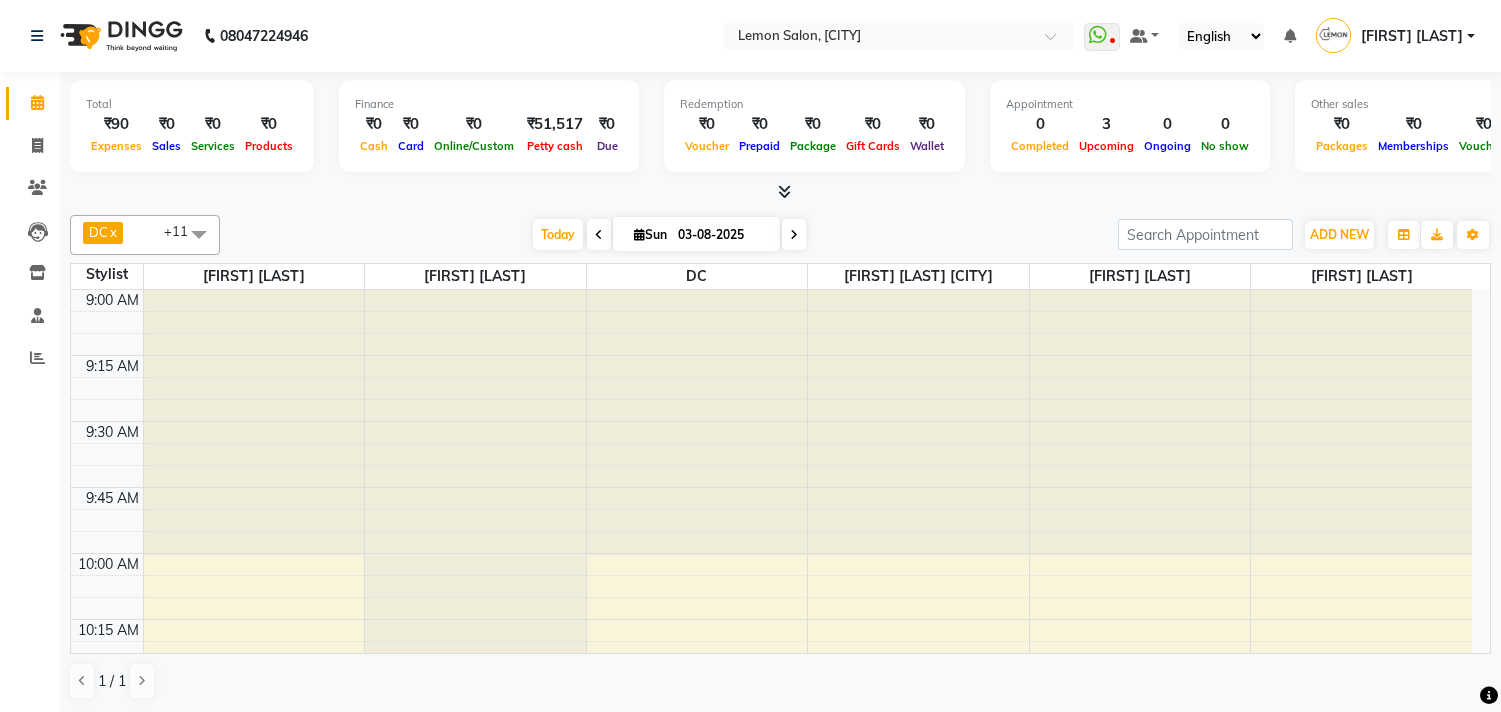 scroll, scrollTop: 0, scrollLeft: 0, axis: both 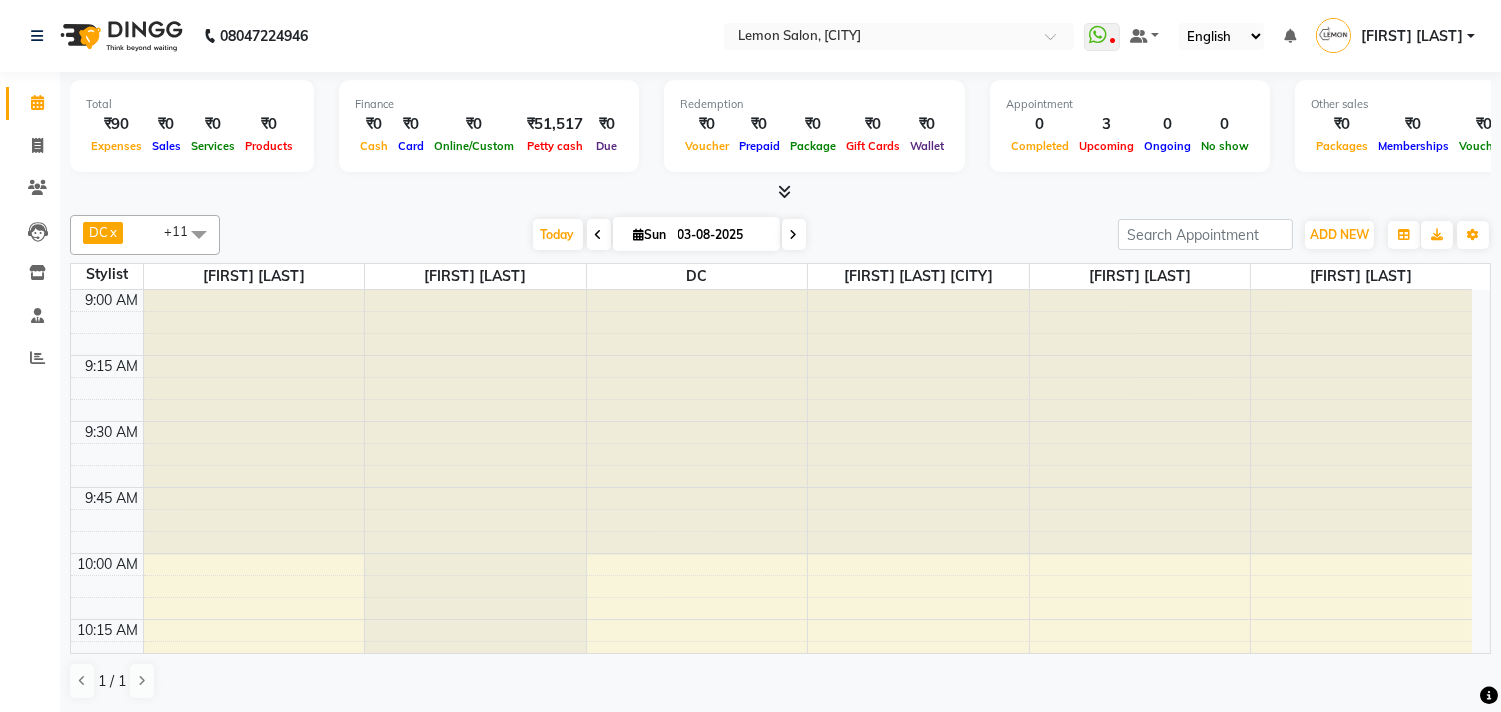 click at bounding box center (599, 234) 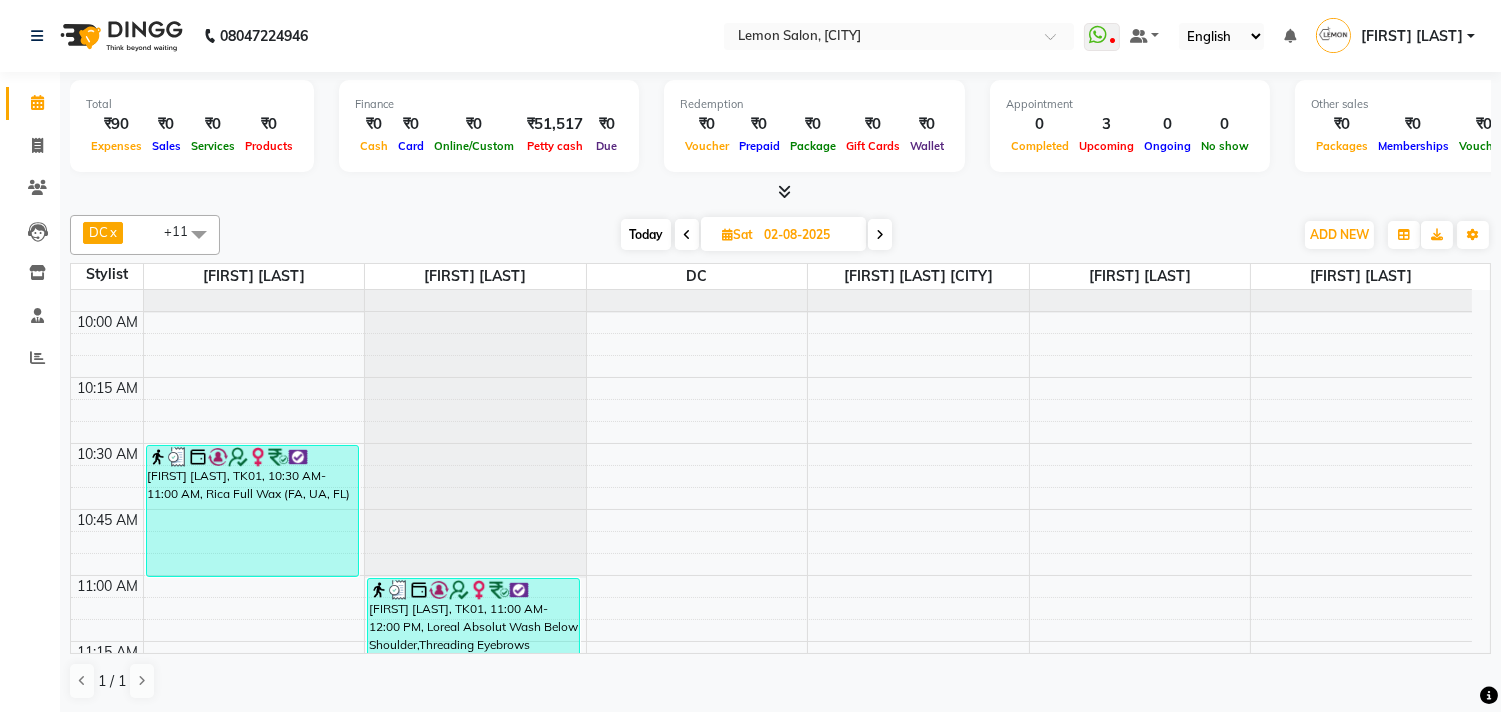 scroll, scrollTop: 241, scrollLeft: 0, axis: vertical 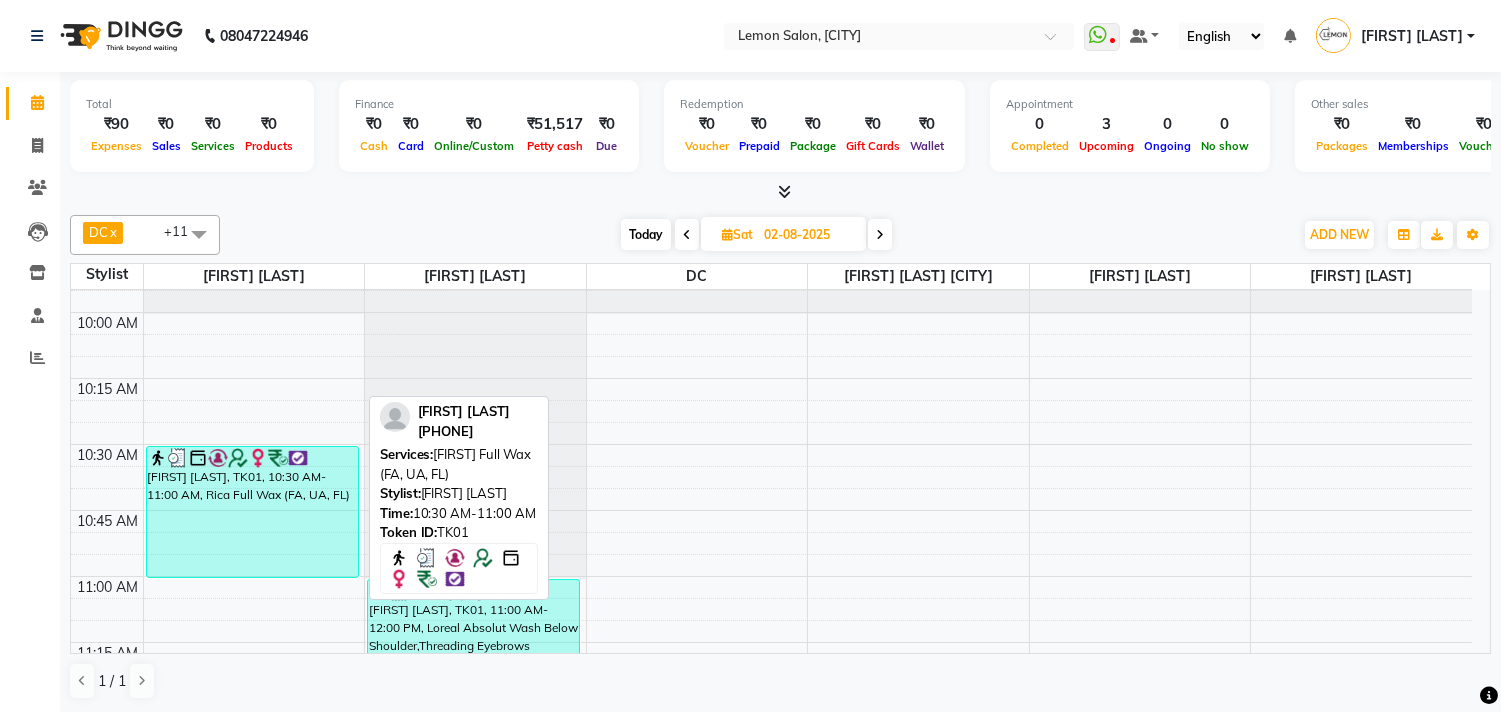click on "SHREYA SHAH, TK01, 10:30 AM-11:00 AM, Rica Full Wax (FA, UA, FL)" at bounding box center [252, 512] 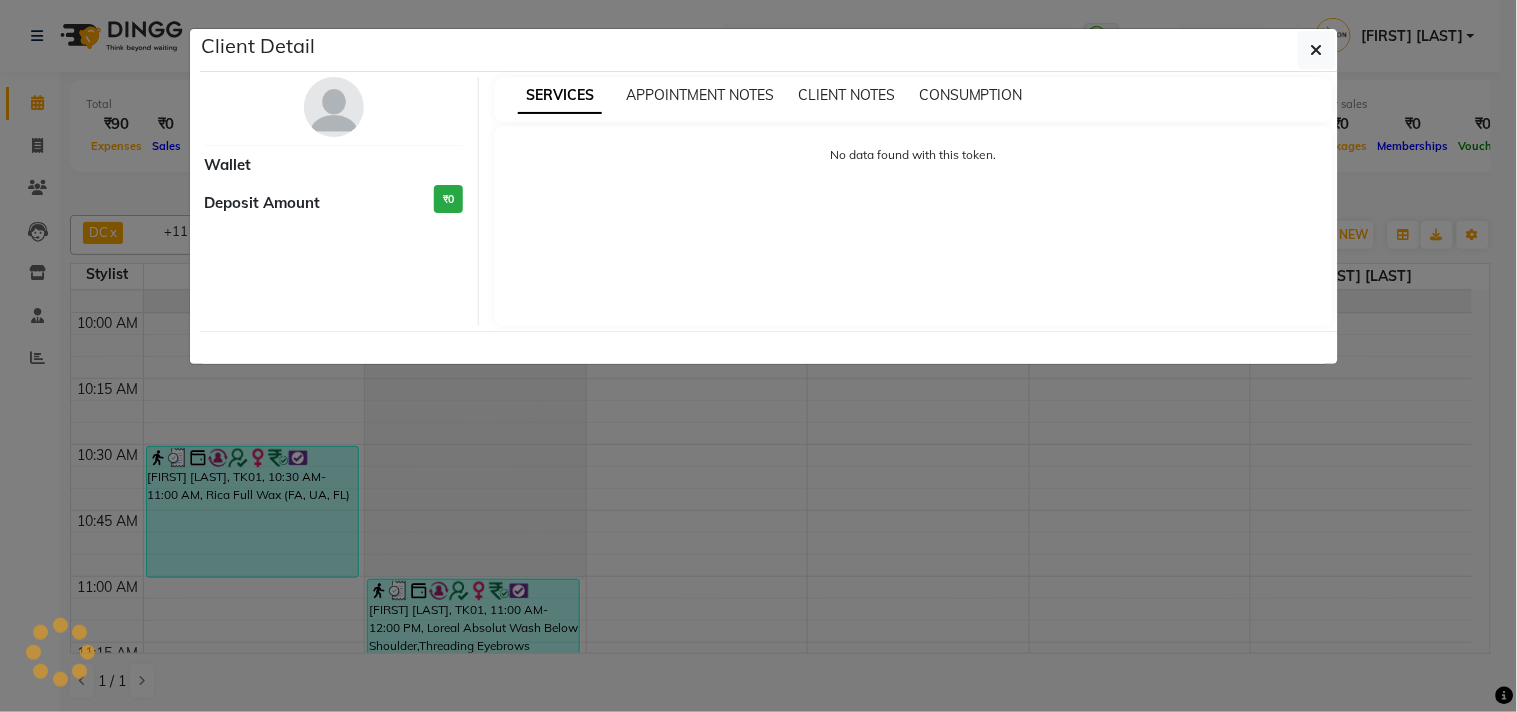 select on "3" 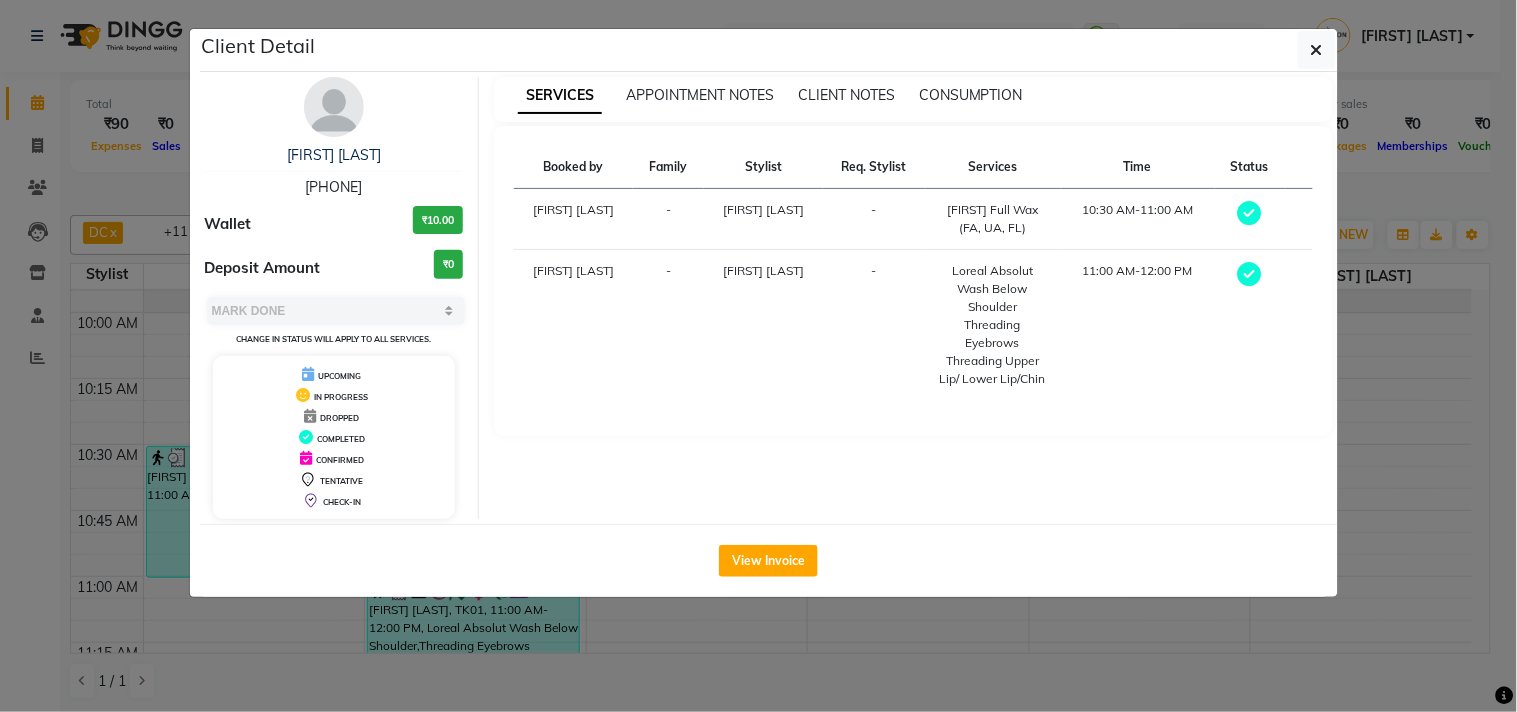 copy on "9819166557" 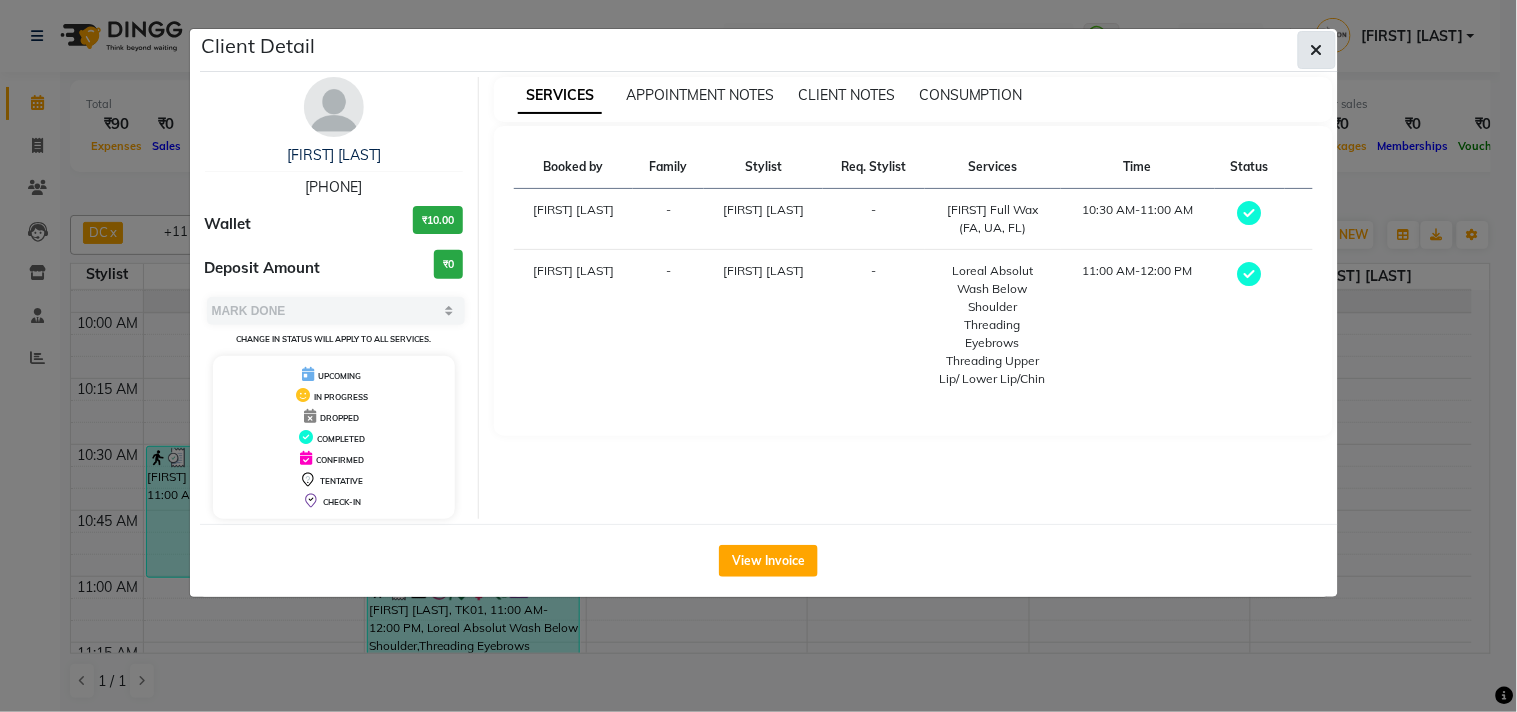 click 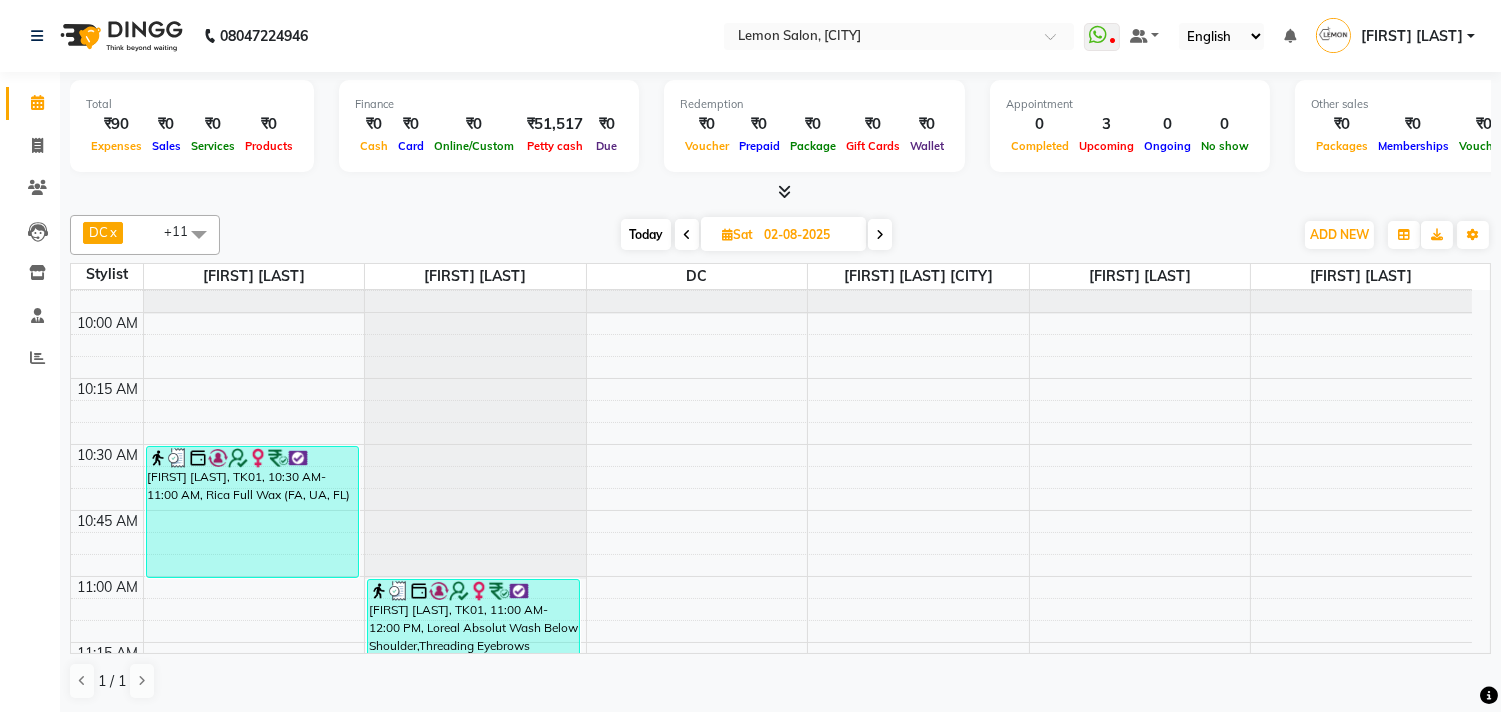 click on "Today" at bounding box center (646, 234) 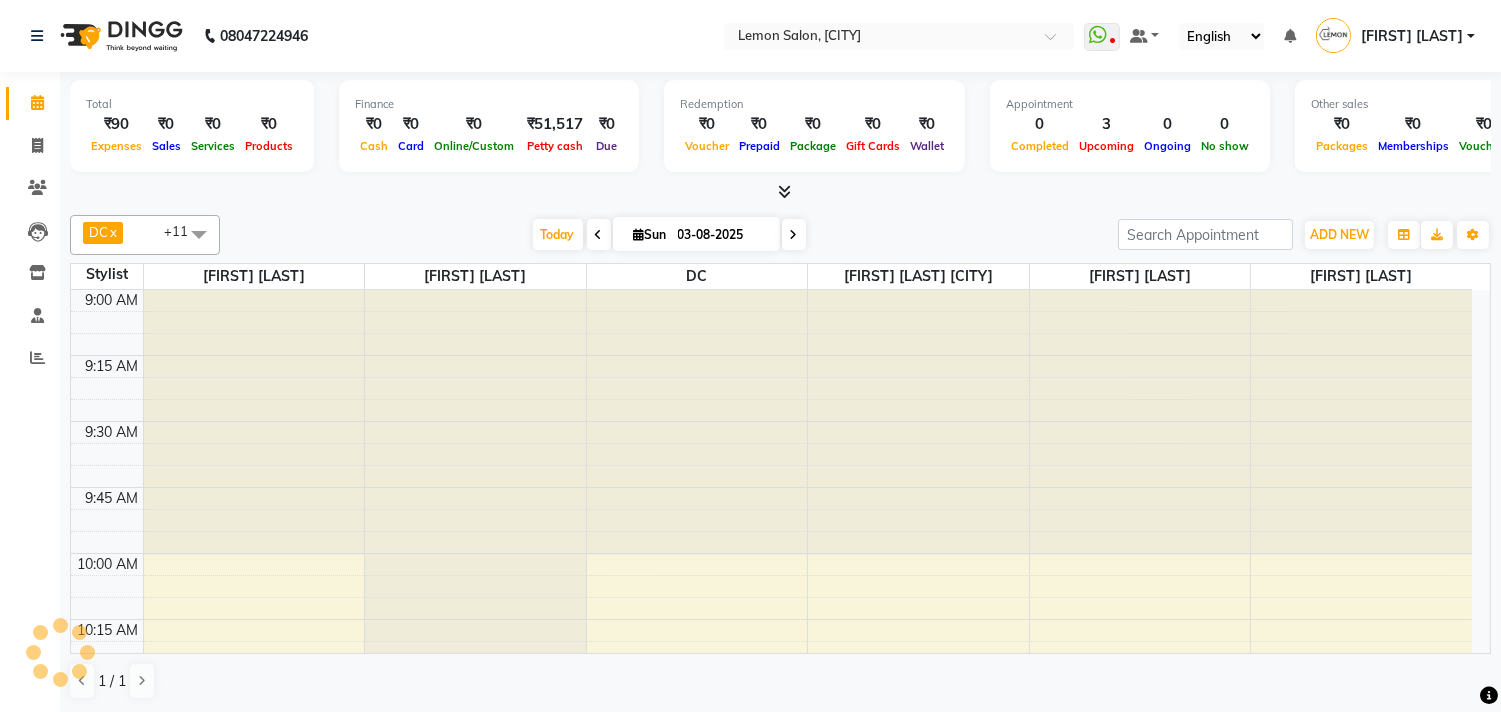 scroll, scrollTop: 796, scrollLeft: 0, axis: vertical 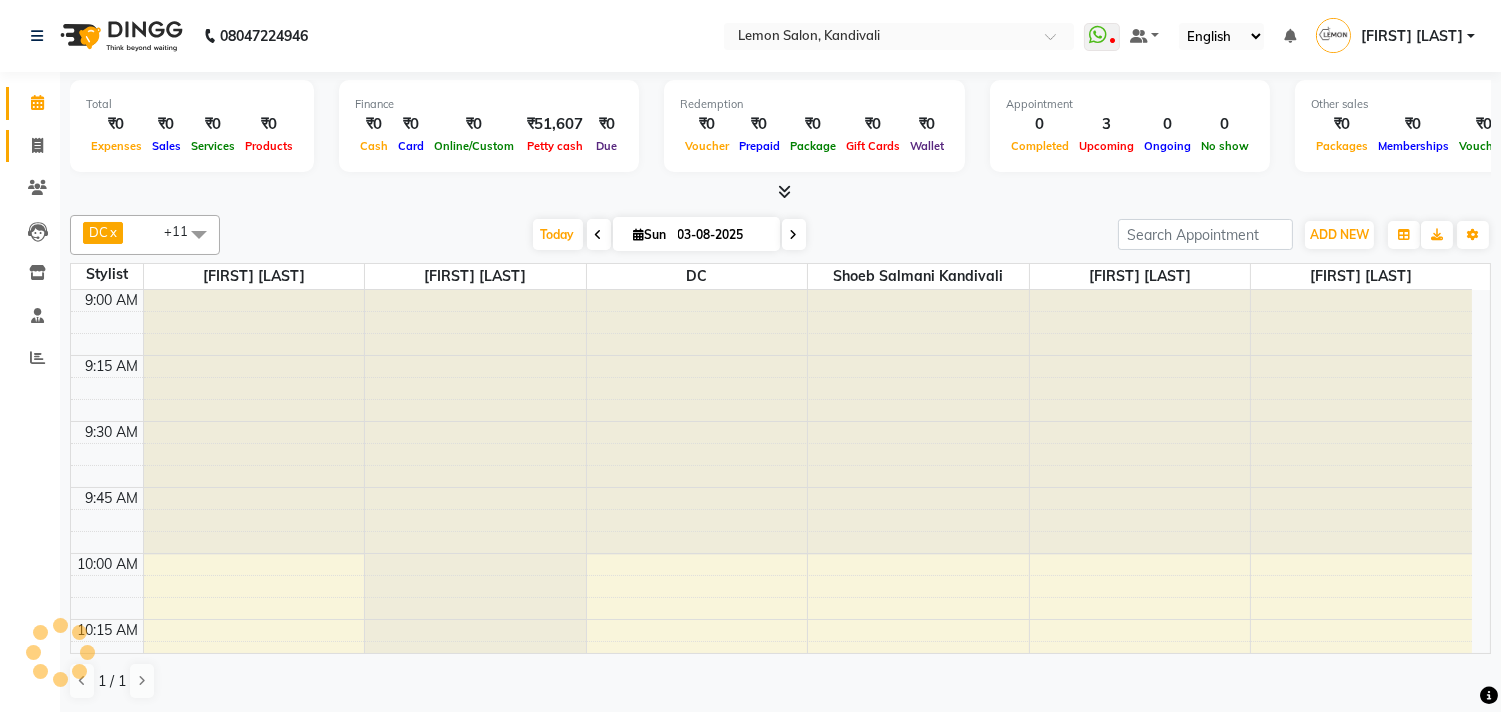 click 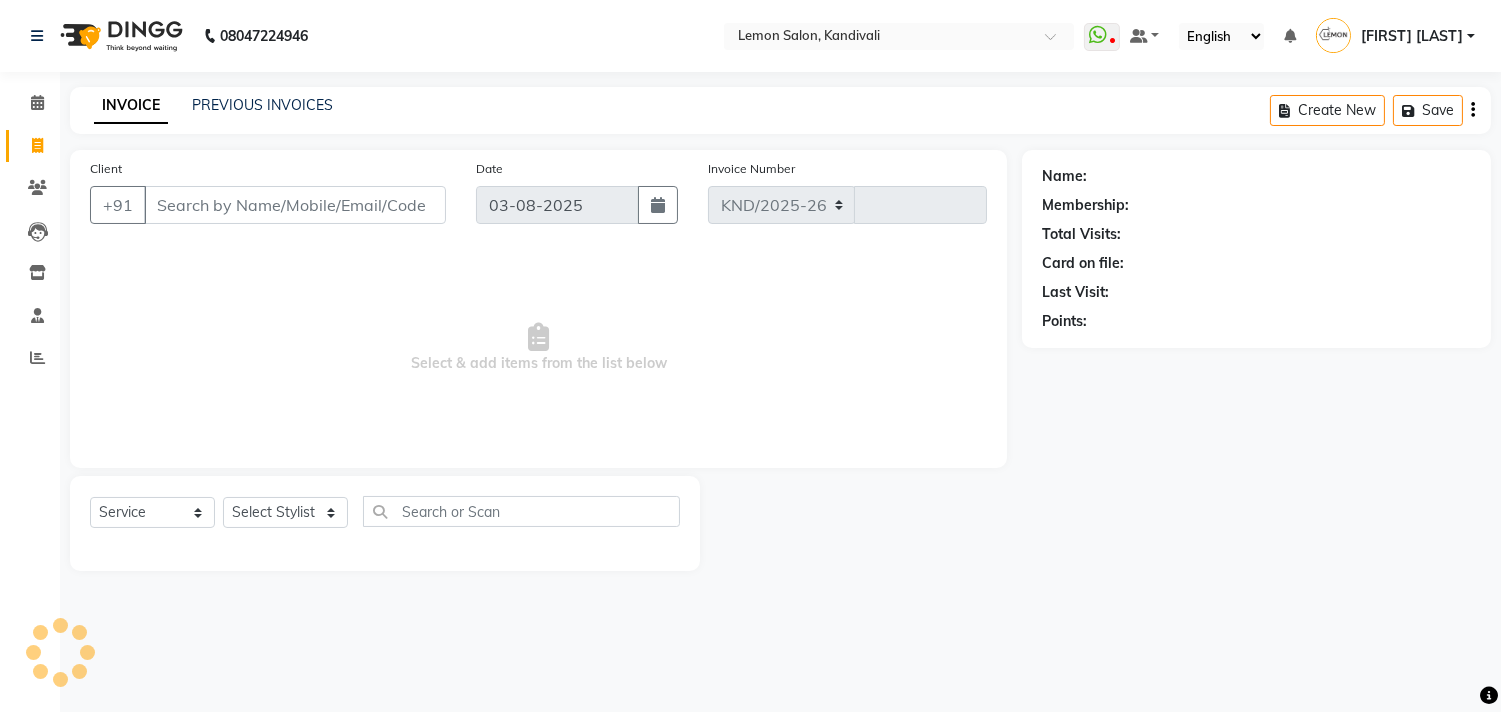 select on "569" 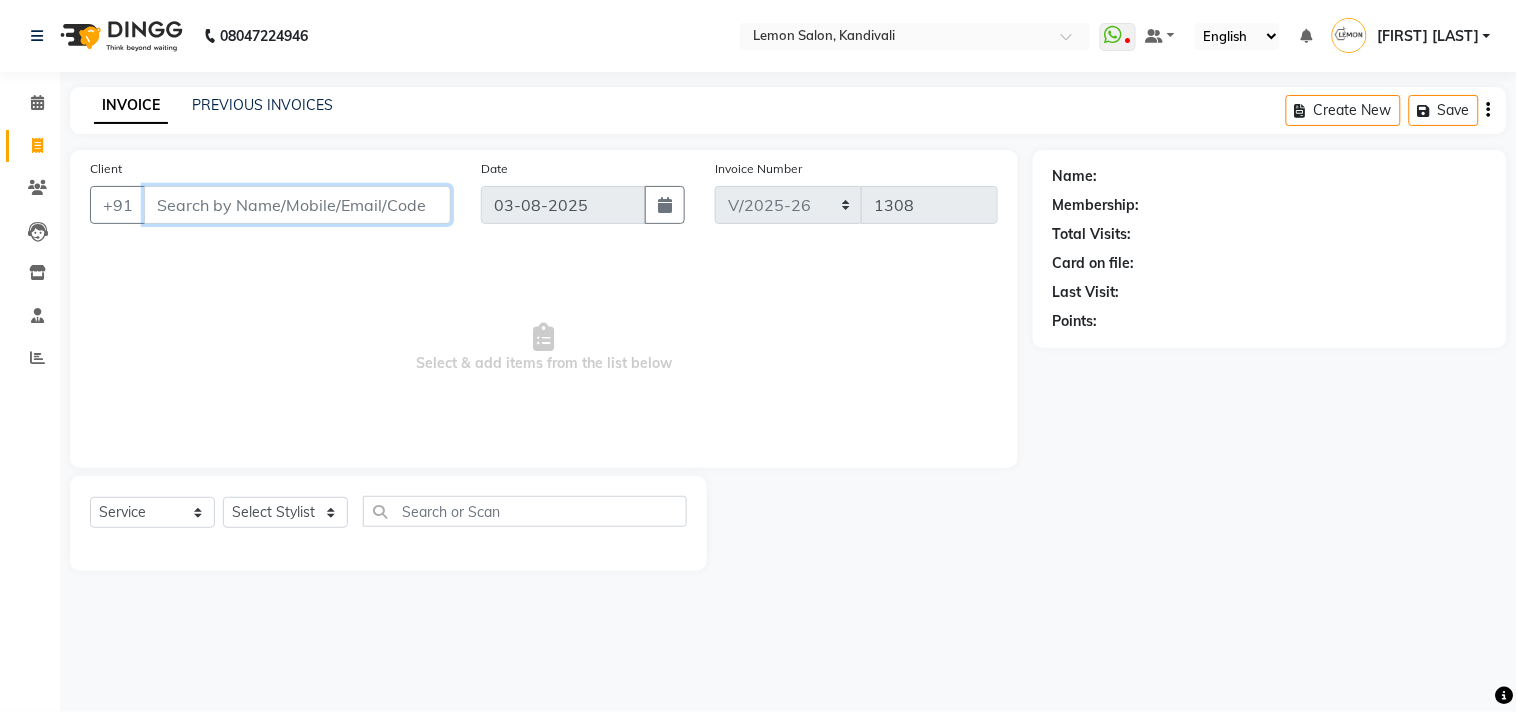 paste on "[PHONE]" 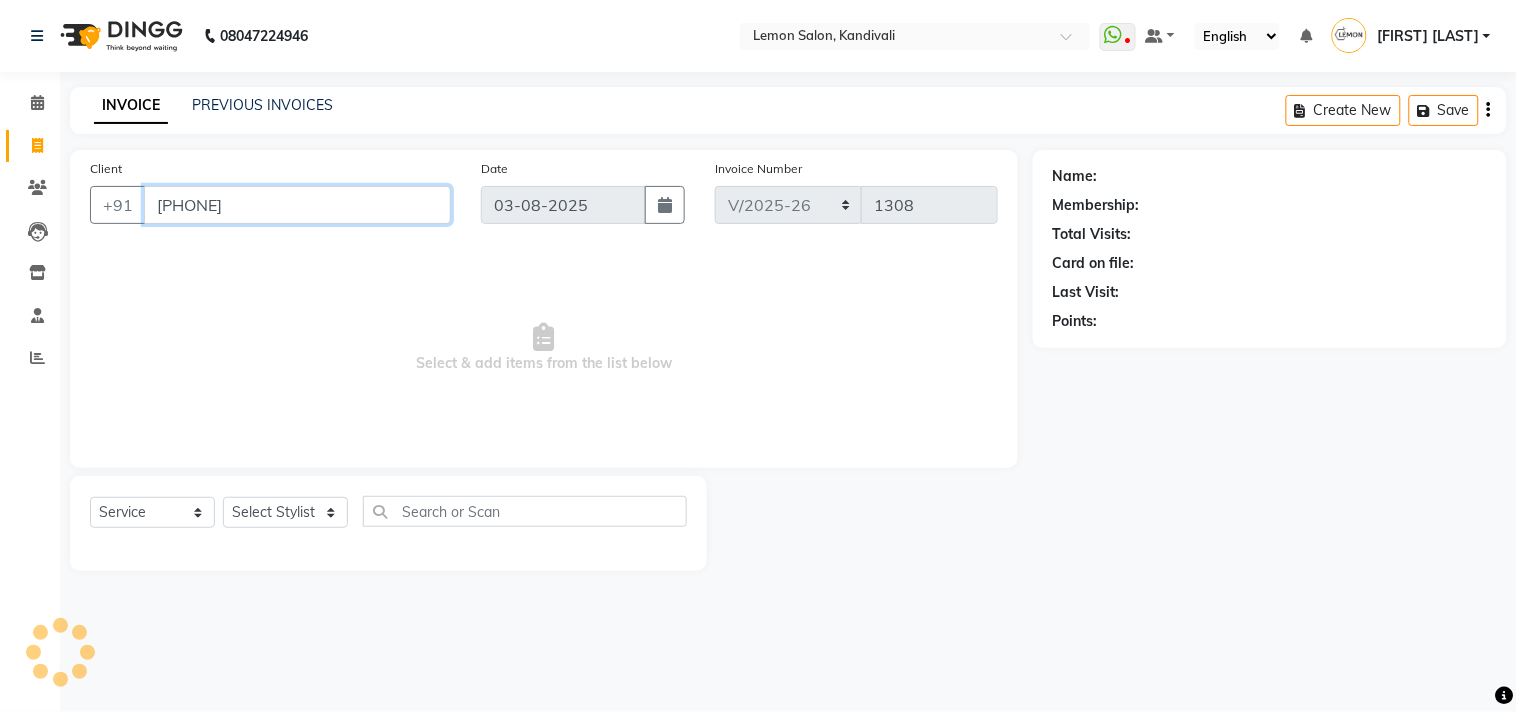 type on "[PHONE]" 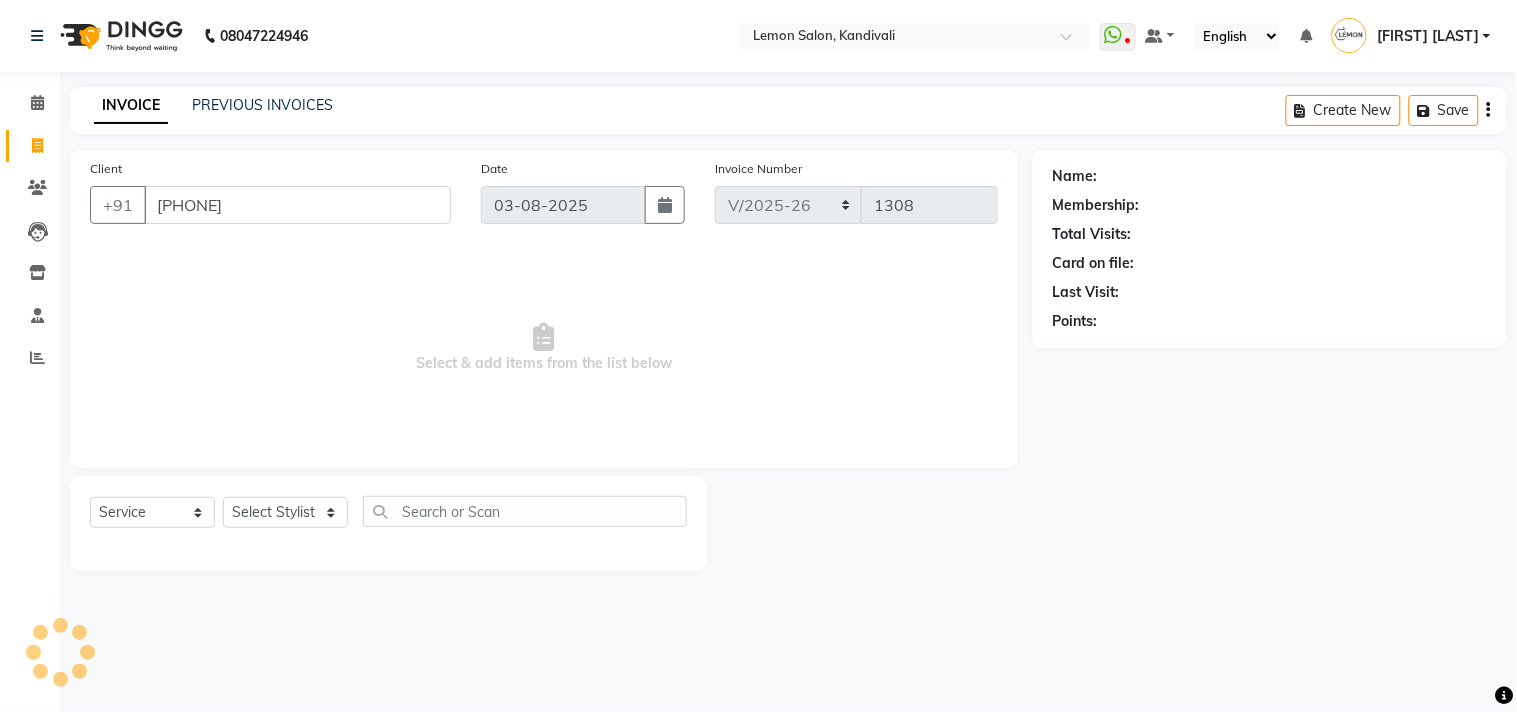 select on "1: Object" 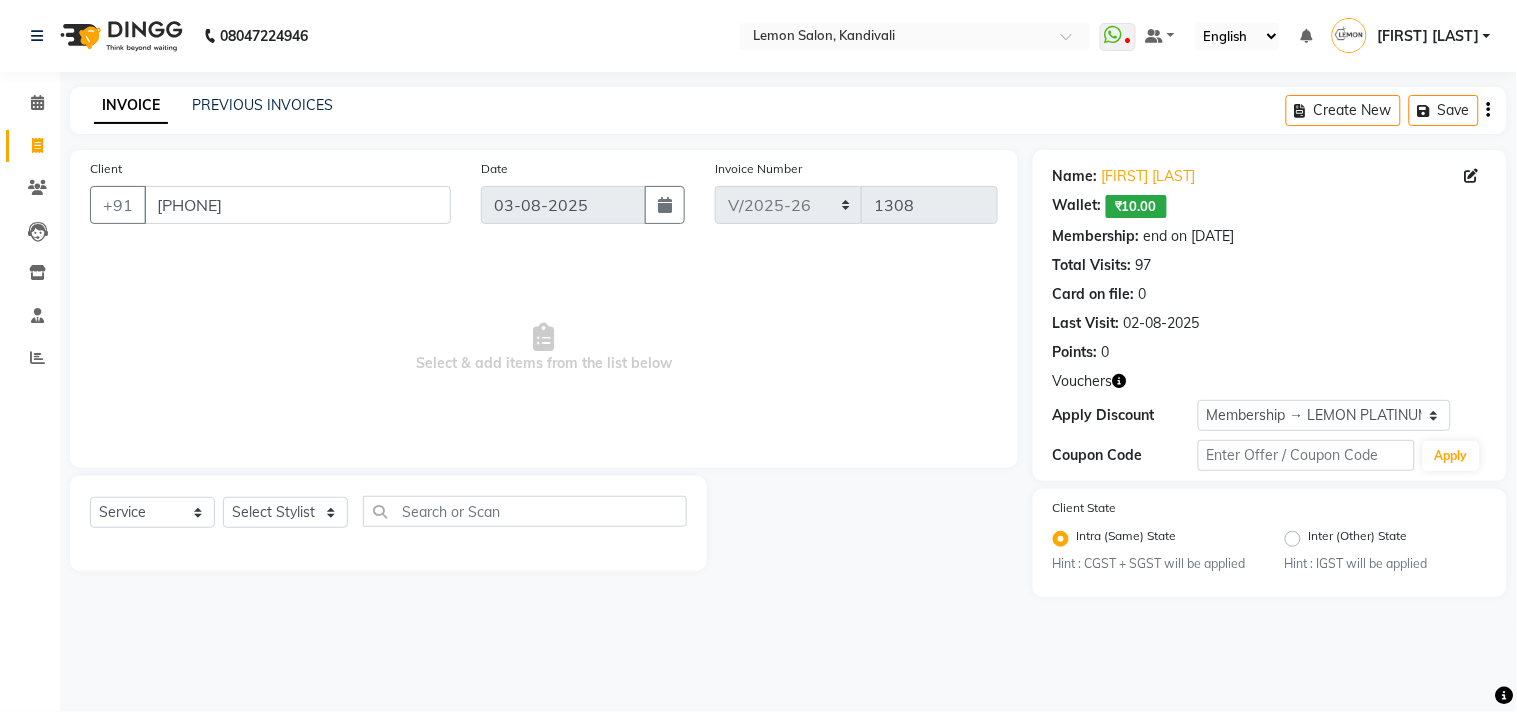 click 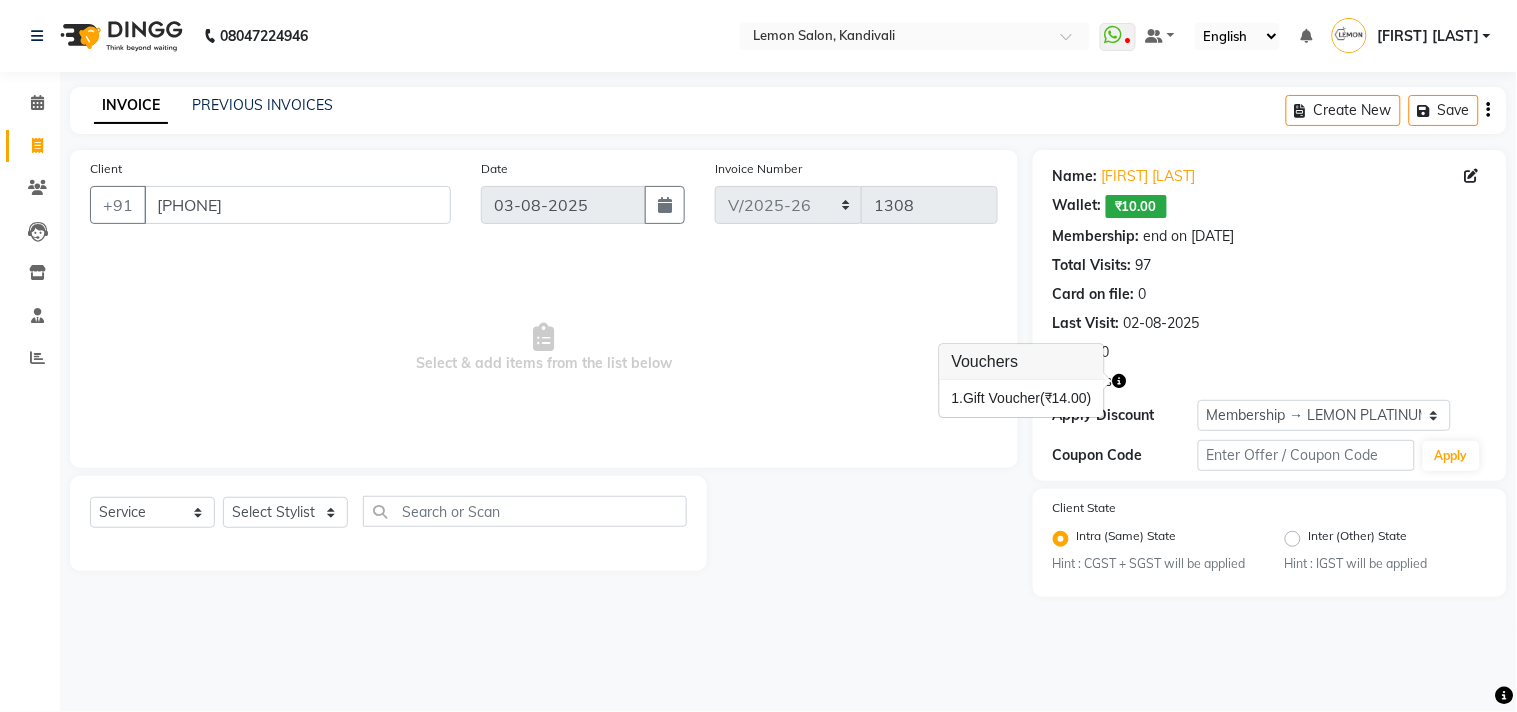 click on "Select & add items from the list below" at bounding box center [544, 348] 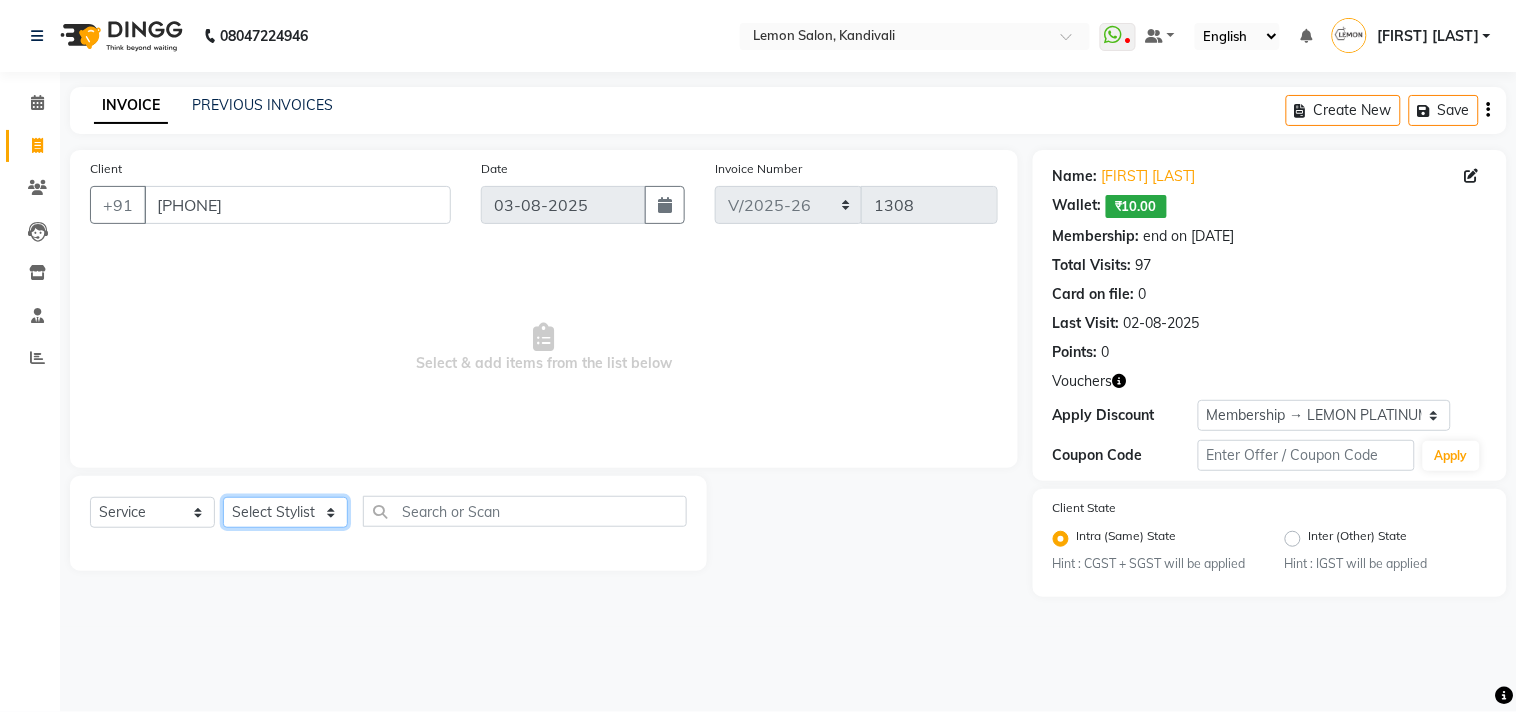 click on "Select Stylist Akansha Subba Alam Arun Arndive DC Faheem Malik Gufran Salmani Payal Maurya Riya Adawade Shoeb Salmani Kandivali Swati Sharma Yunus Yusuf Shaikh" 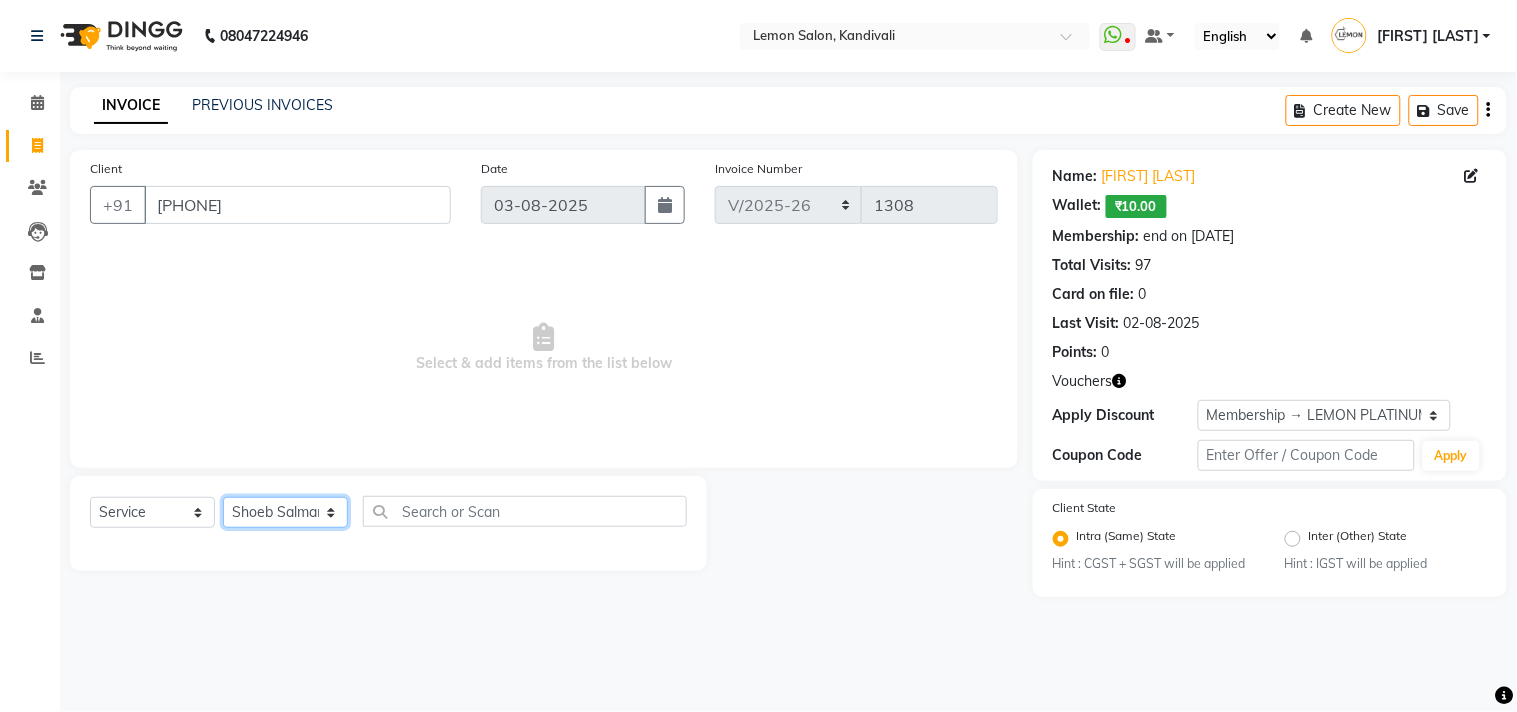 click on "Select Stylist Akansha Subba Alam Arun Arndive DC Faheem Malik Gufran Salmani Payal Maurya Riya Adawade Shoeb Salmani Kandivali Swati Sharma Yunus Yusuf Shaikh" 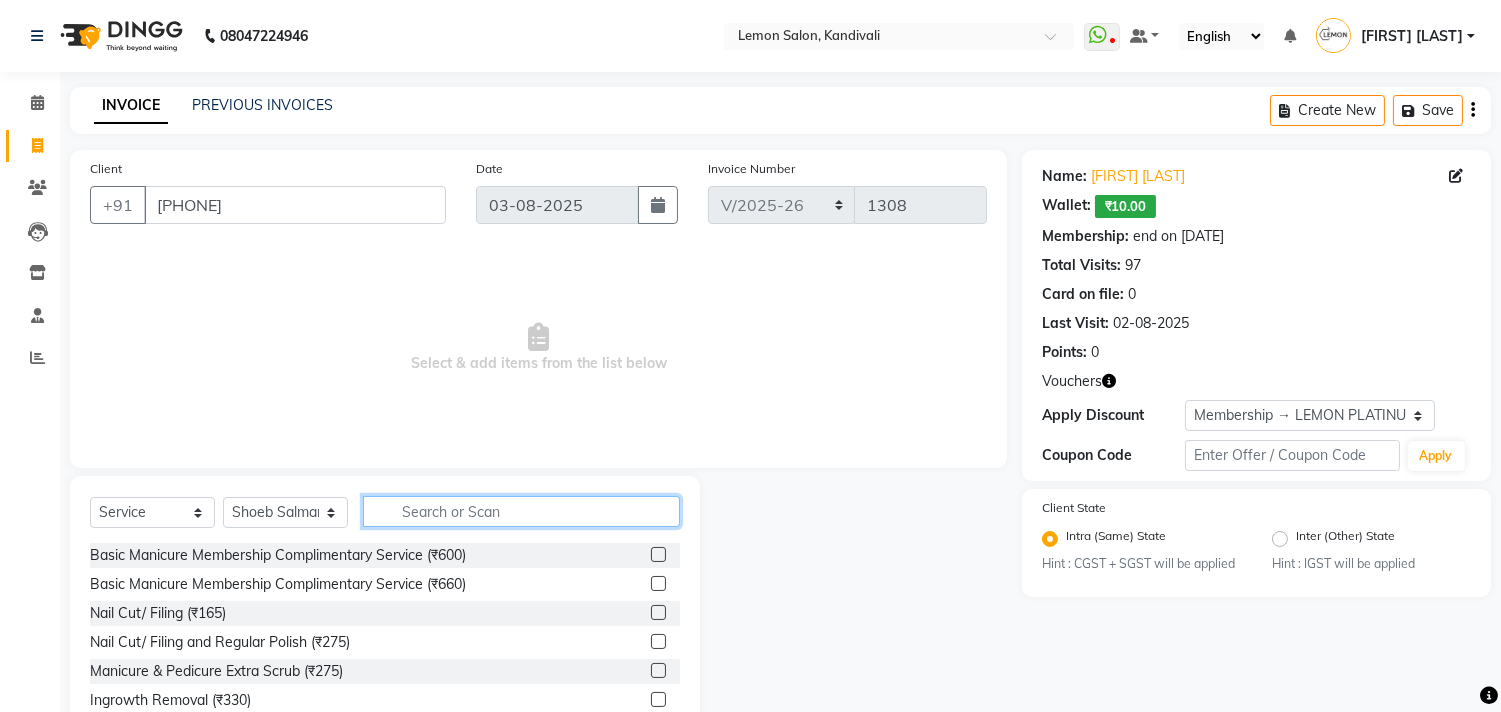 click 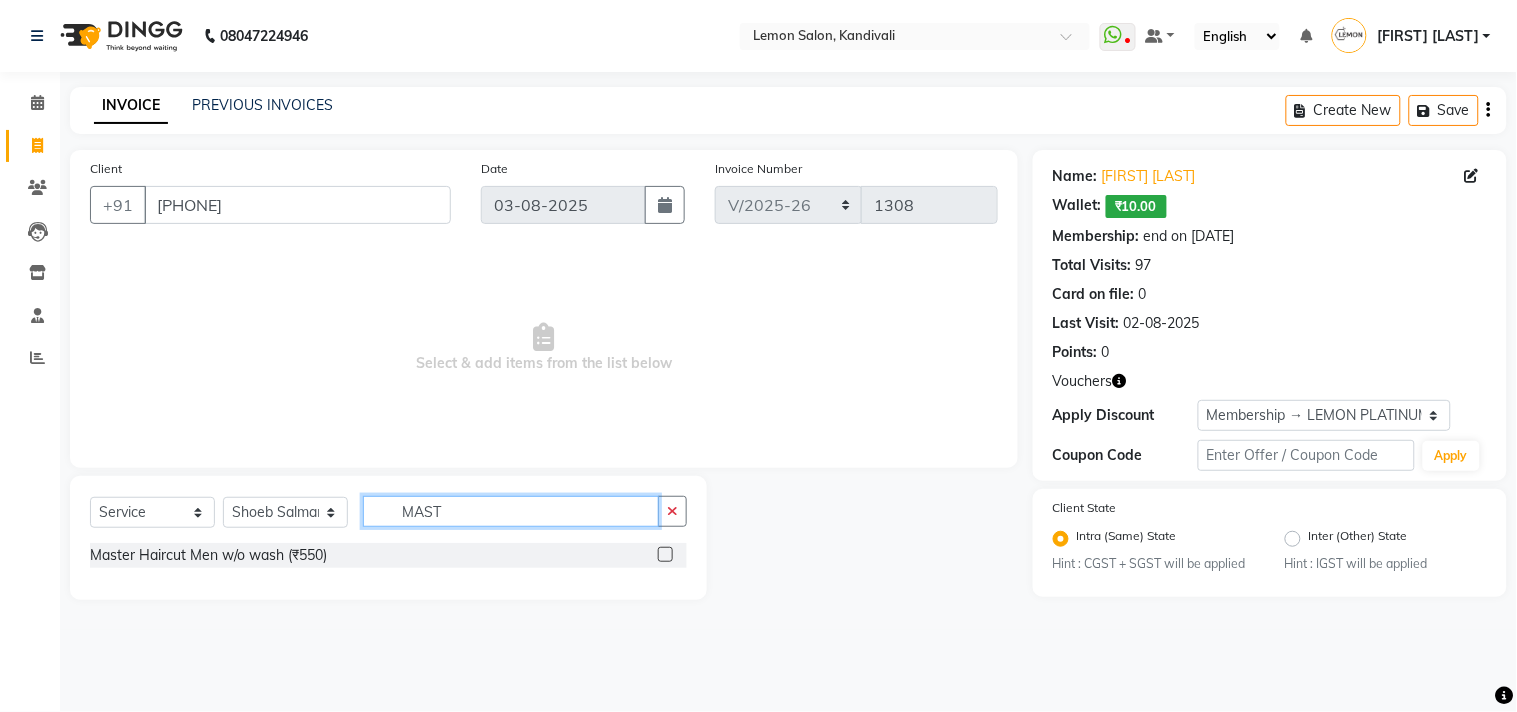 type on "MAST" 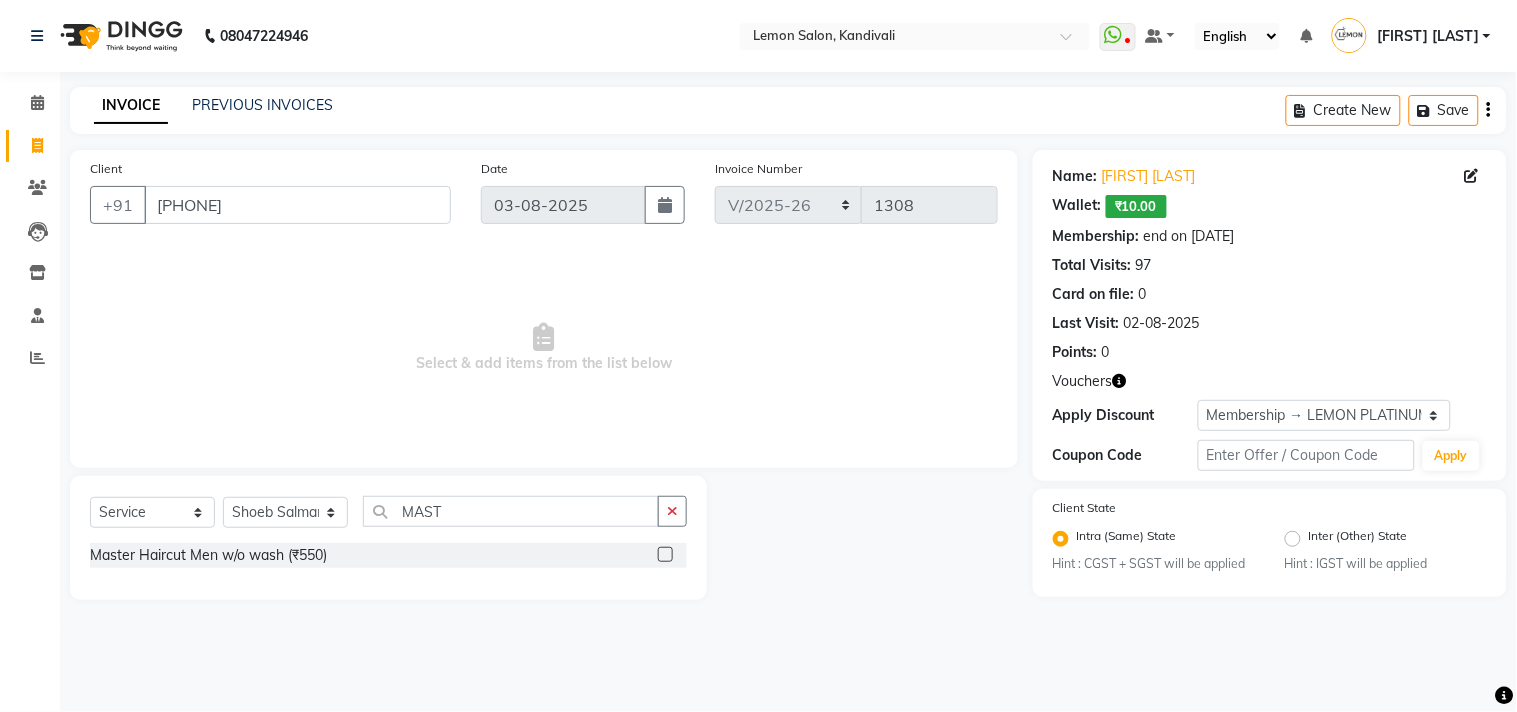 click 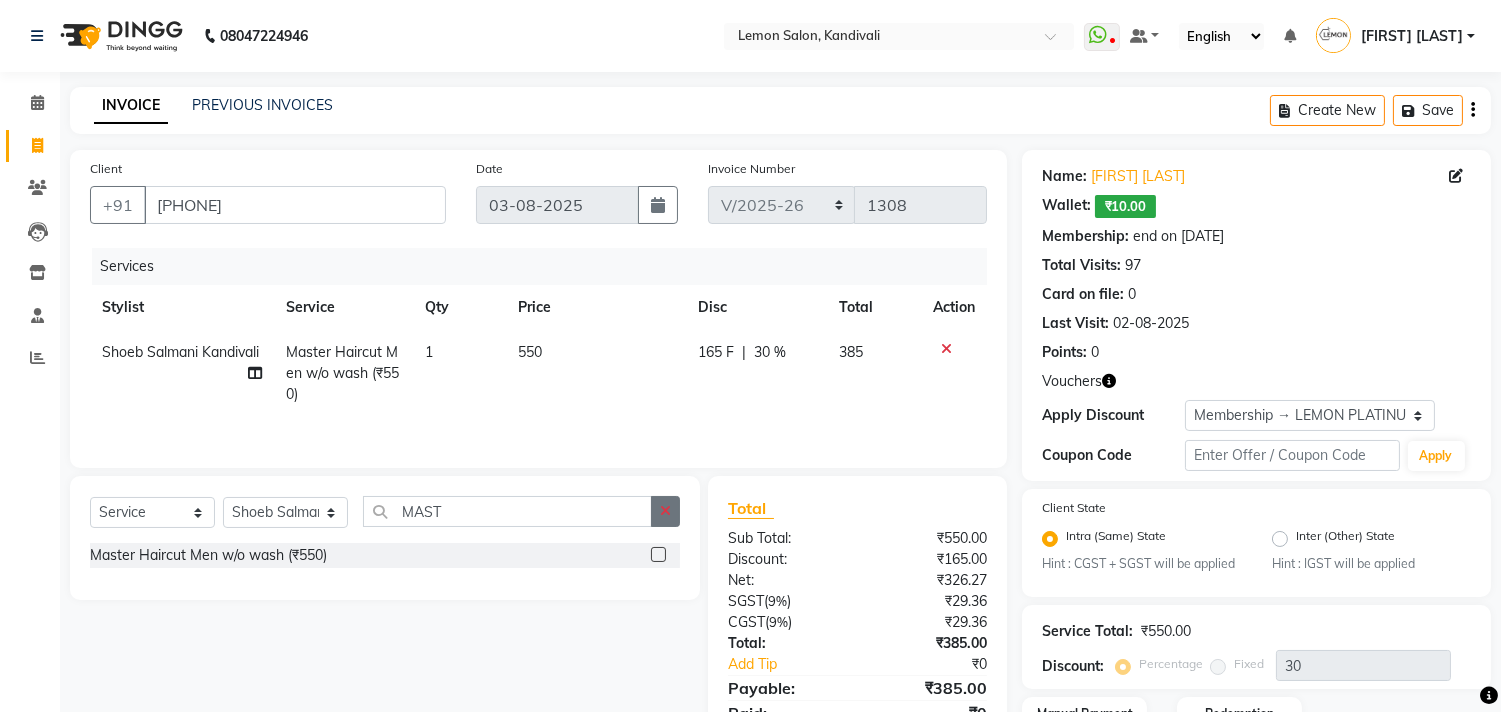 checkbox on "false" 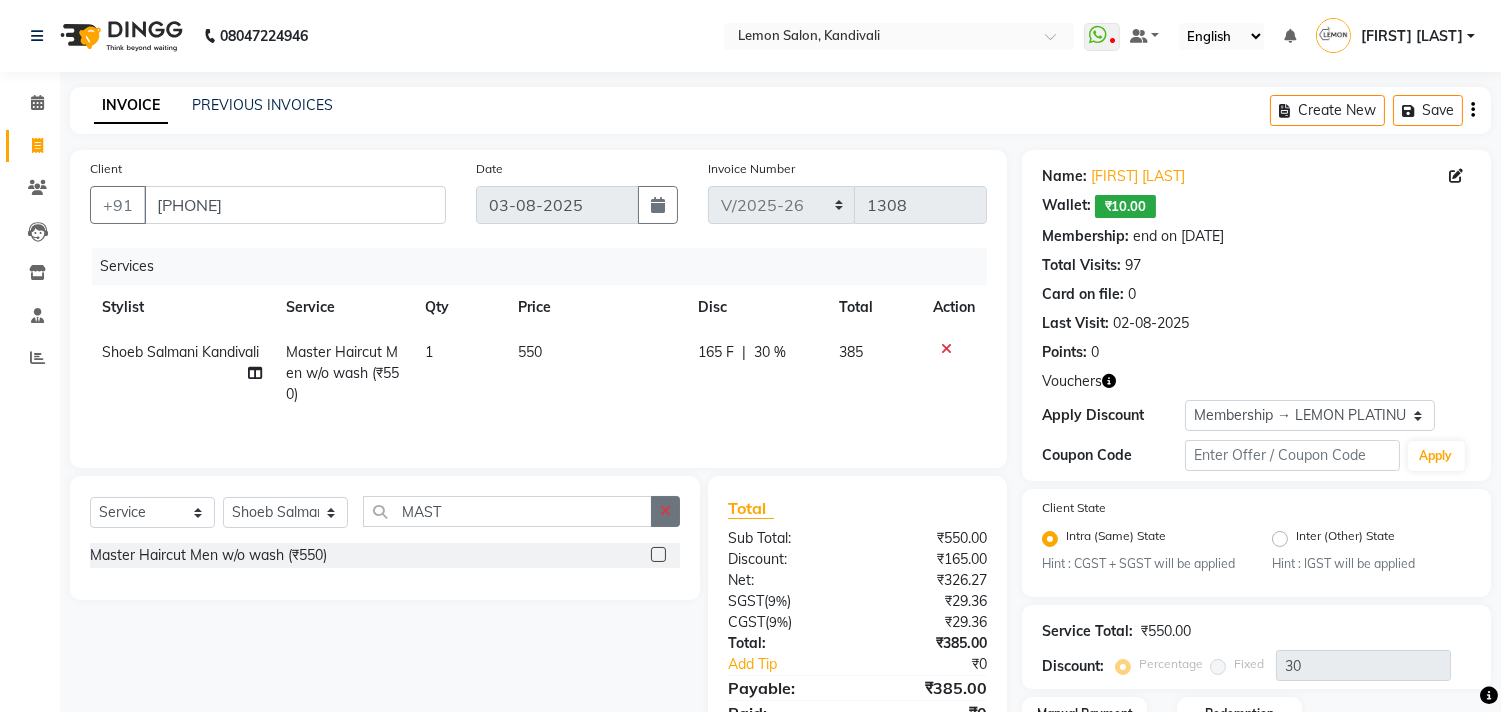 click 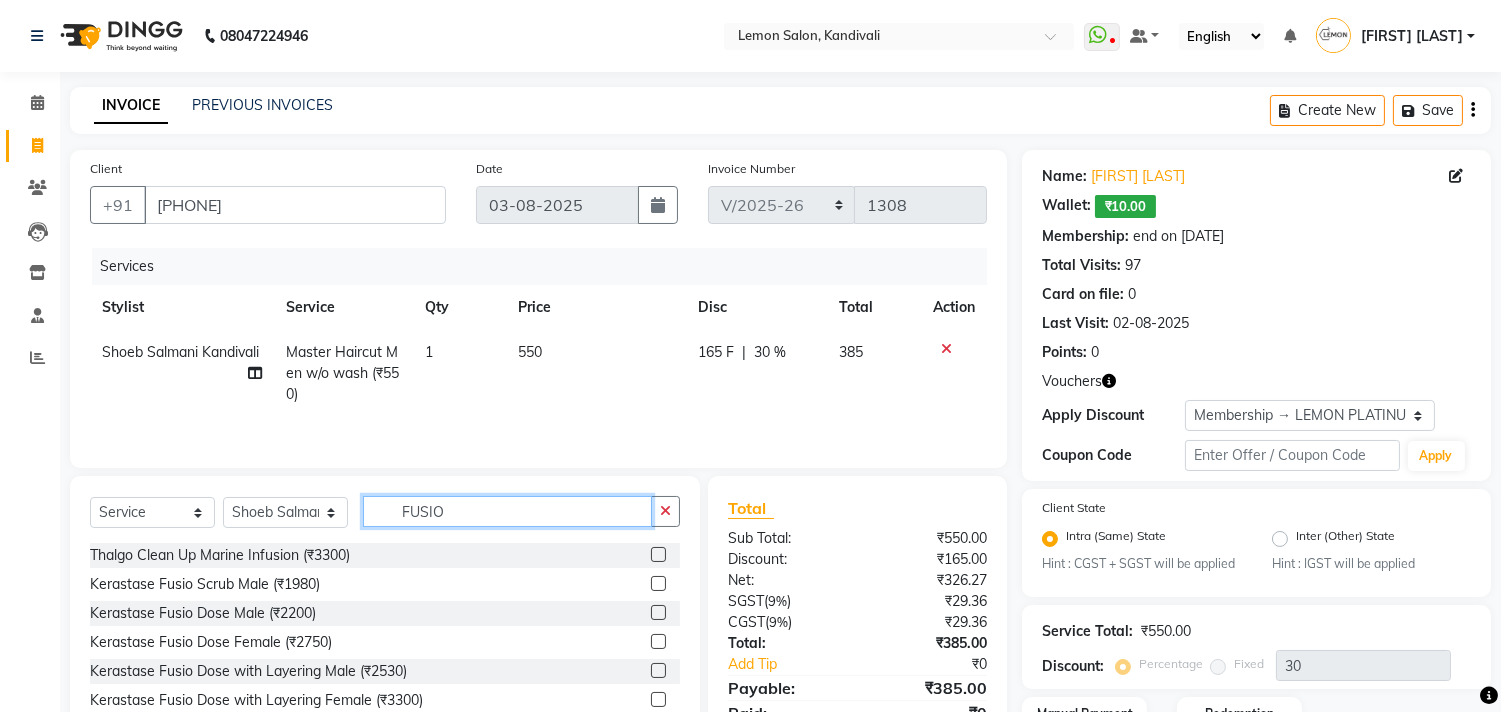 type on "FUSIO" 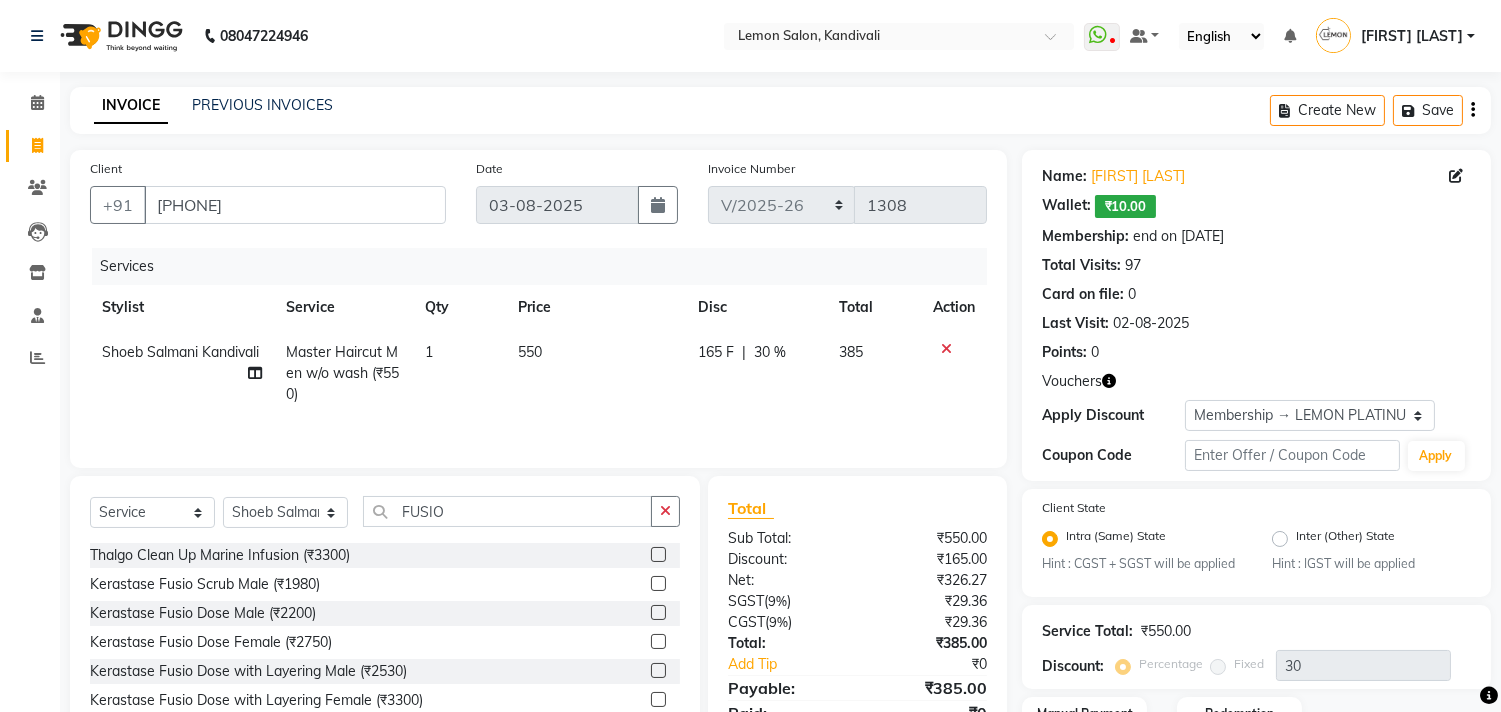 click 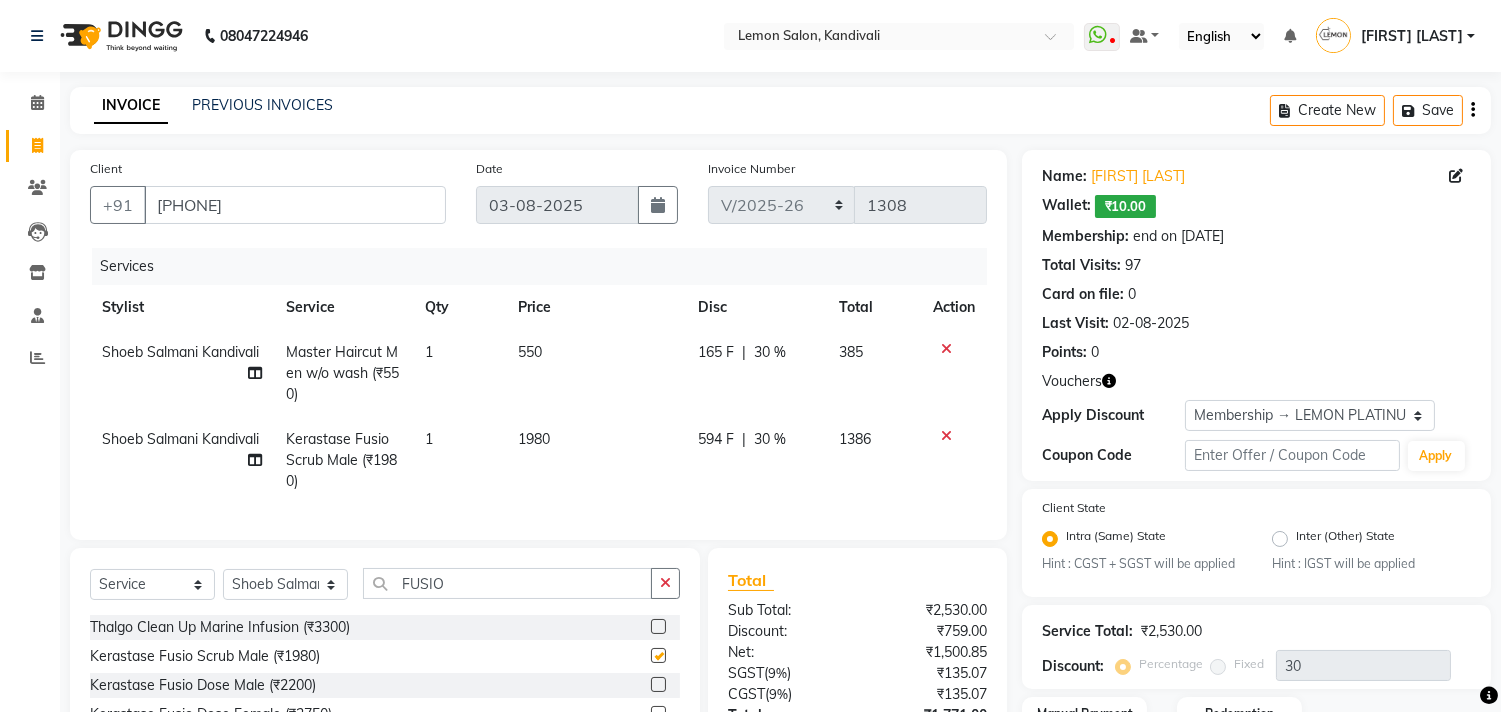 checkbox on "false" 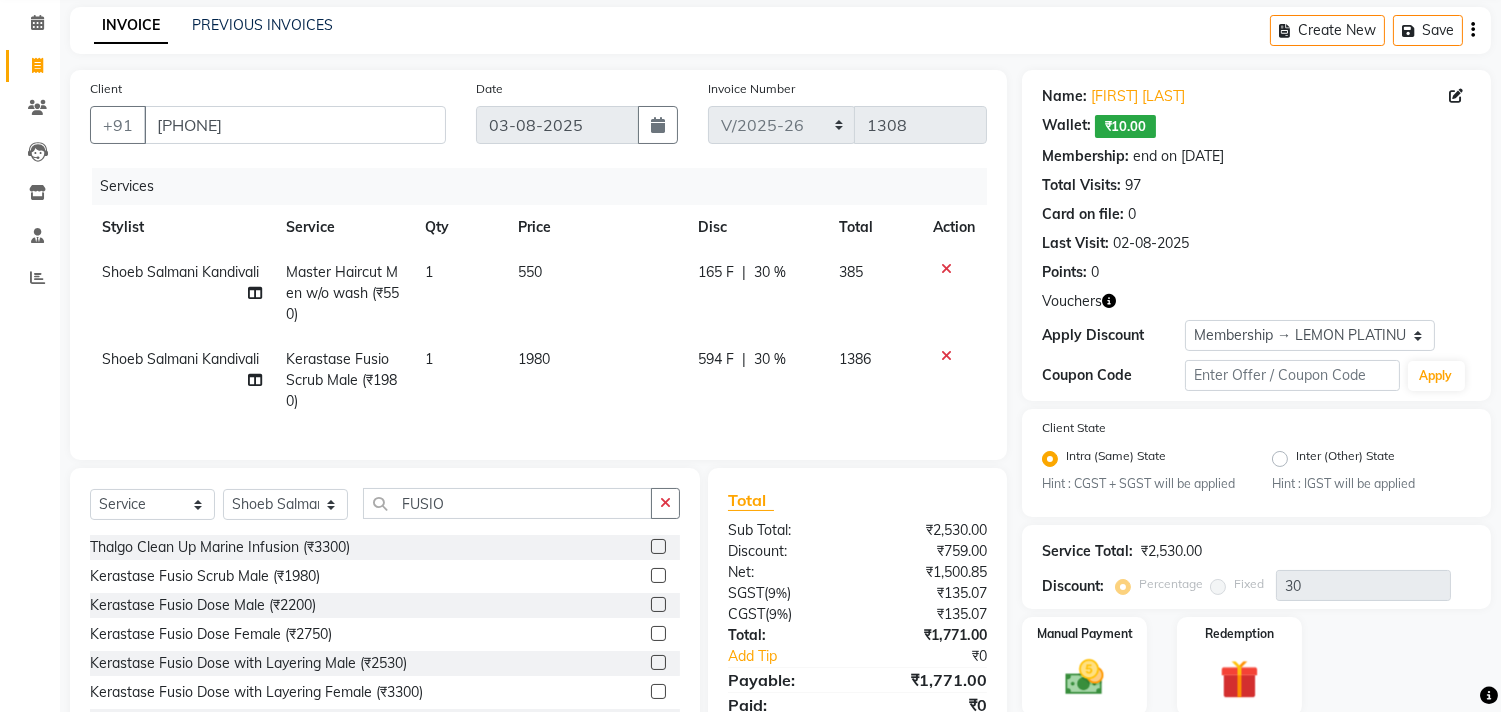 scroll, scrollTop: 177, scrollLeft: 0, axis: vertical 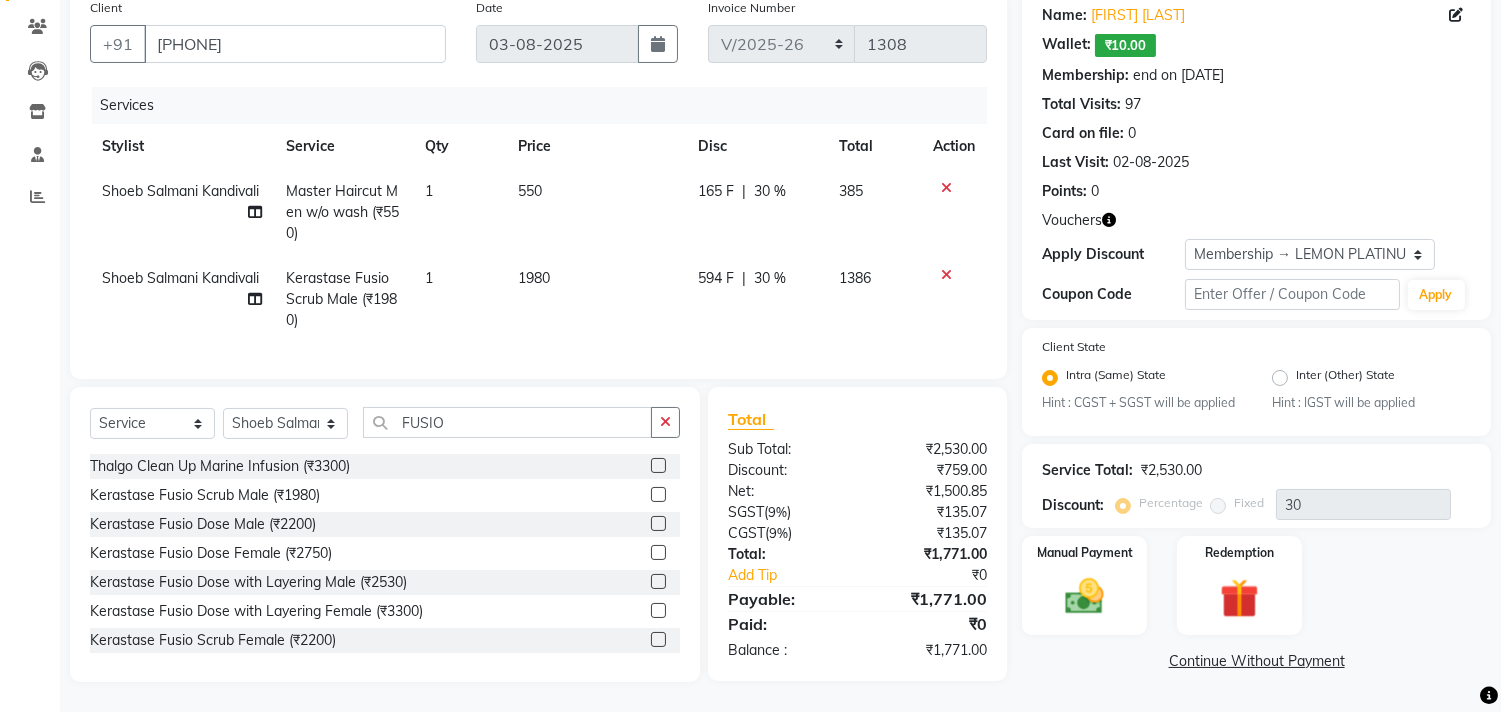 click 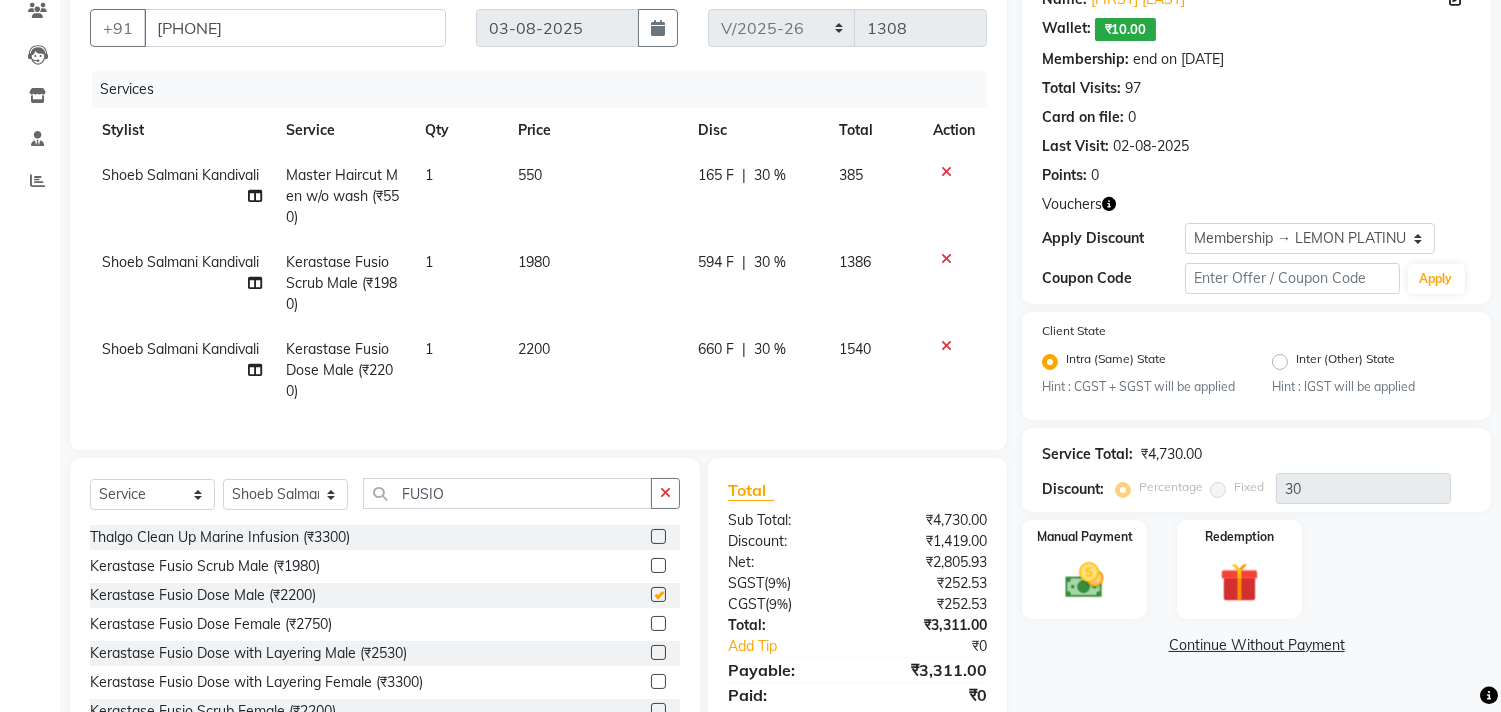 checkbox on "false" 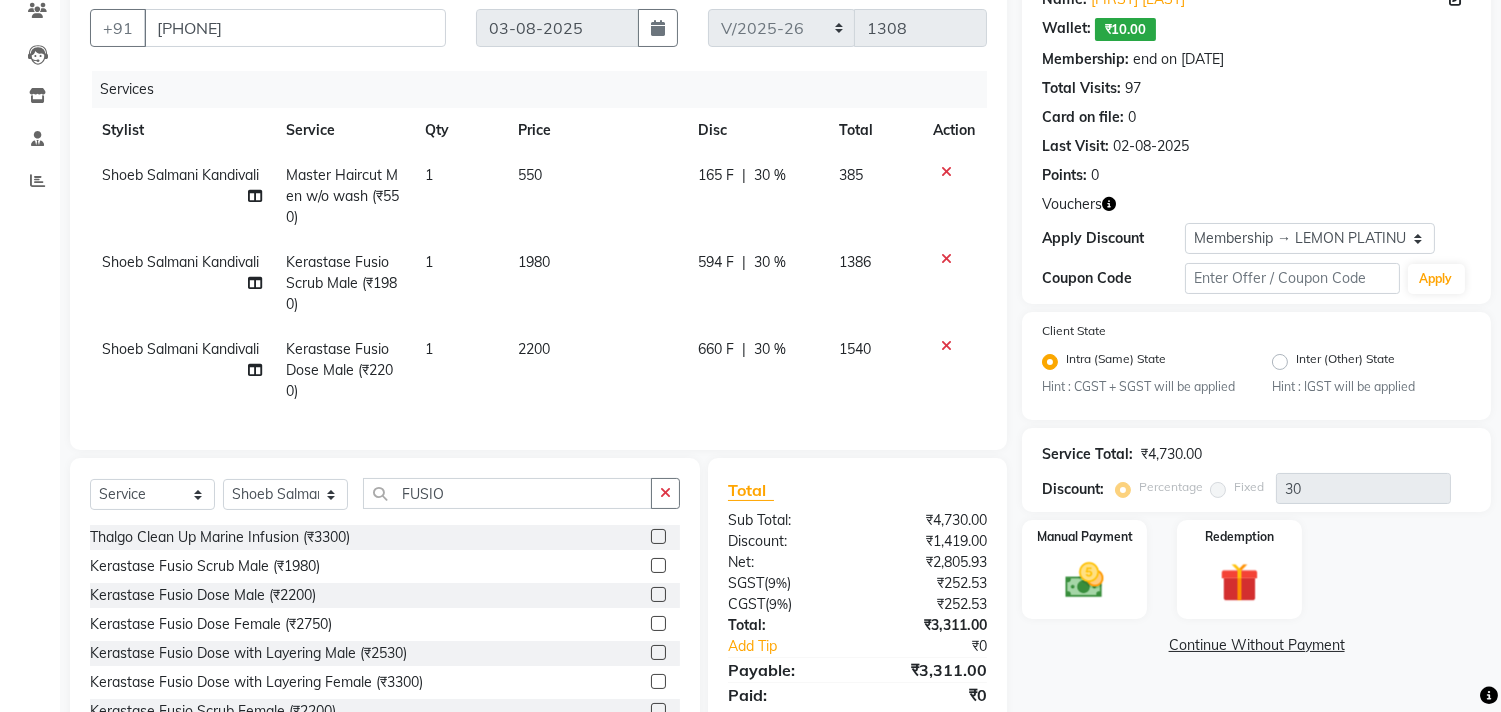 click 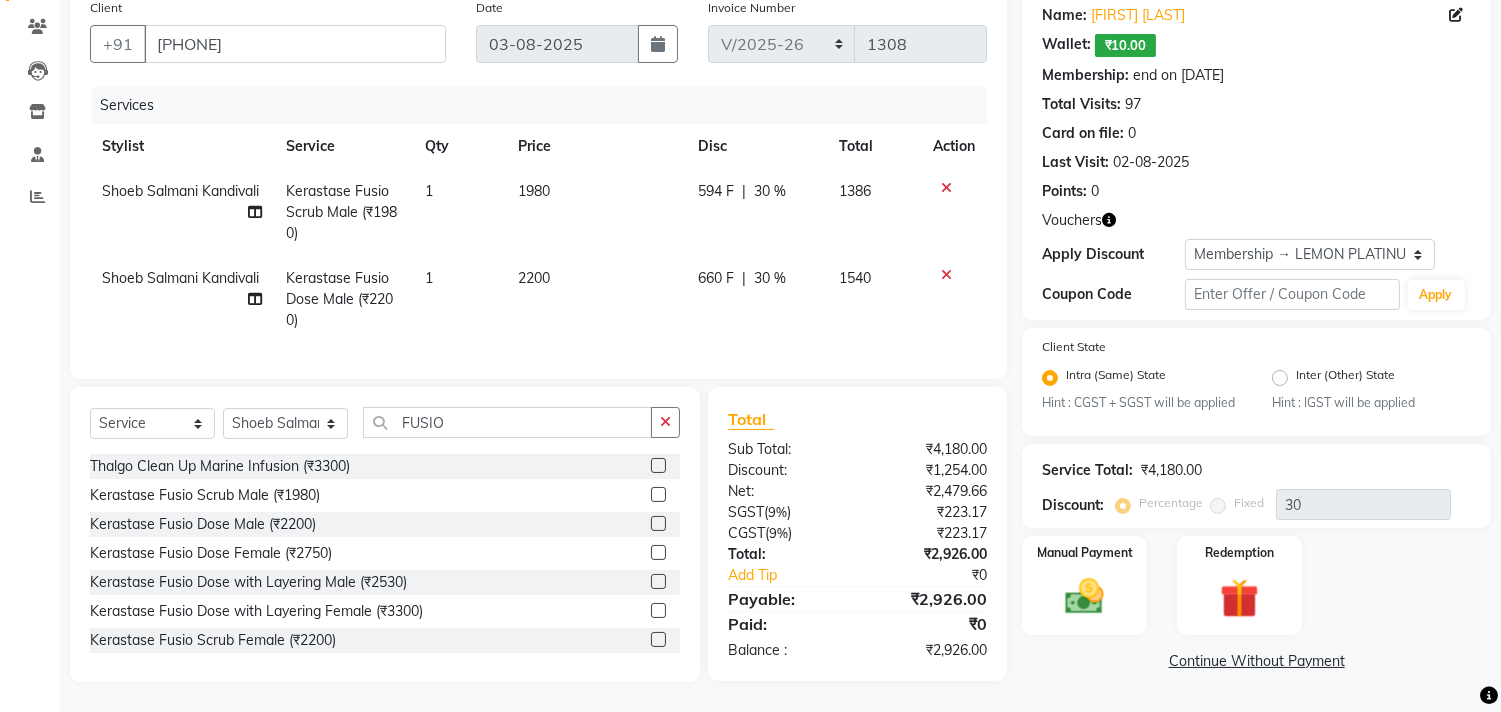click 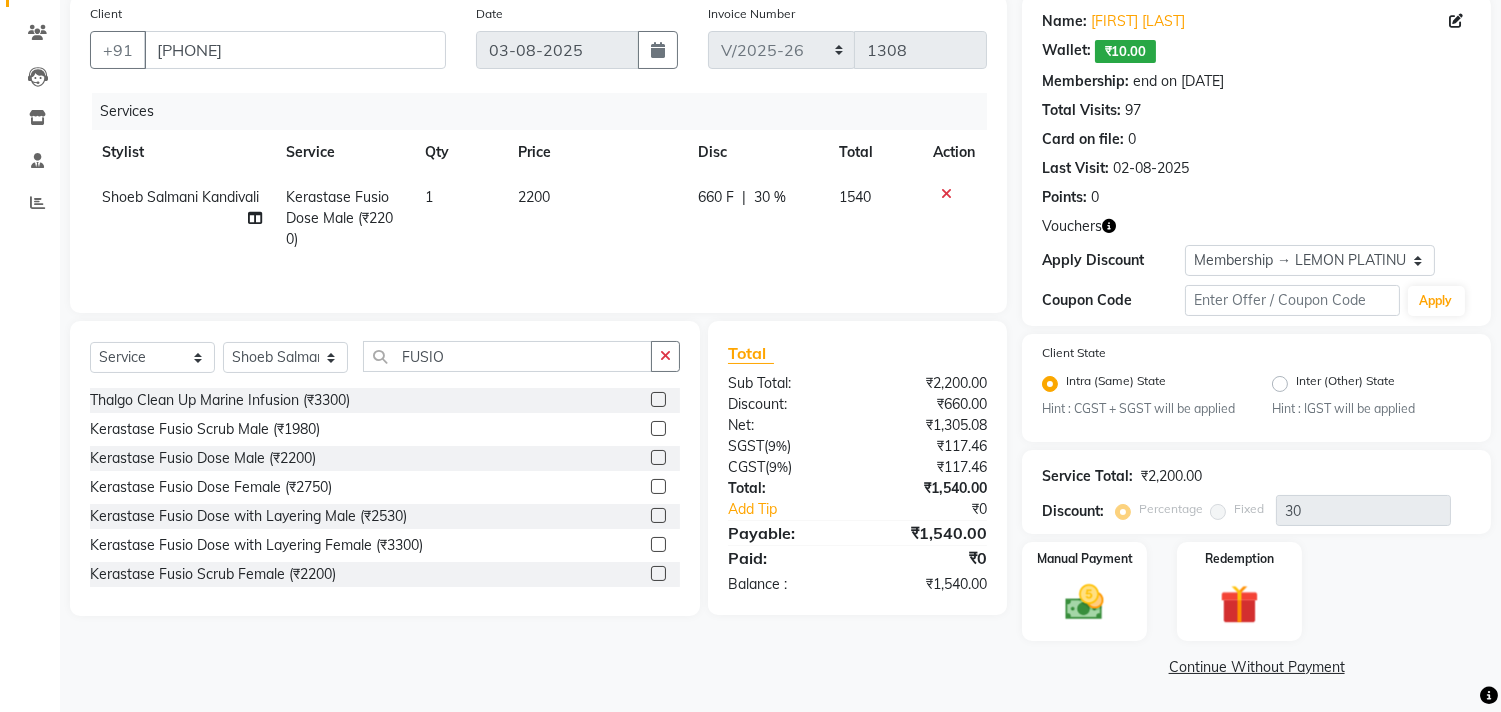 scroll, scrollTop: 154, scrollLeft: 0, axis: vertical 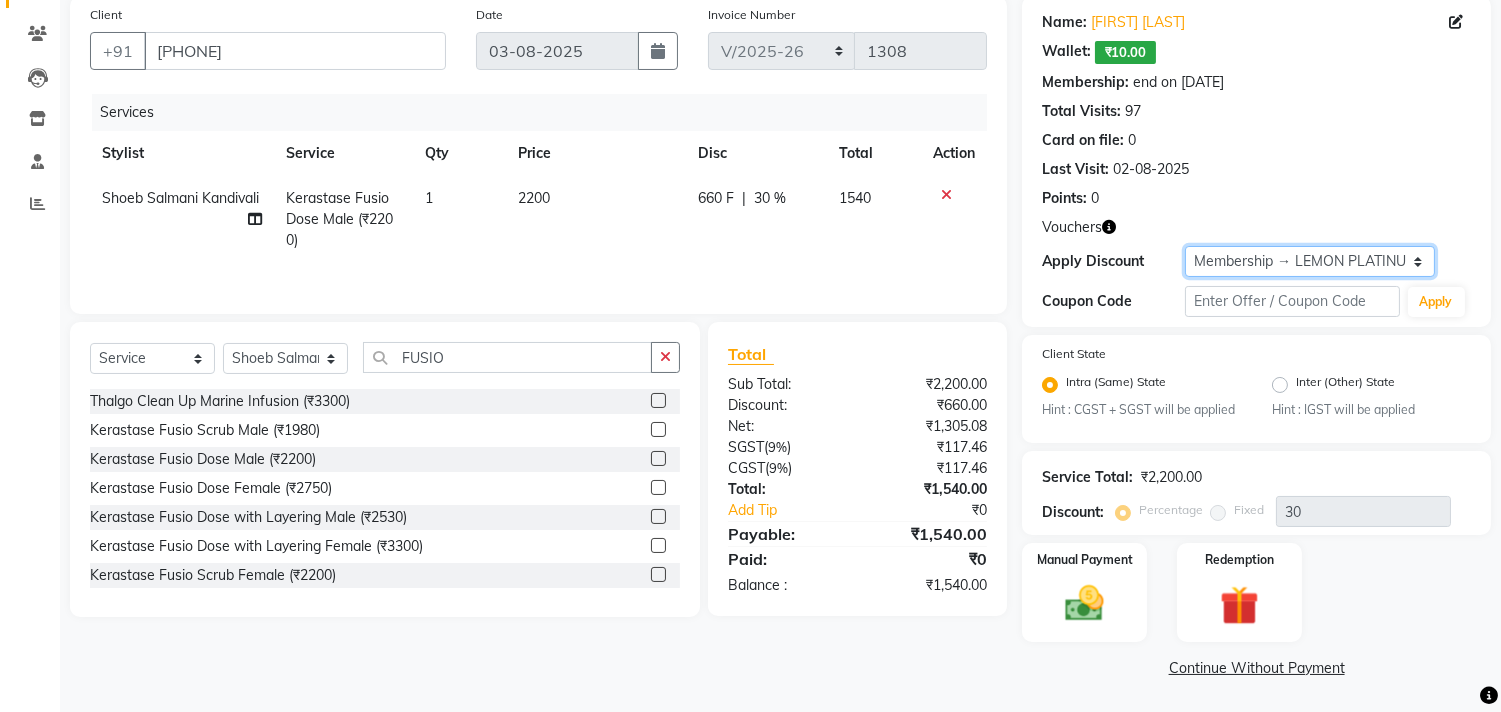 click on "Select Membership → LEMON PLATINUM MEMBERSHIP  Coupon → Abc" 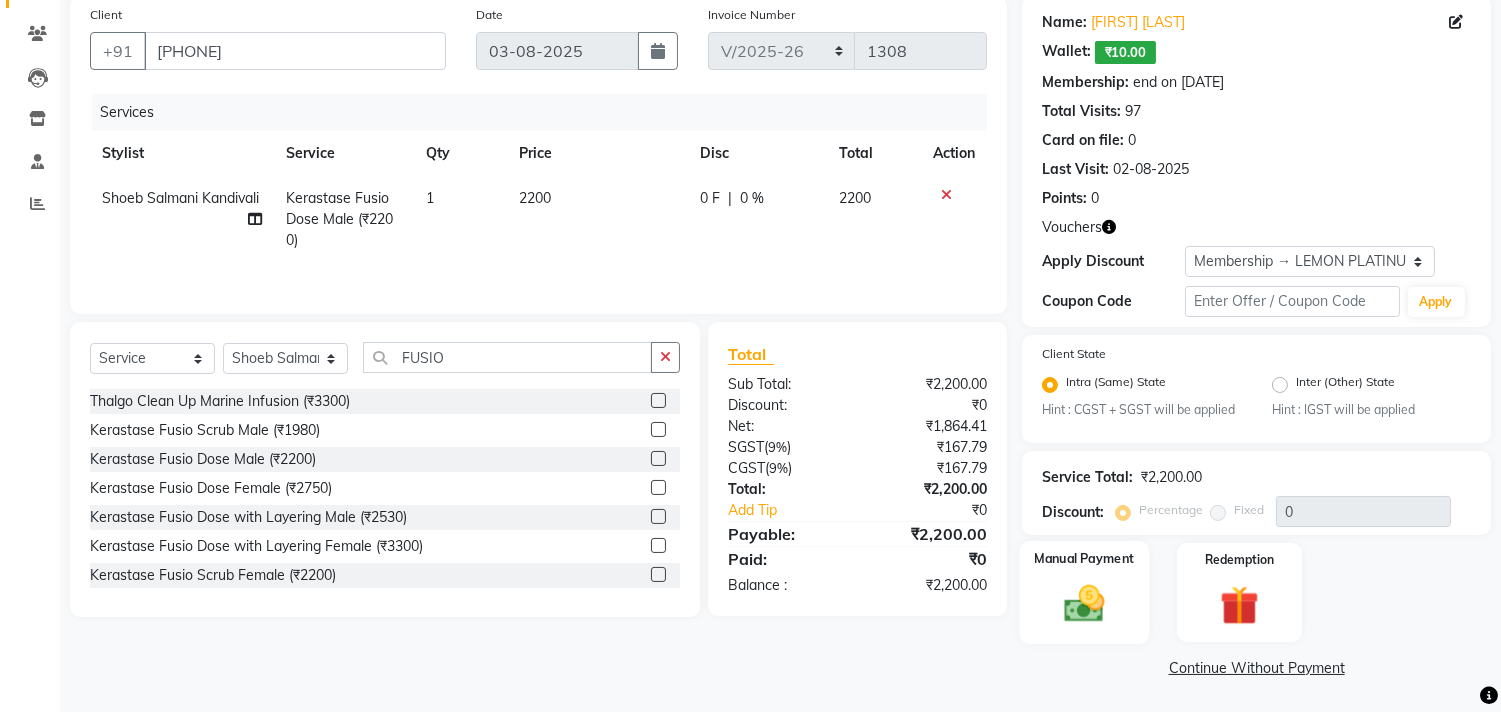click 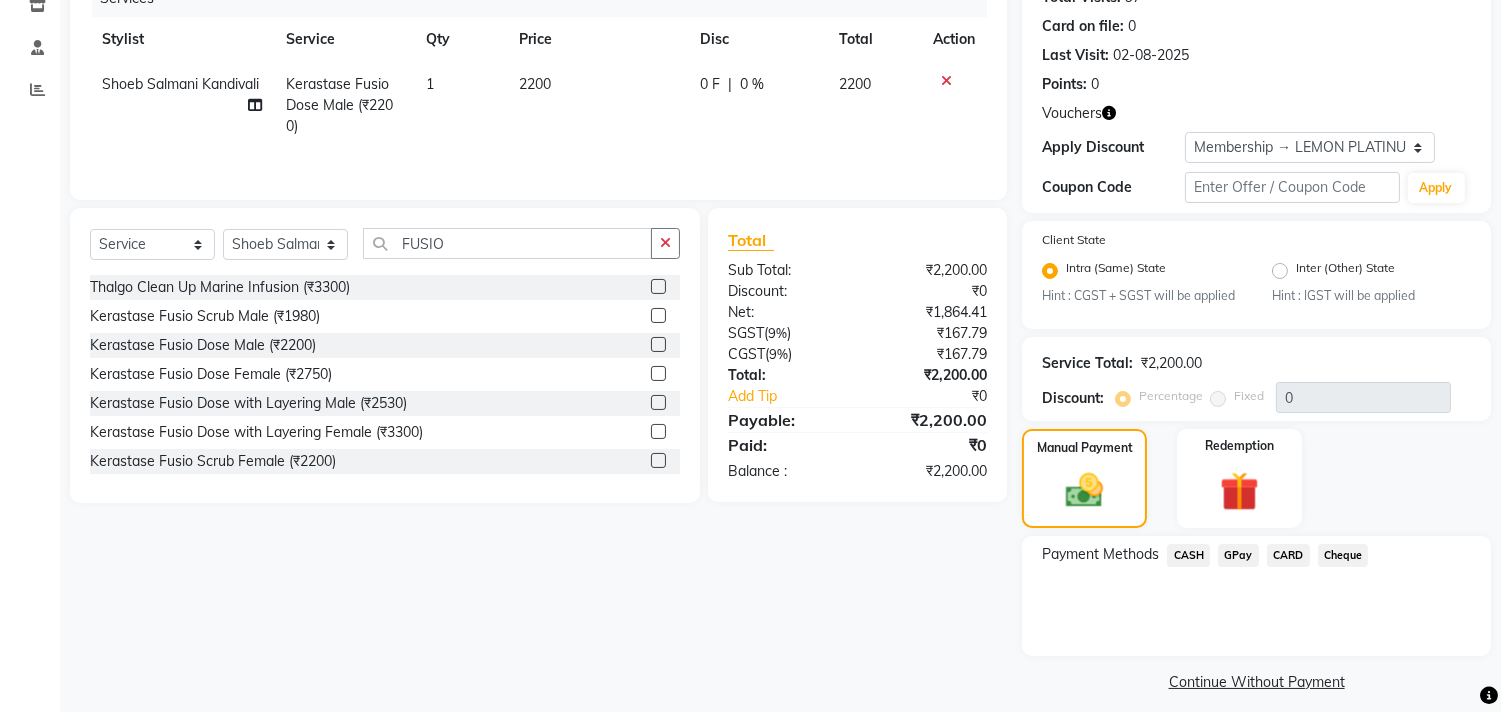 scroll, scrollTop: 282, scrollLeft: 0, axis: vertical 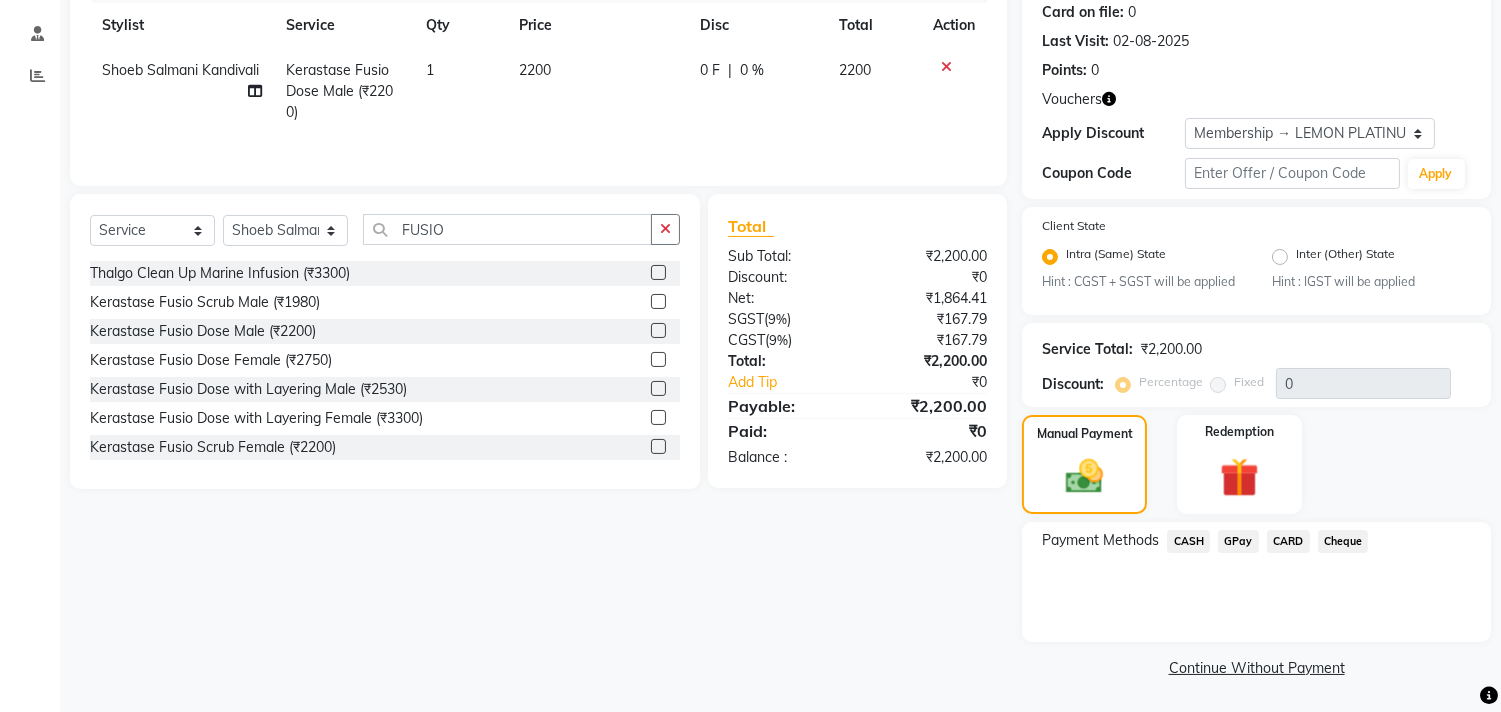 click on "CARD" 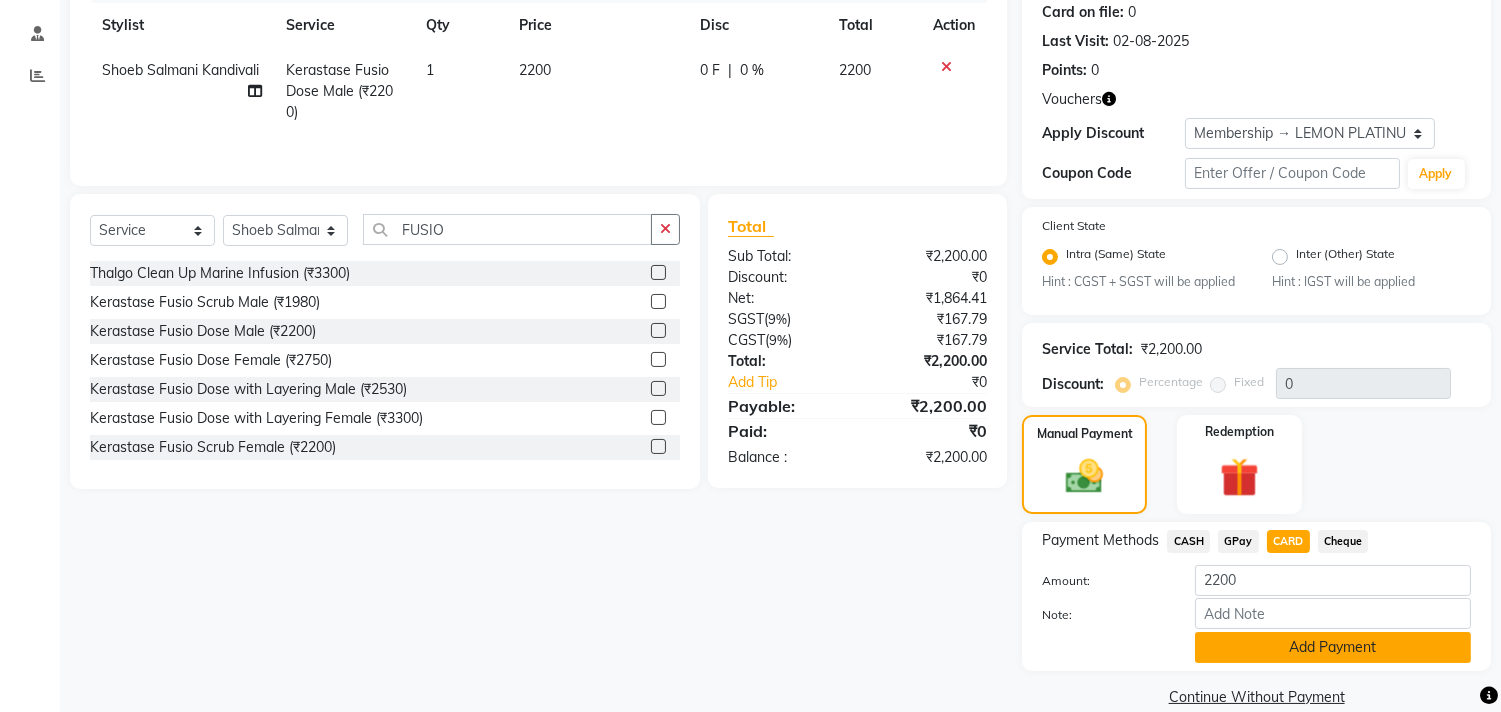 click on "Add Payment" 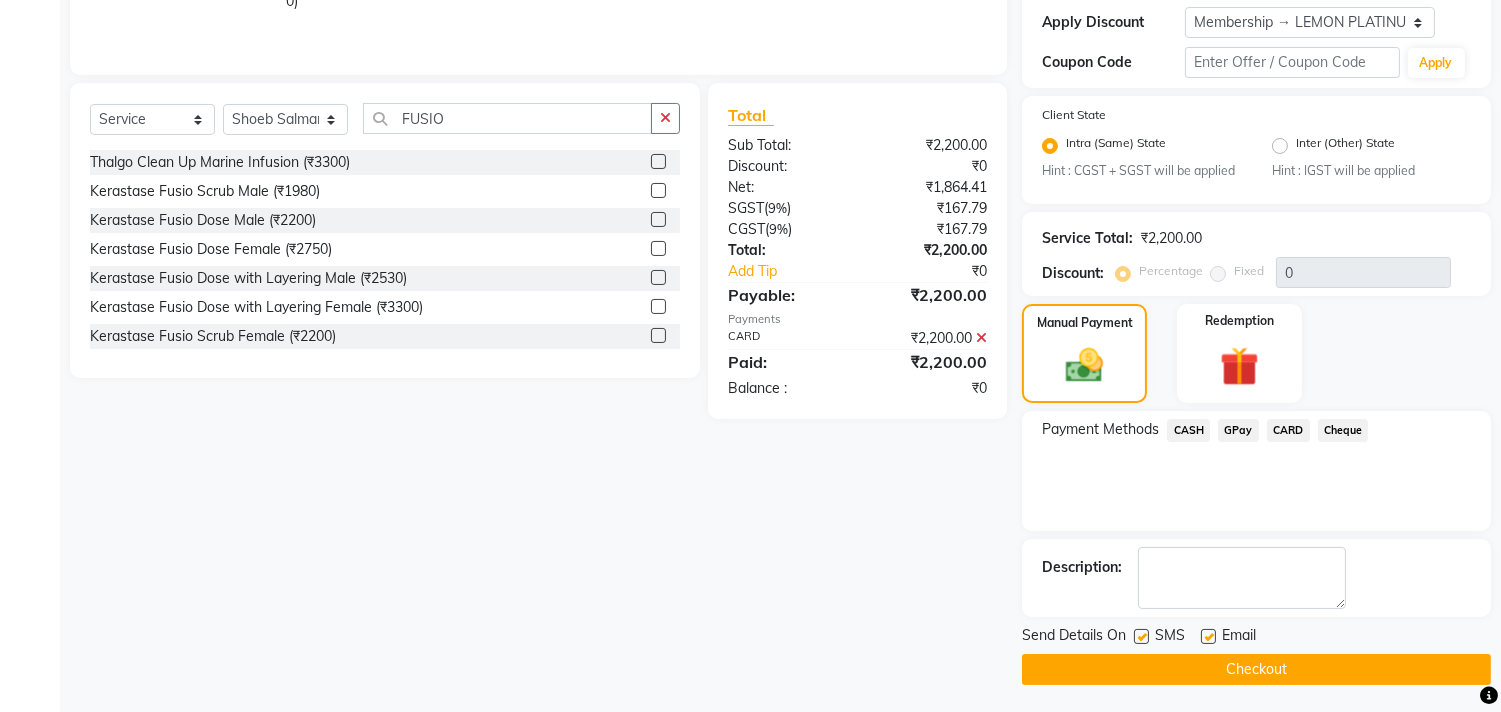 scroll, scrollTop: 395, scrollLeft: 0, axis: vertical 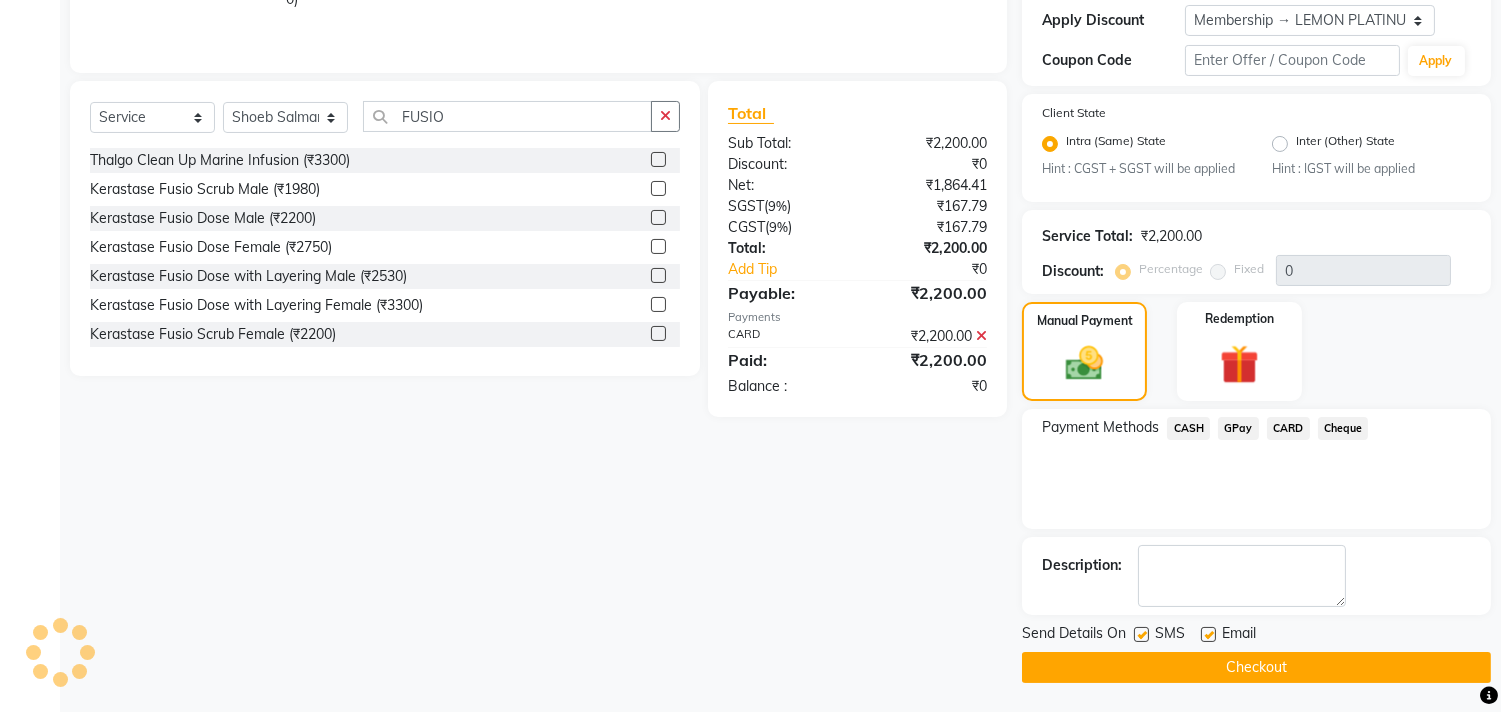 click 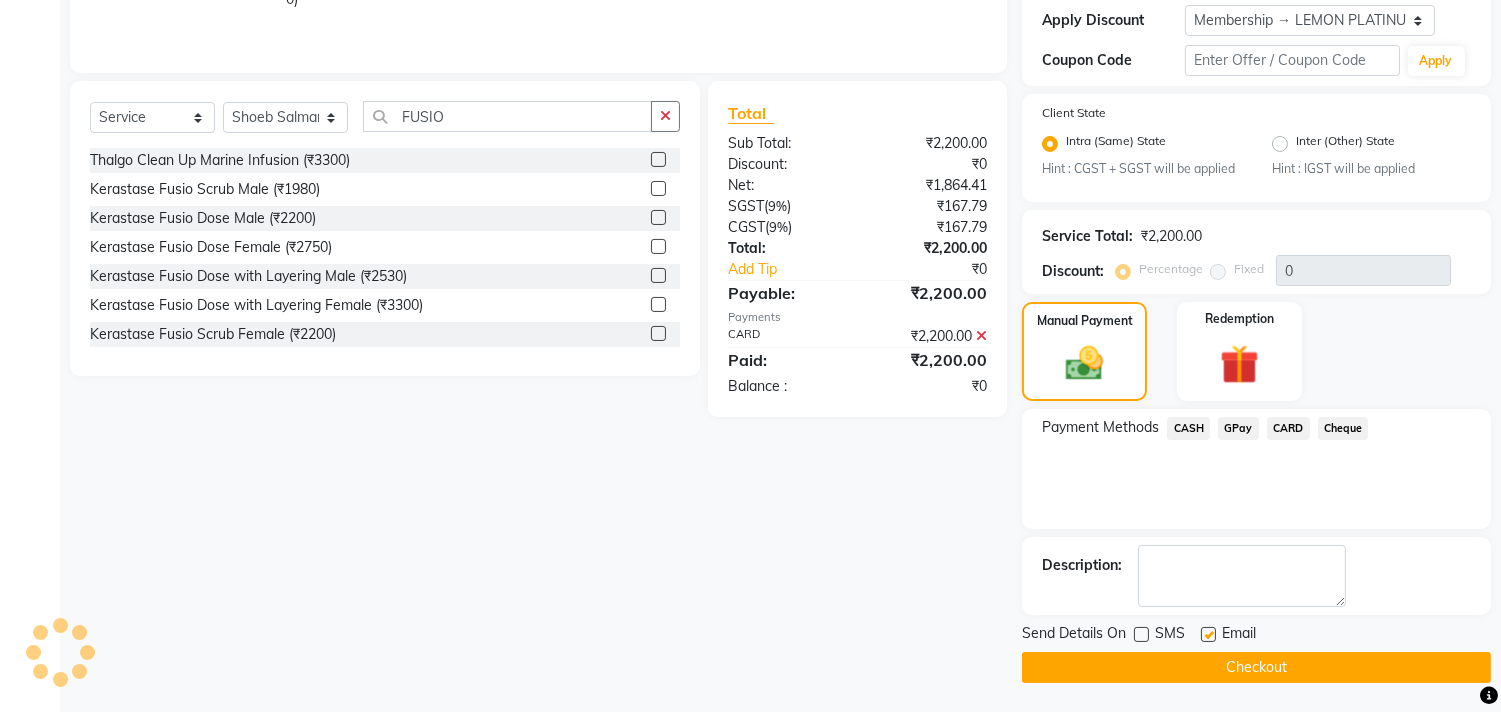 click 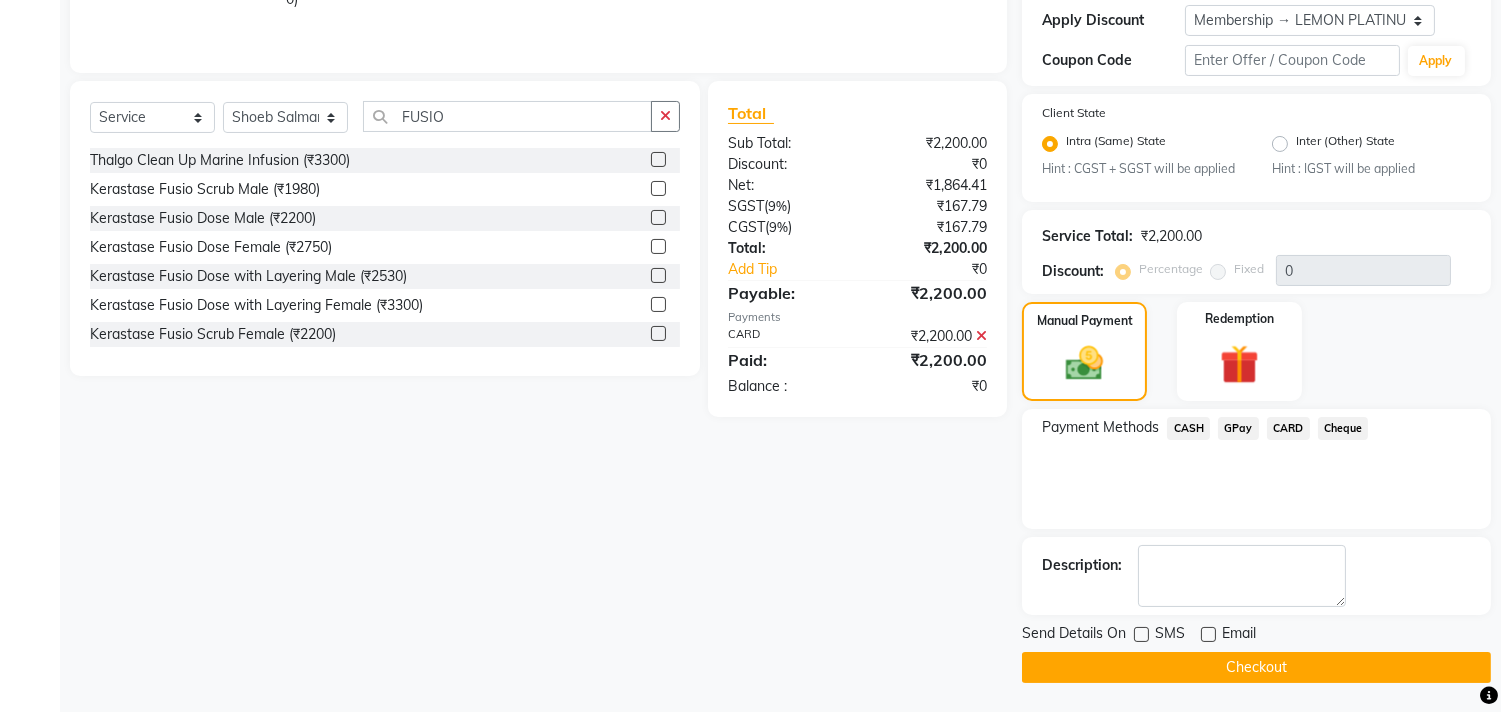 click on "Checkout" 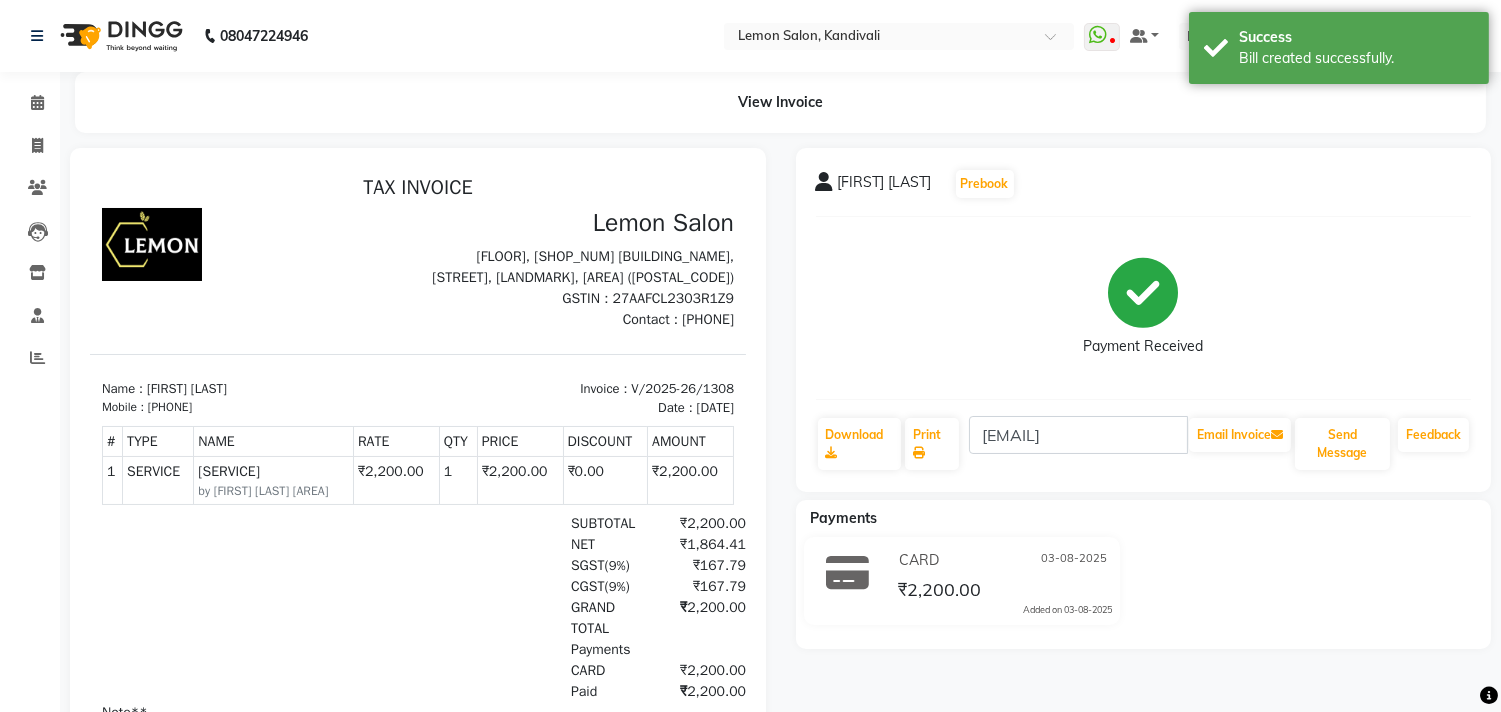 scroll, scrollTop: 0, scrollLeft: 0, axis: both 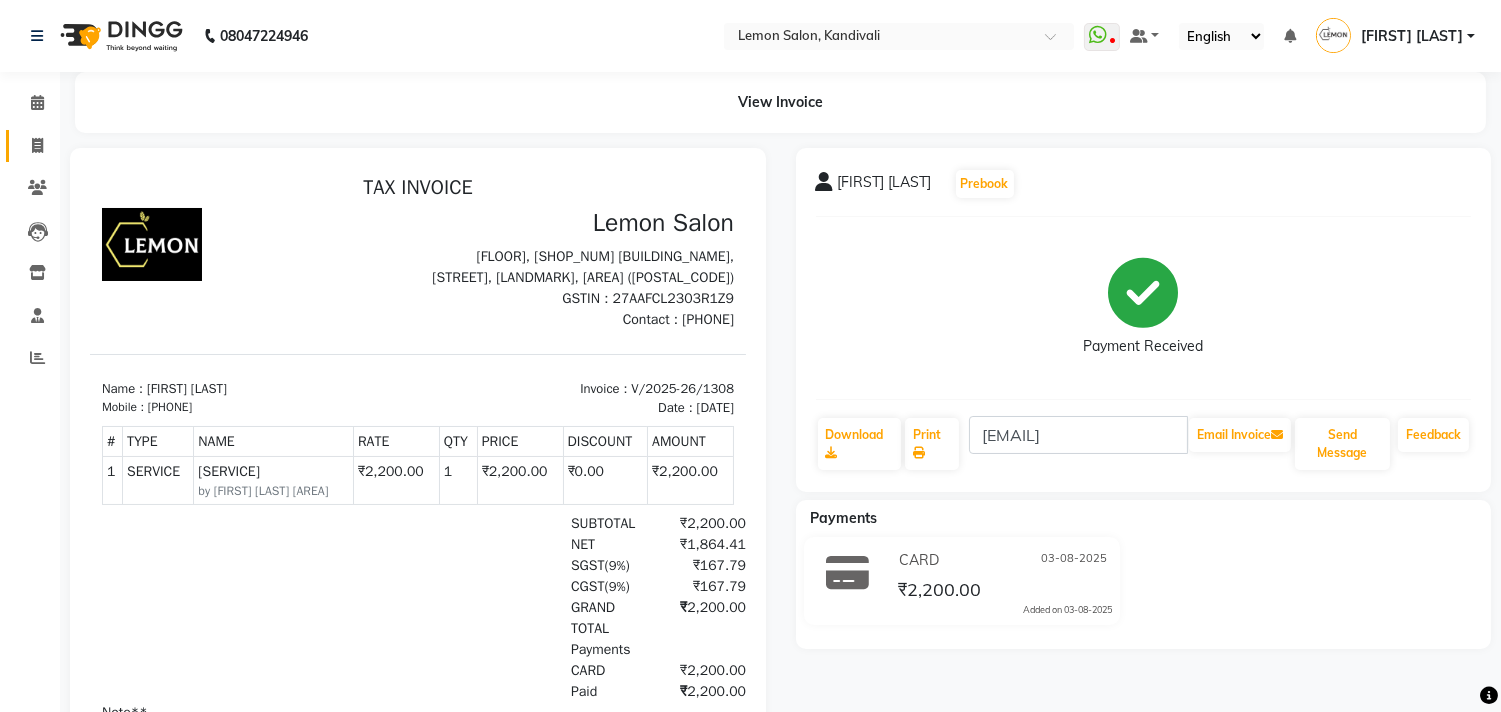 click on "Invoice" 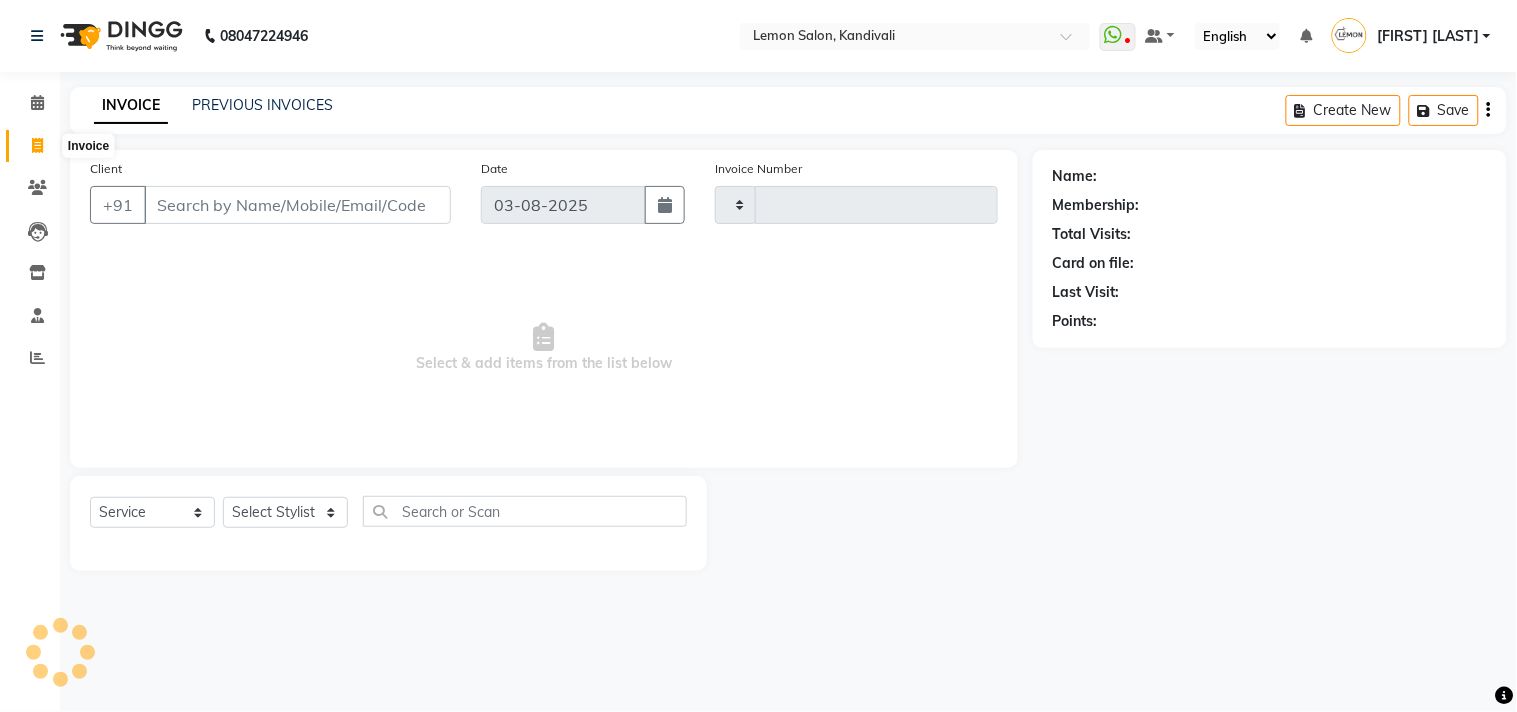 type on "1309" 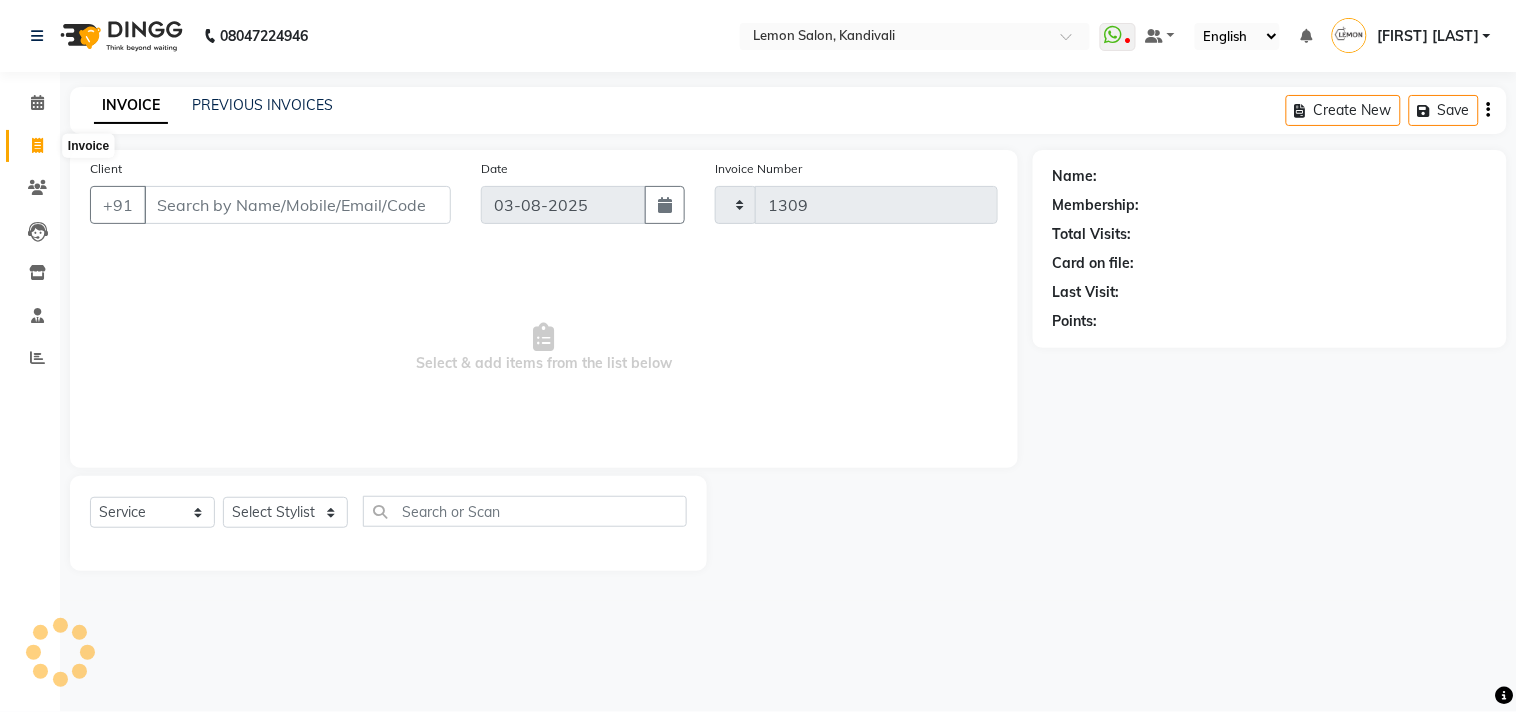 select on "569" 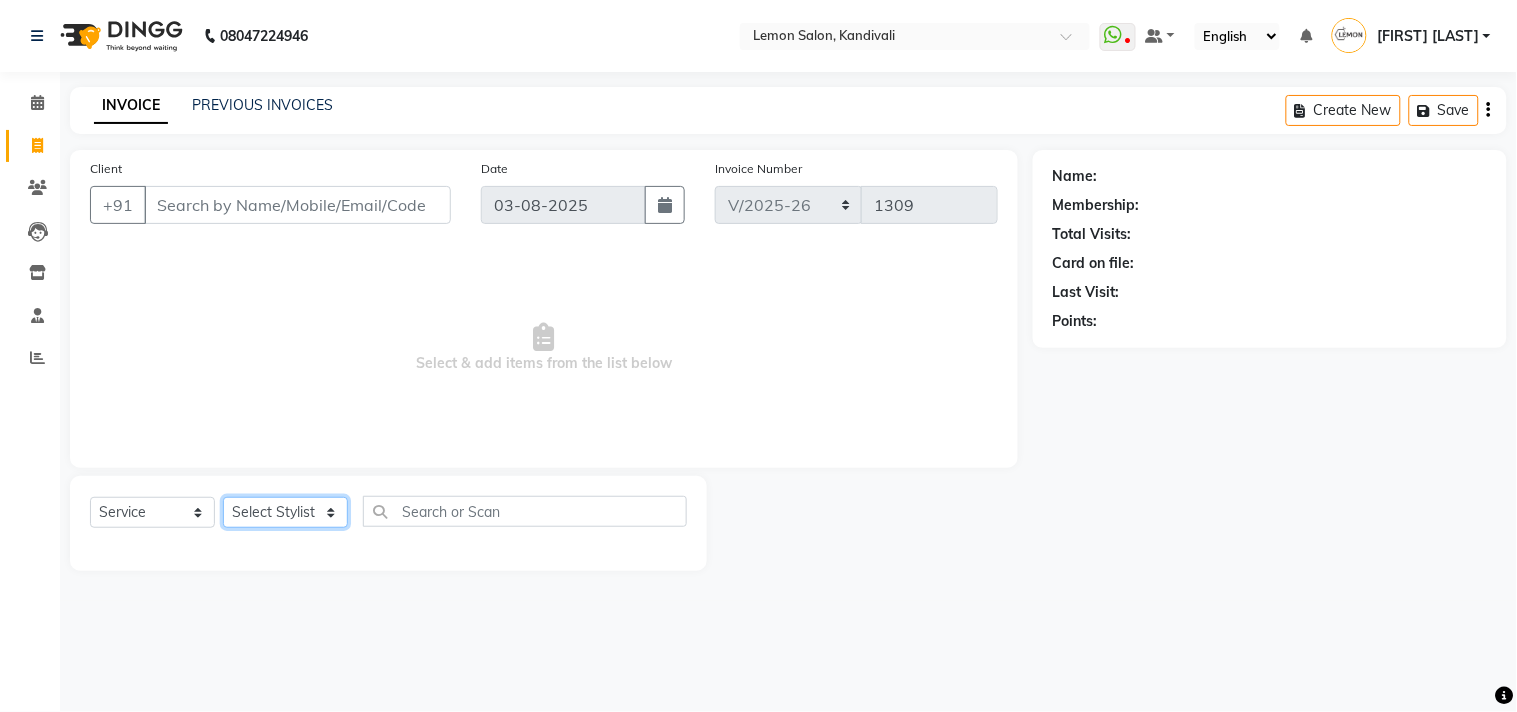click on "Select Stylist Akansha Subba Alam Arun Arndive DC Faheem Malik Gufran Salmani Payal Maurya Riya Adawade Shoeb Salmani Kandivali Swati Sharma Yunus Yusuf Shaikh" 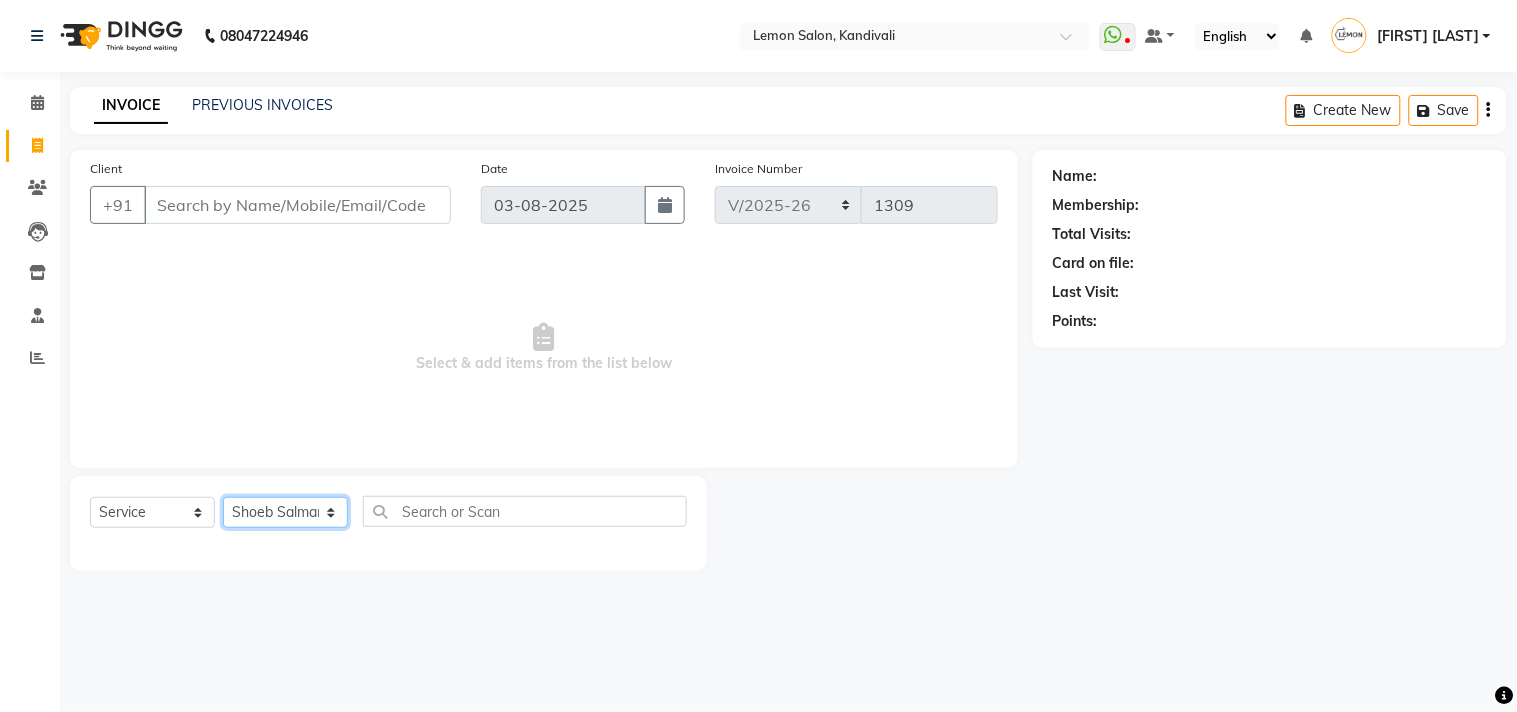 click on "Select Stylist Akansha Subba Alam Arun Arndive DC Faheem Malik Gufran Salmani Payal Maurya Riya Adawade Shoeb Salmani Kandivali Swati Sharma Yunus Yusuf Shaikh" 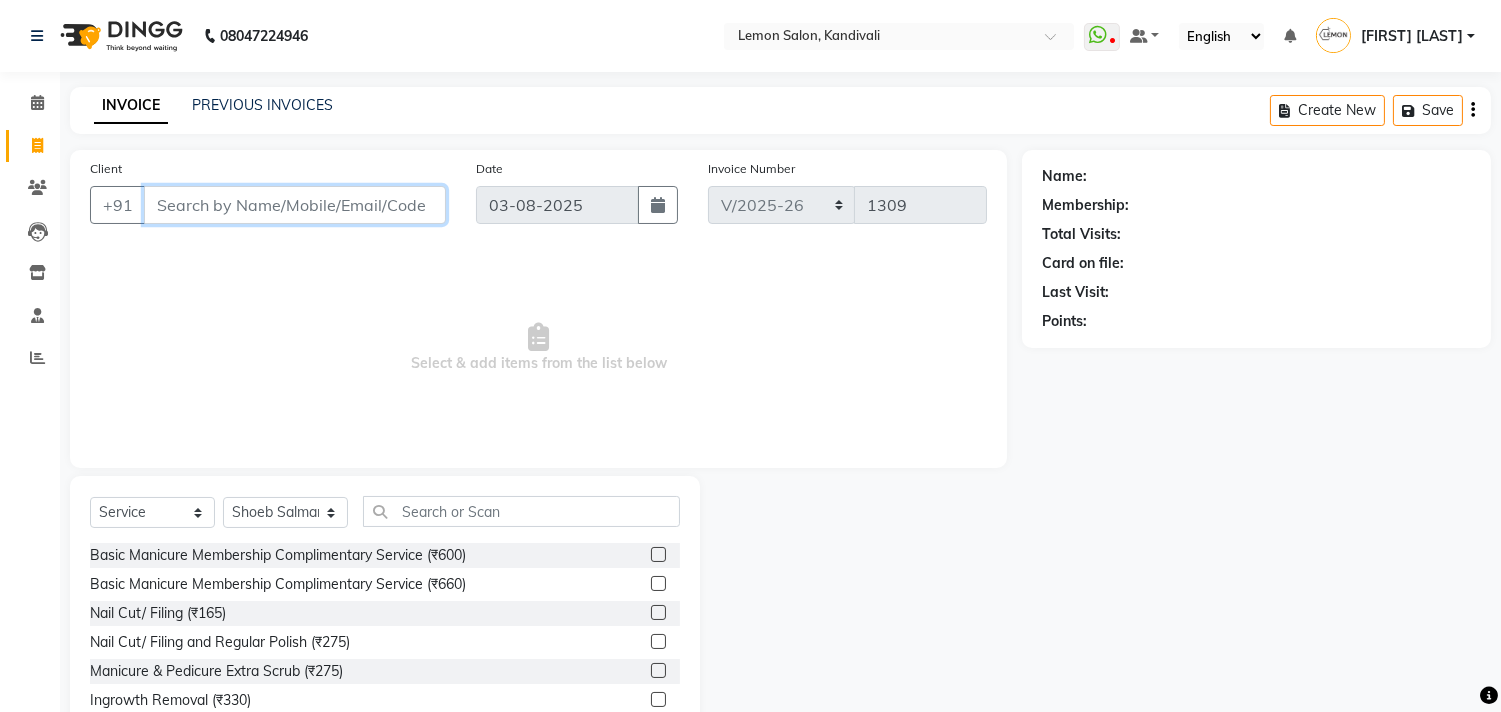 click on "Client" at bounding box center (295, 205) 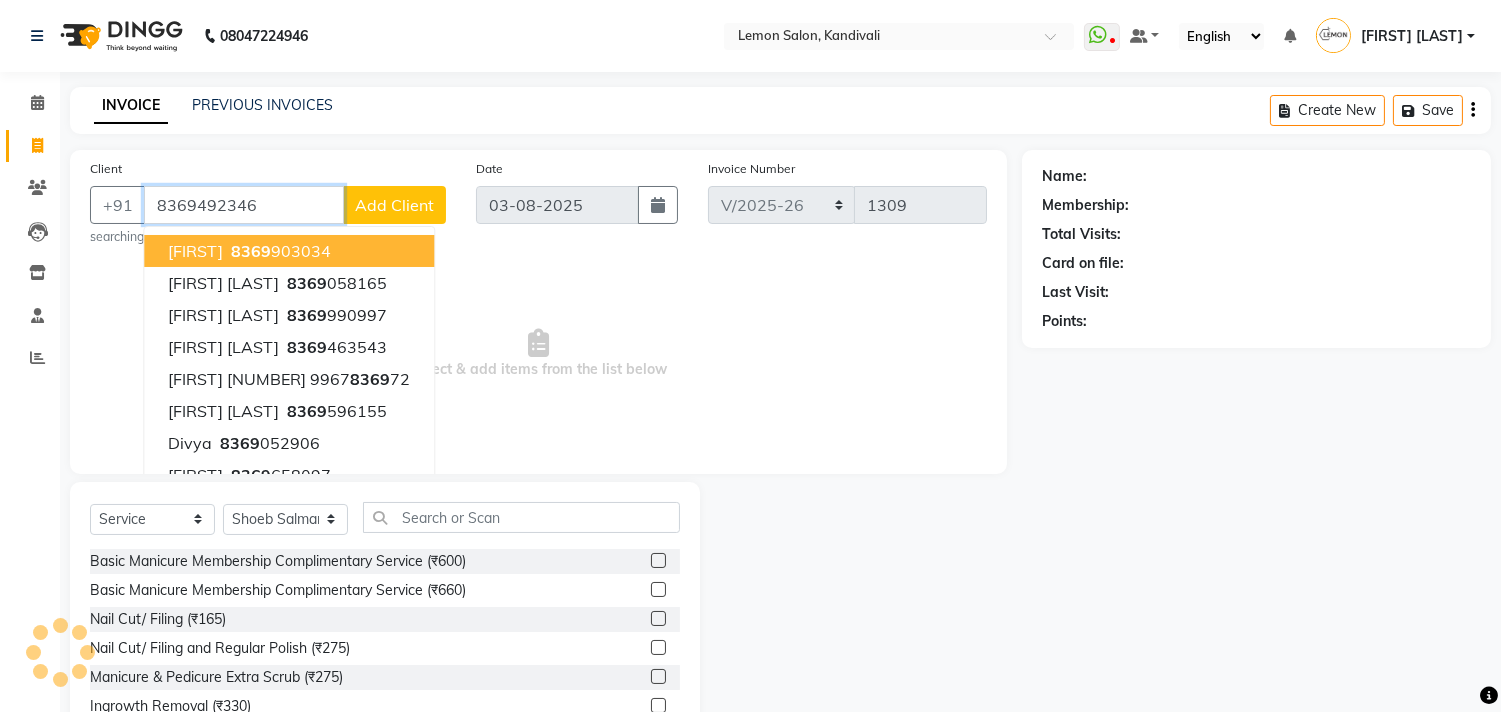 type on "8369492346" 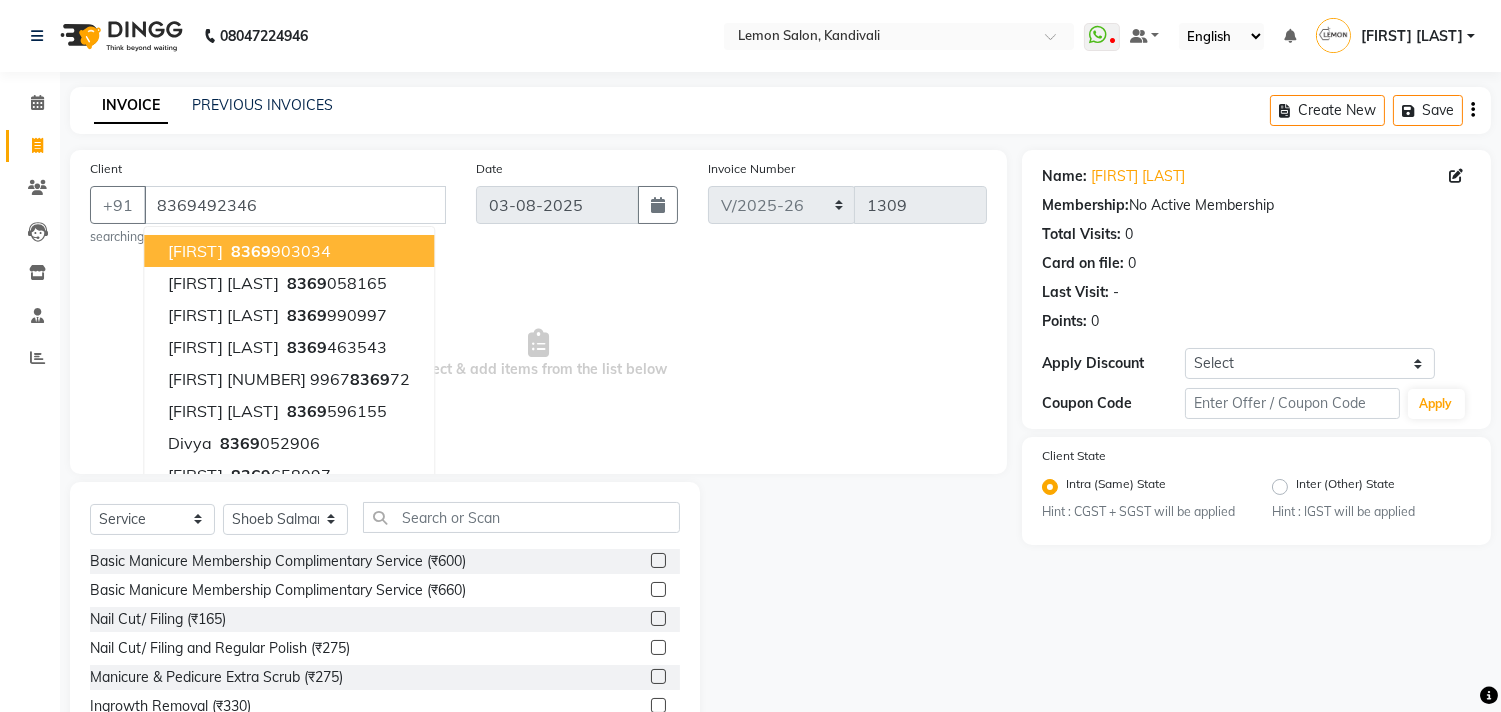 click on "Select & add items from the list below" at bounding box center [538, 354] 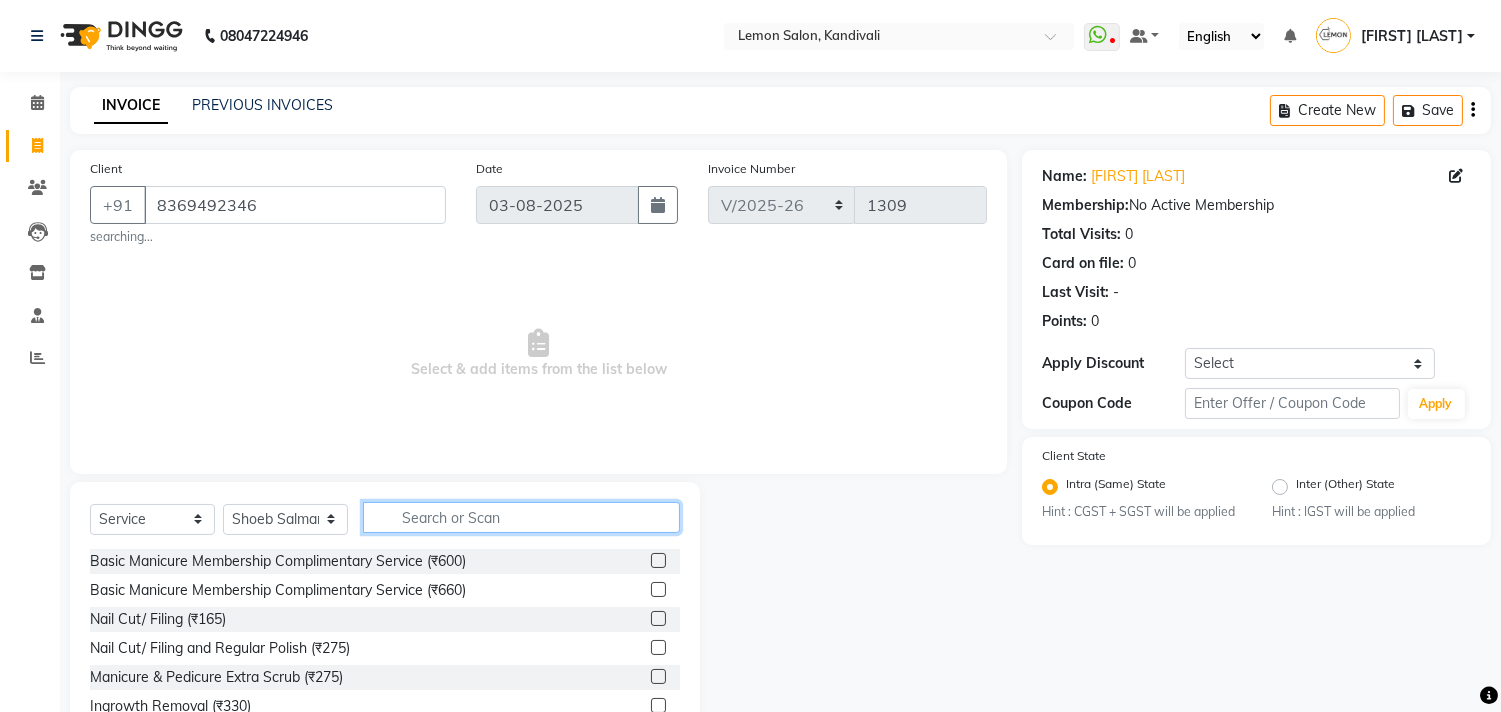 click 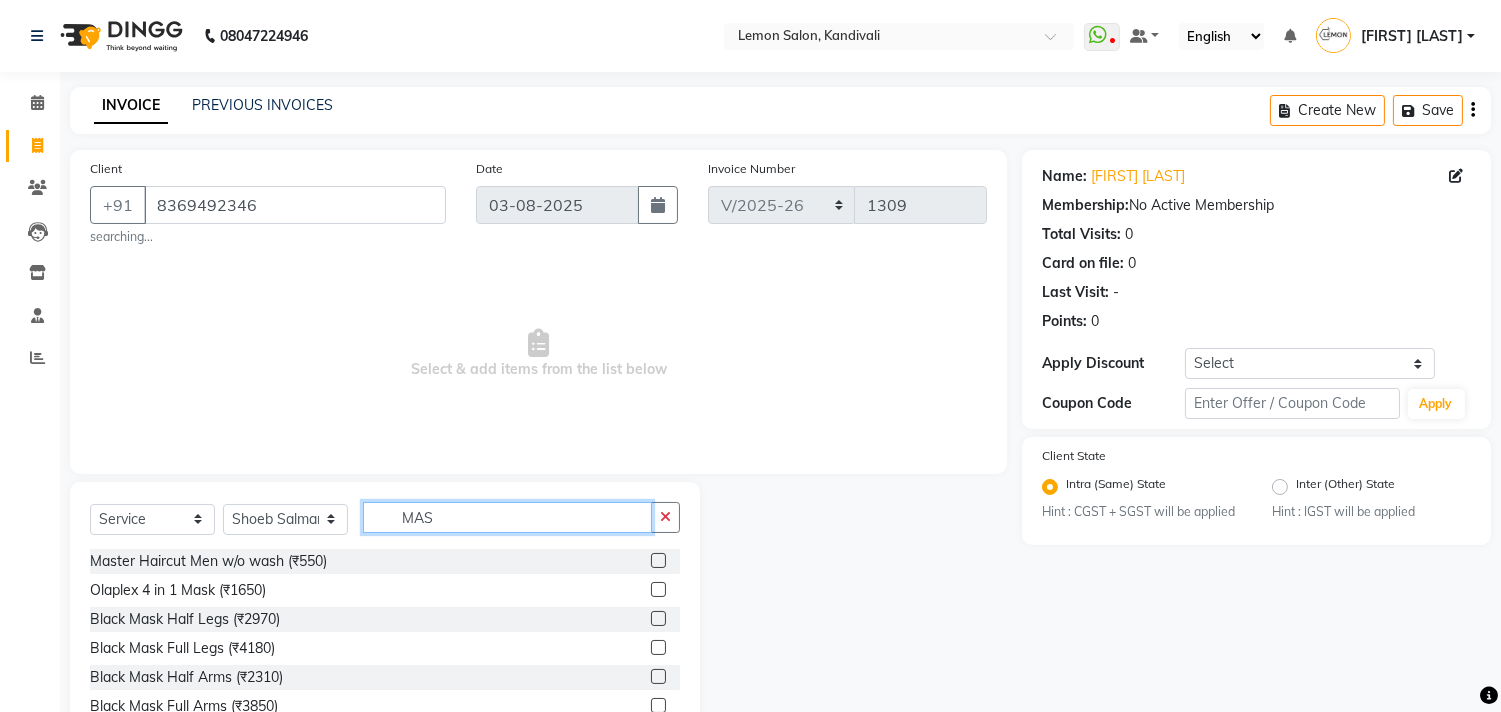 type on "MAS" 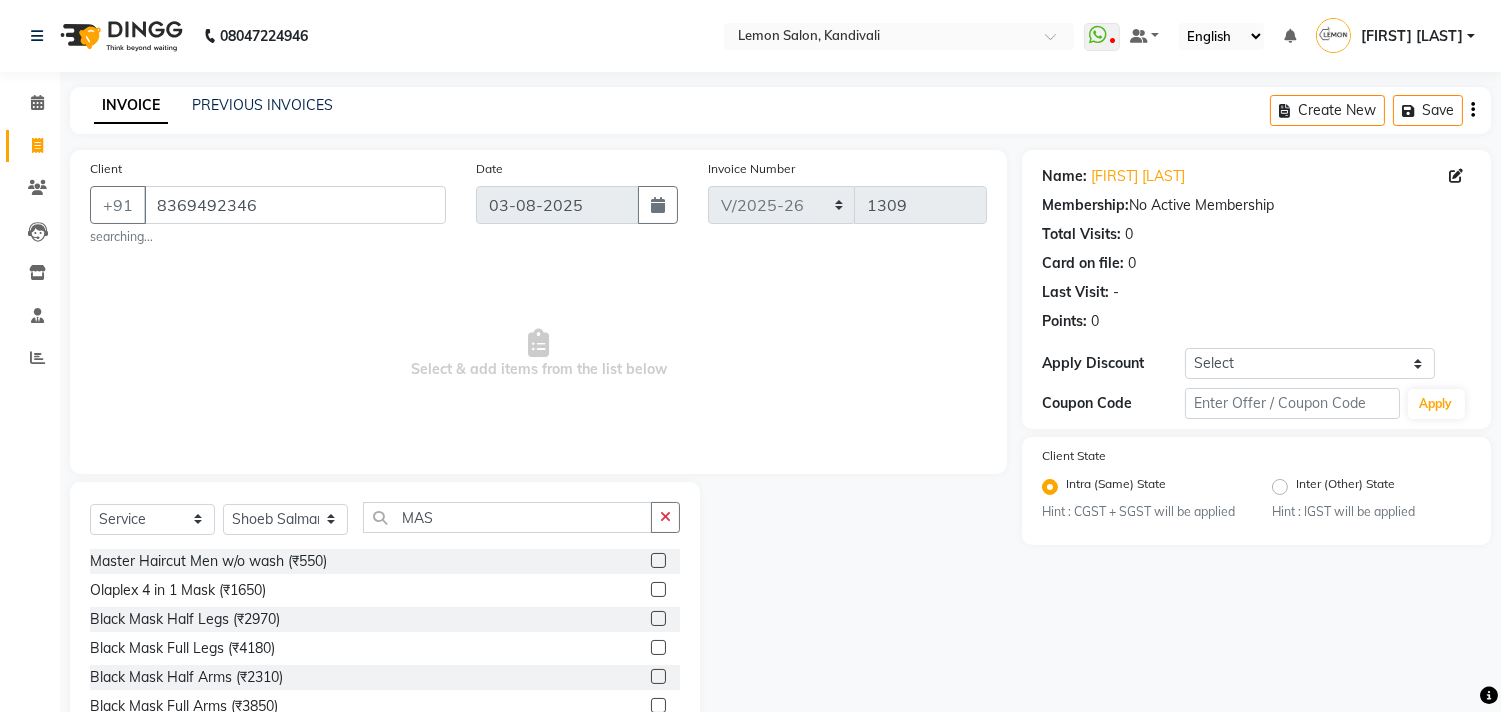 click 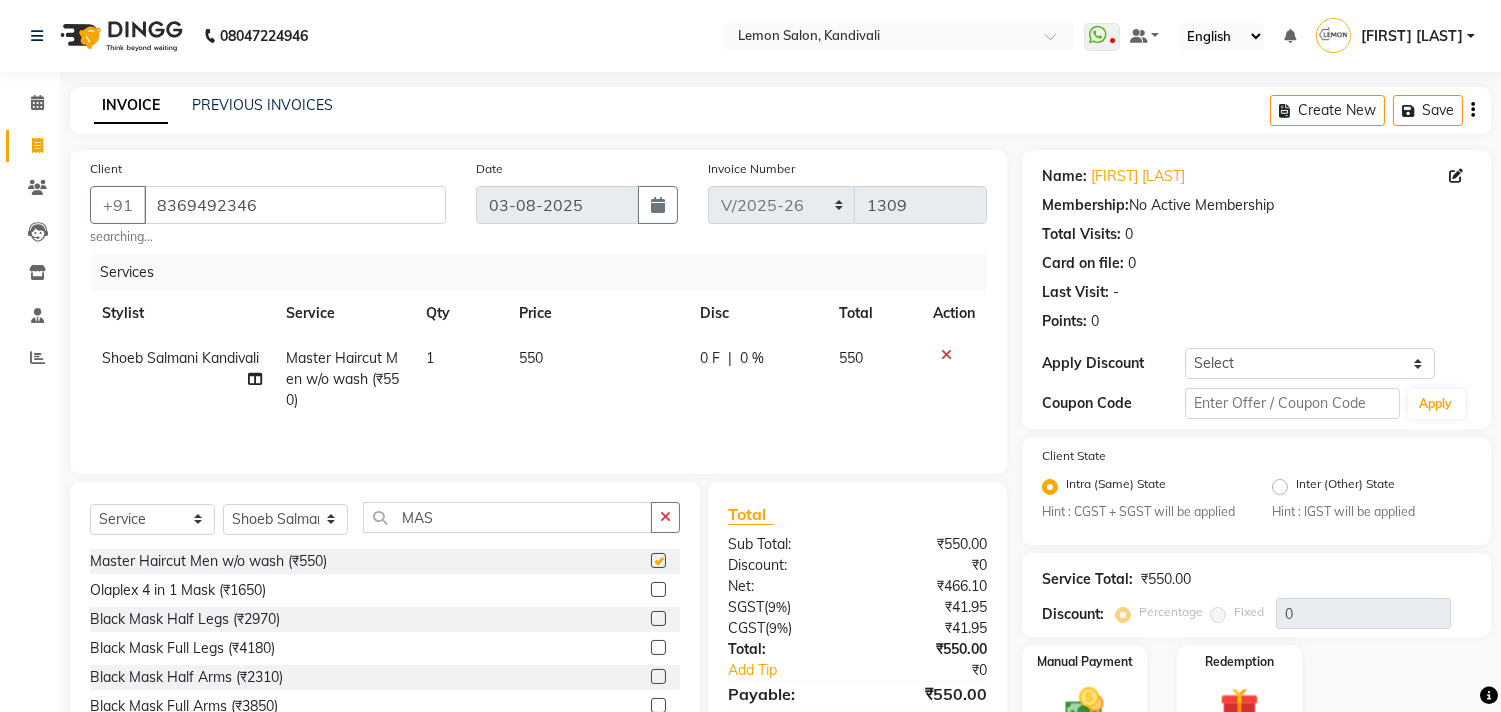 checkbox on "false" 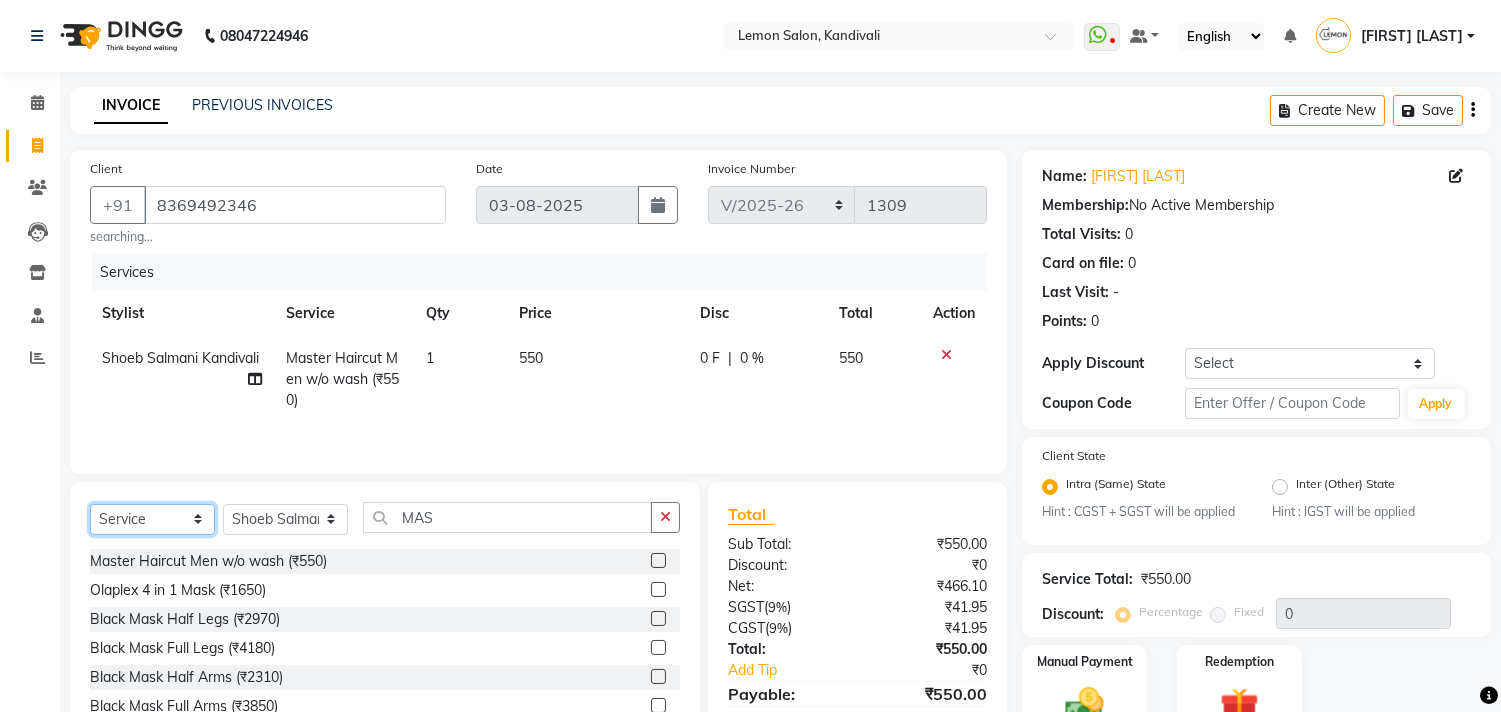 click on "Select  Service  Product  Membership  Package Voucher Prepaid Gift Card" 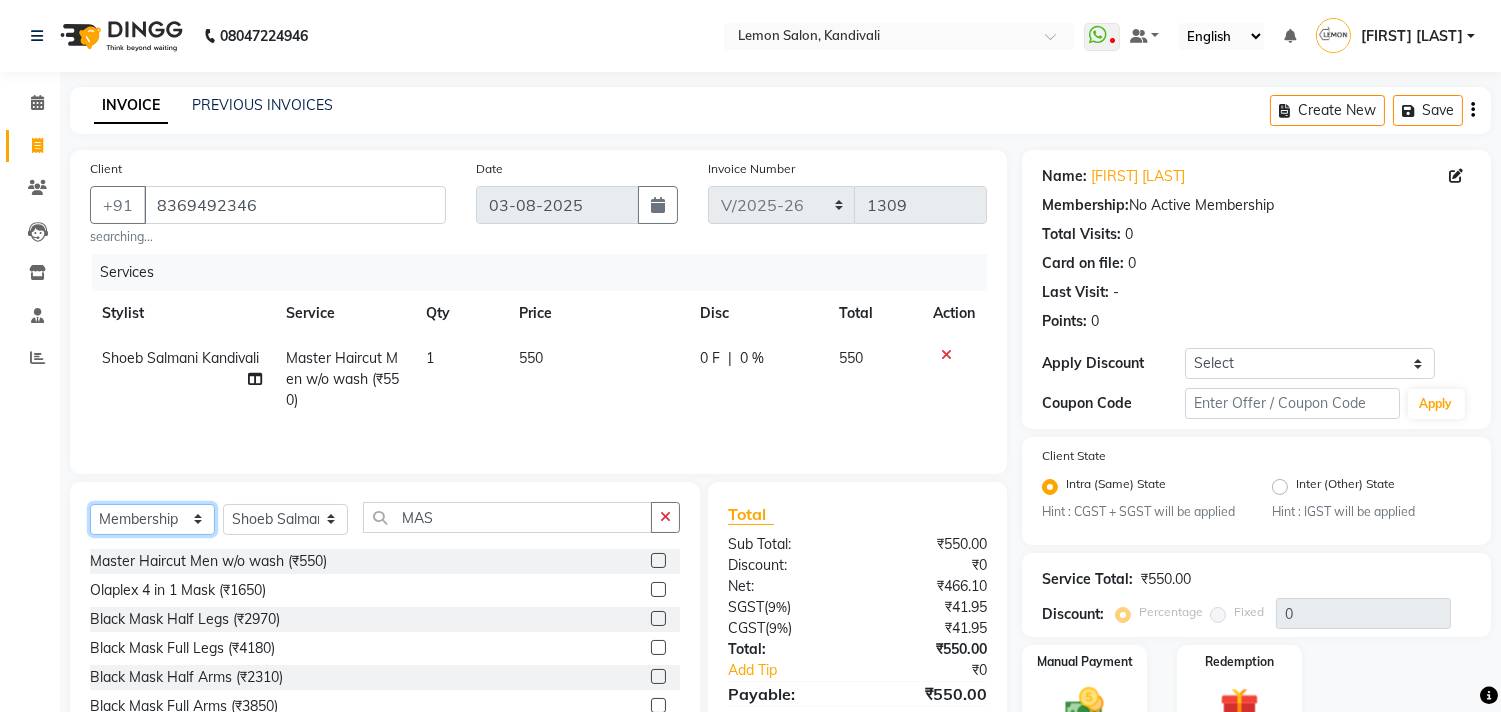 click on "Select  Service  Product  Membership  Package Voucher Prepaid Gift Card" 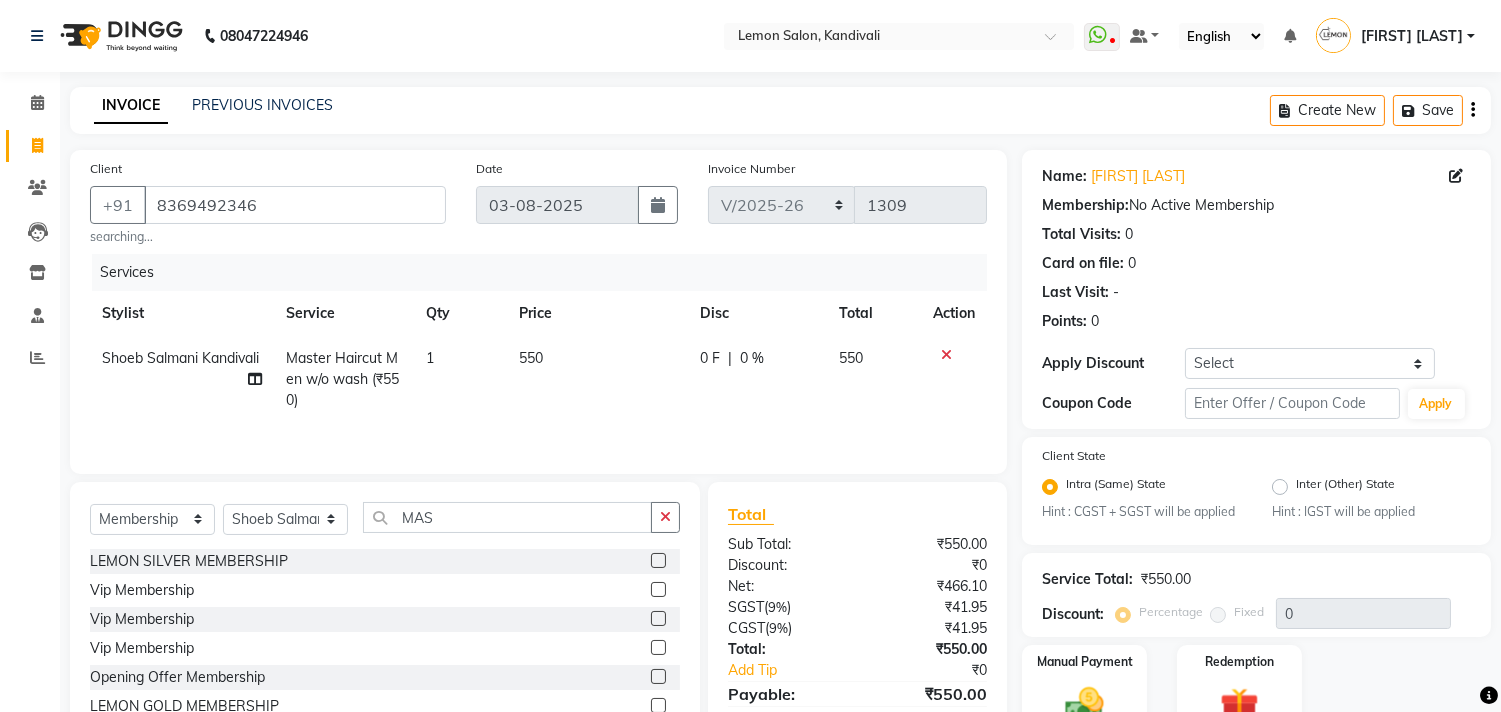 click 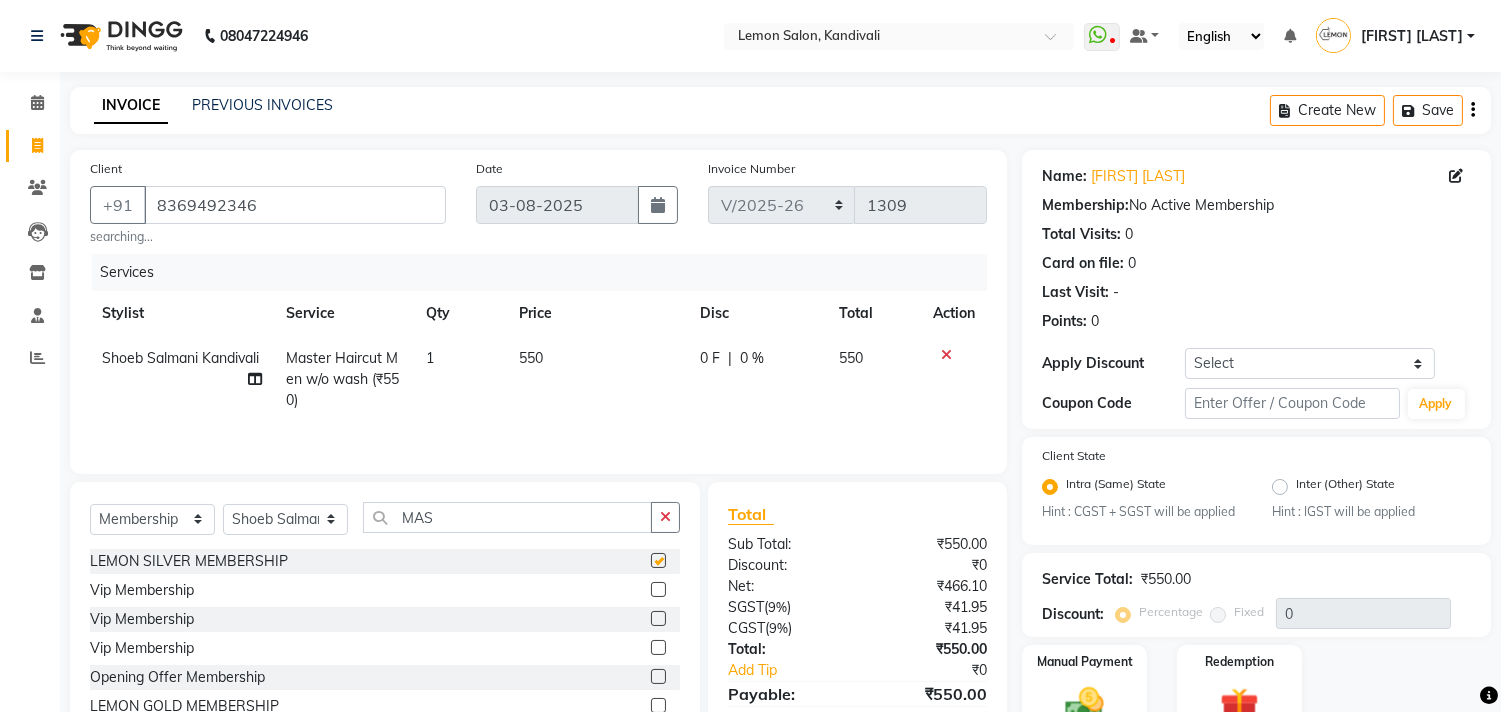 select on "select" 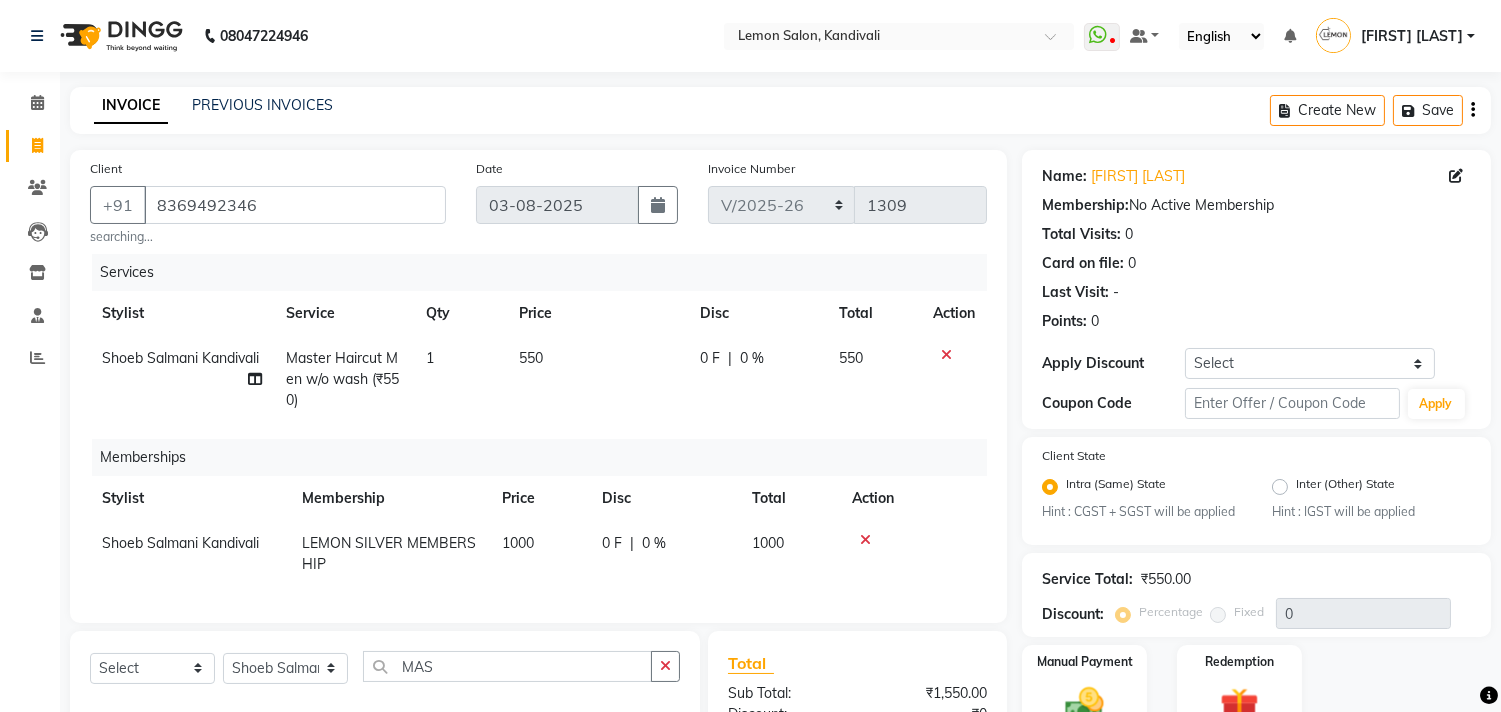 click on "Name: Parth Maheshwari Membership:  No Active Membership  Total Visits:  0 Card on file:  0 Last Visit:   - Points:   0  Apply Discount Select Coupon → Abc Coupon Code Apply" 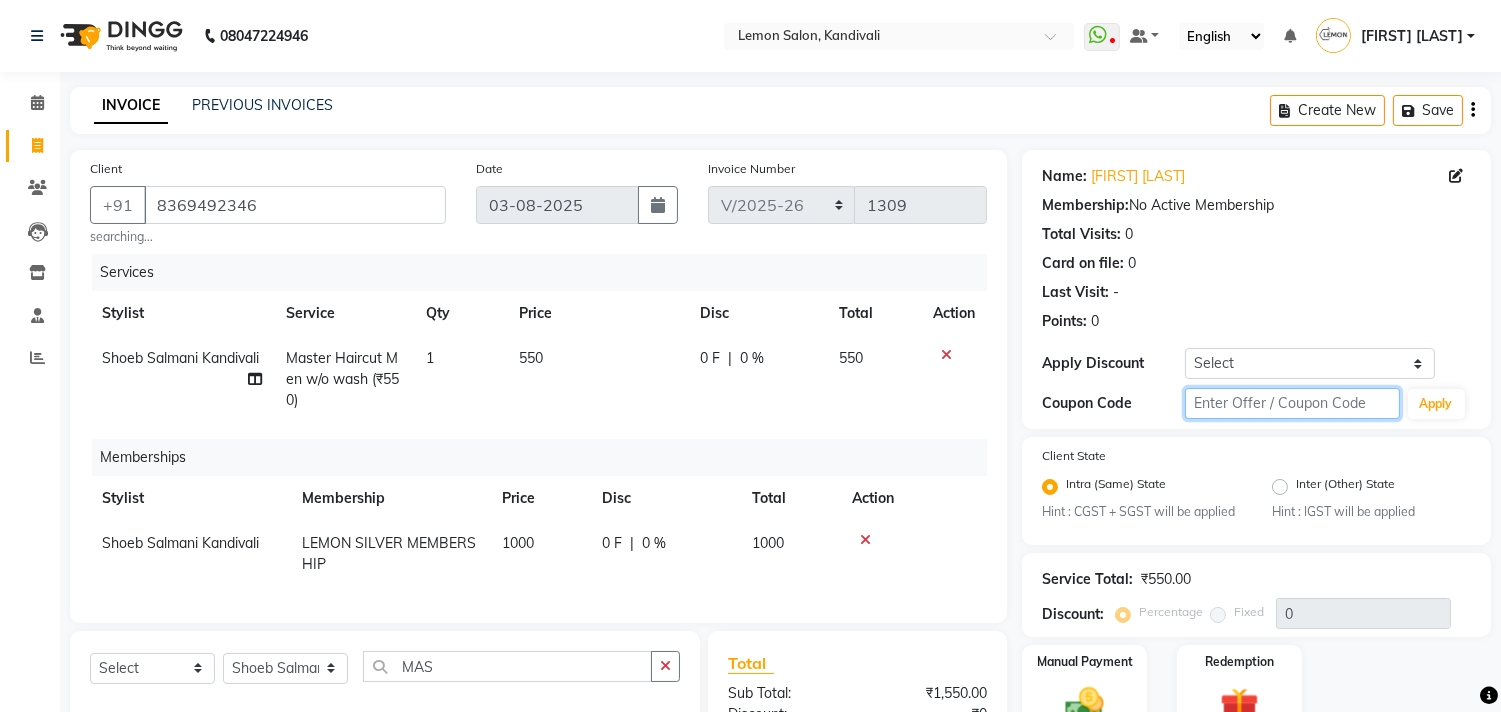 click 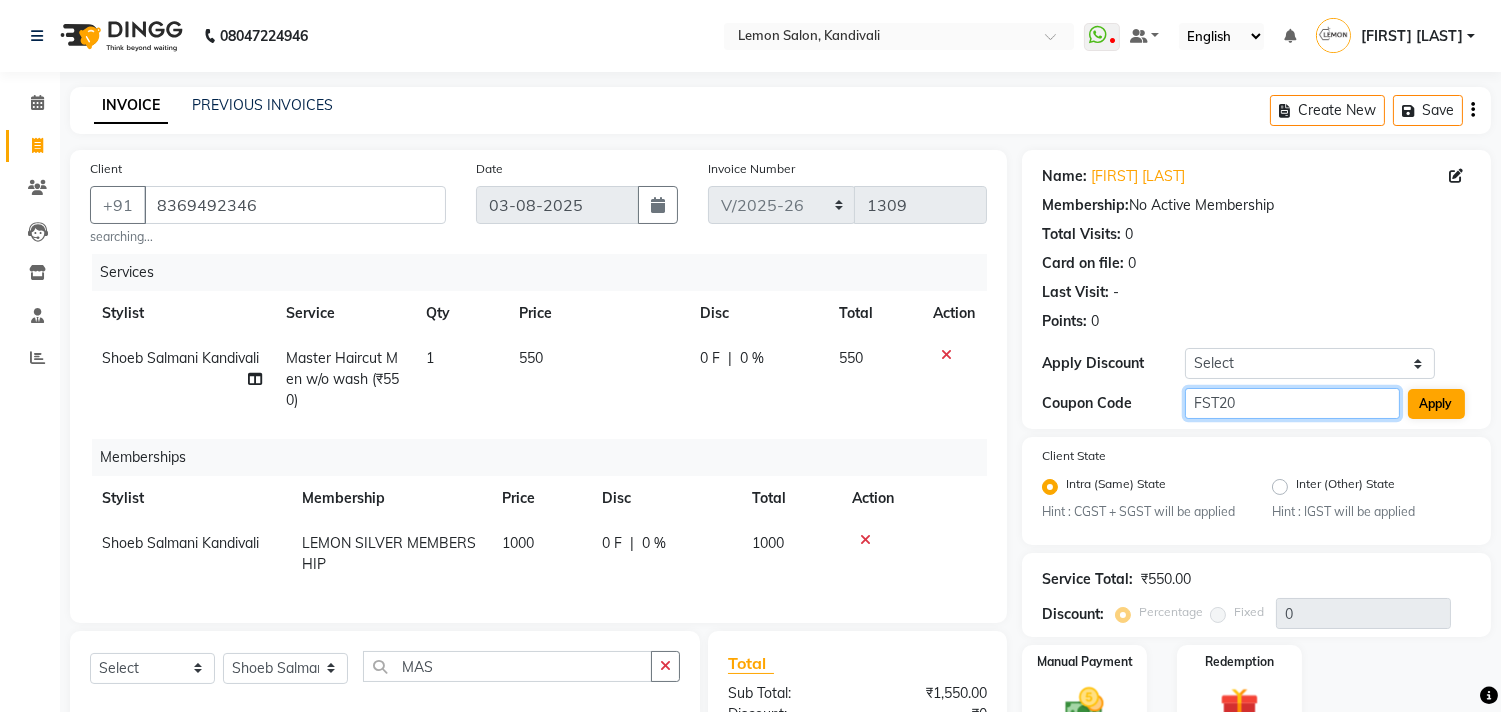 type on "FST20" 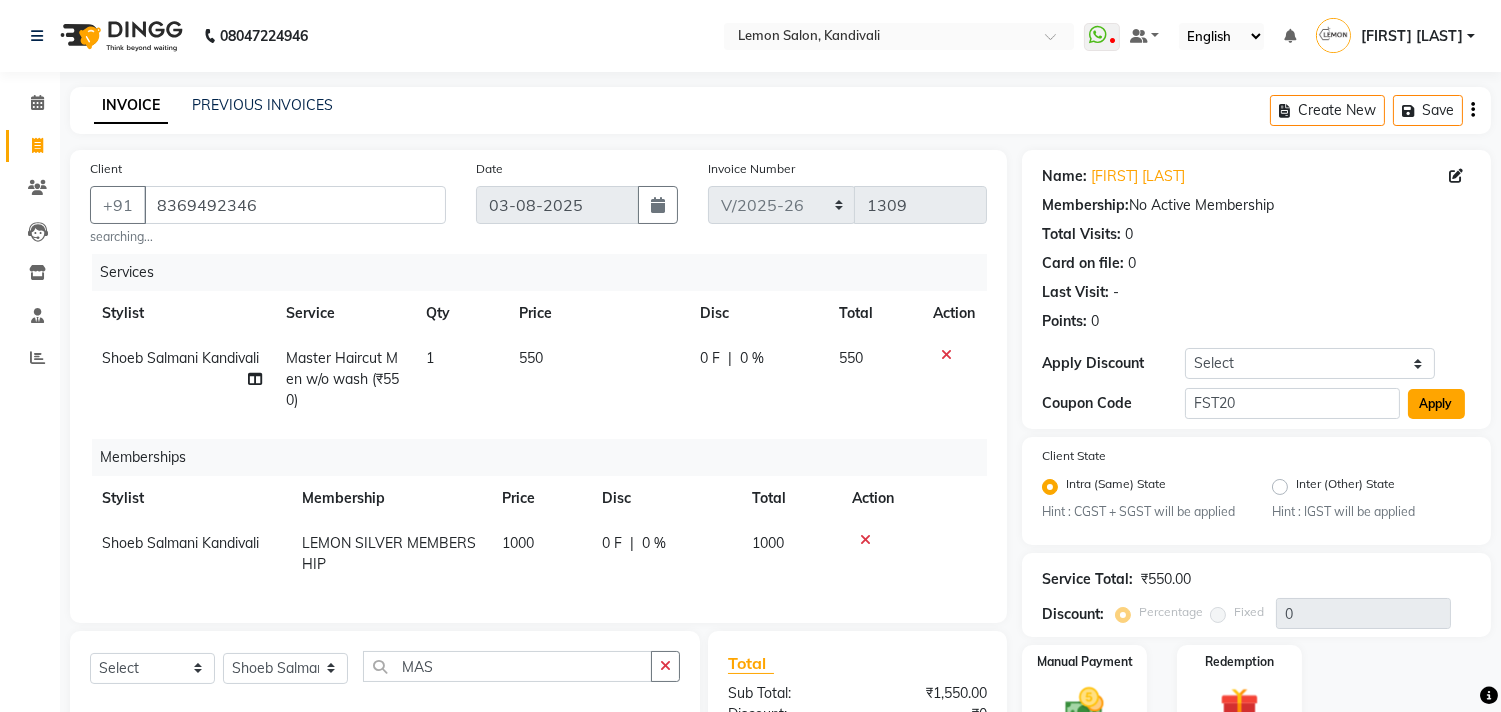 click on "Apply" 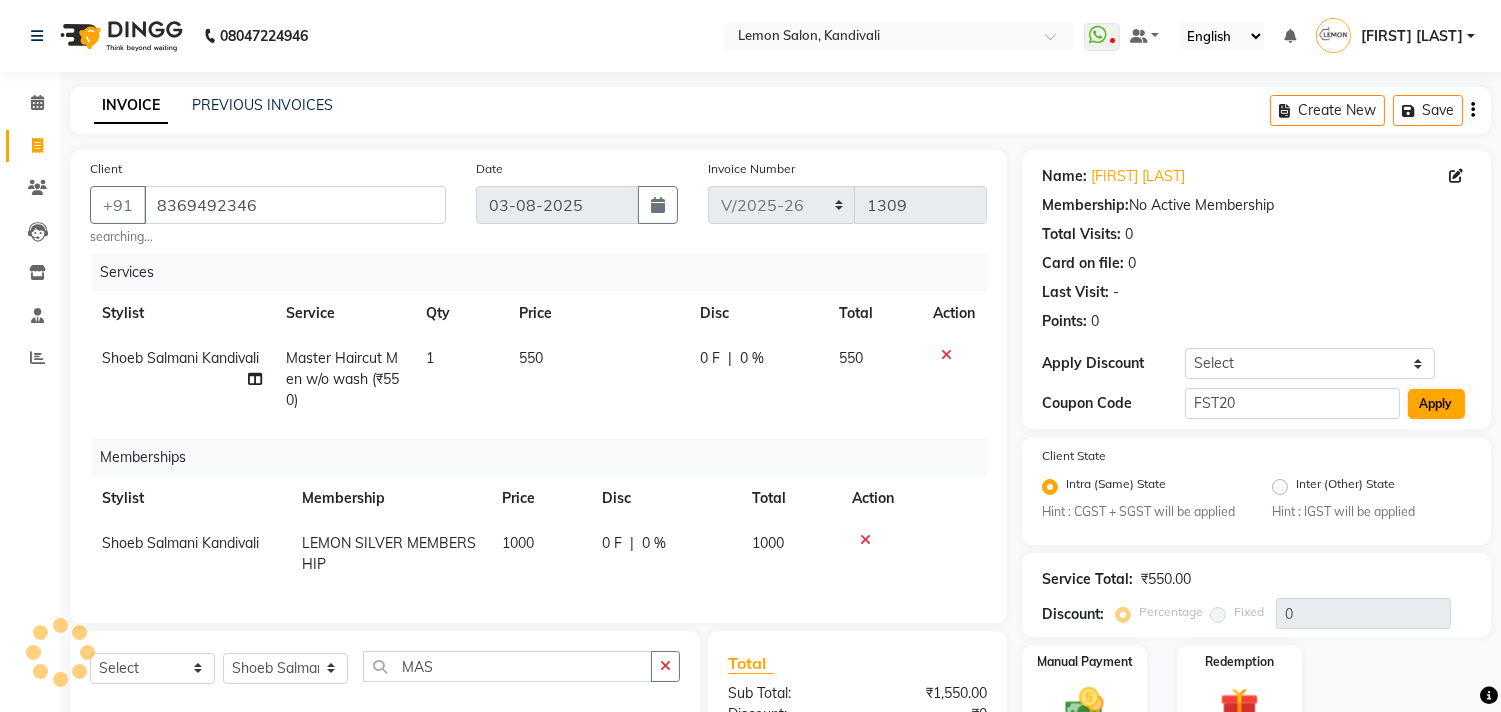 type on "20" 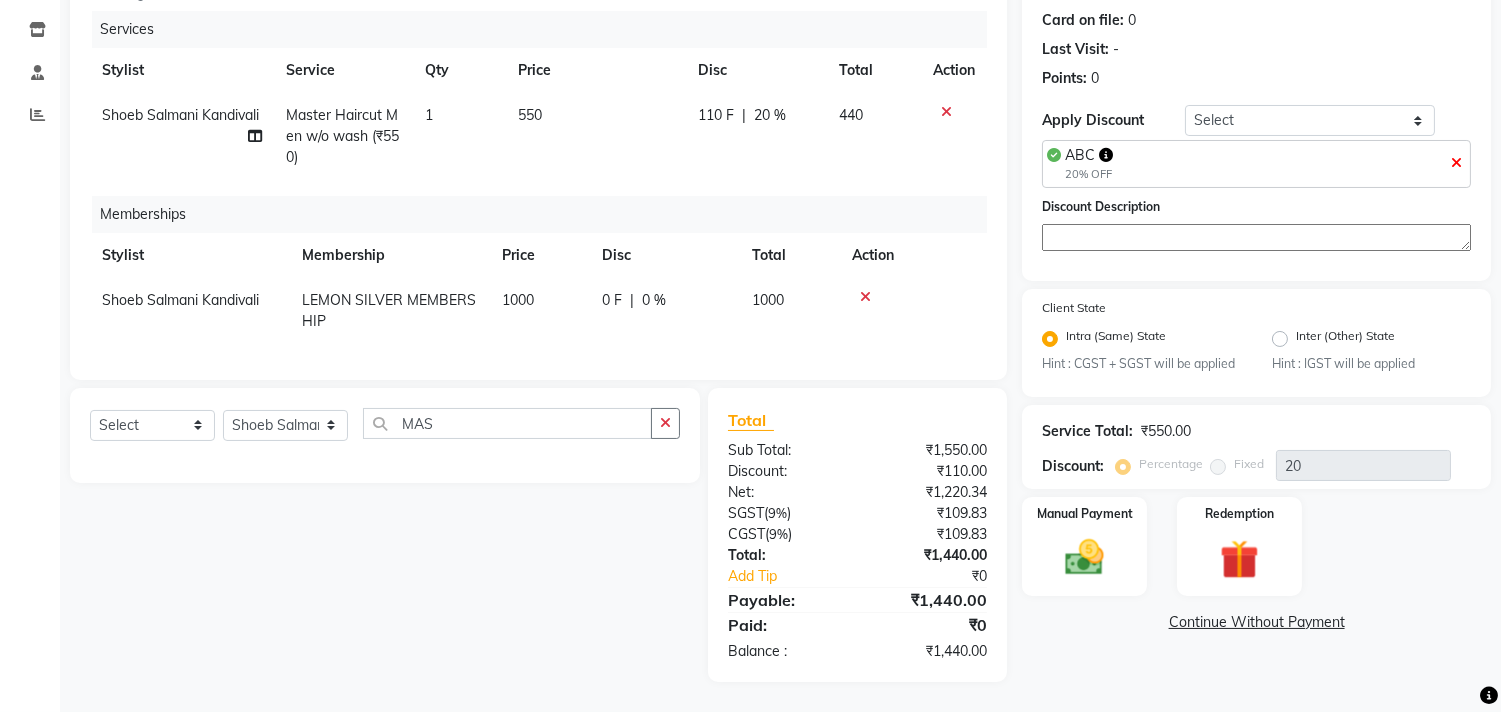 scroll, scrollTop: 260, scrollLeft: 0, axis: vertical 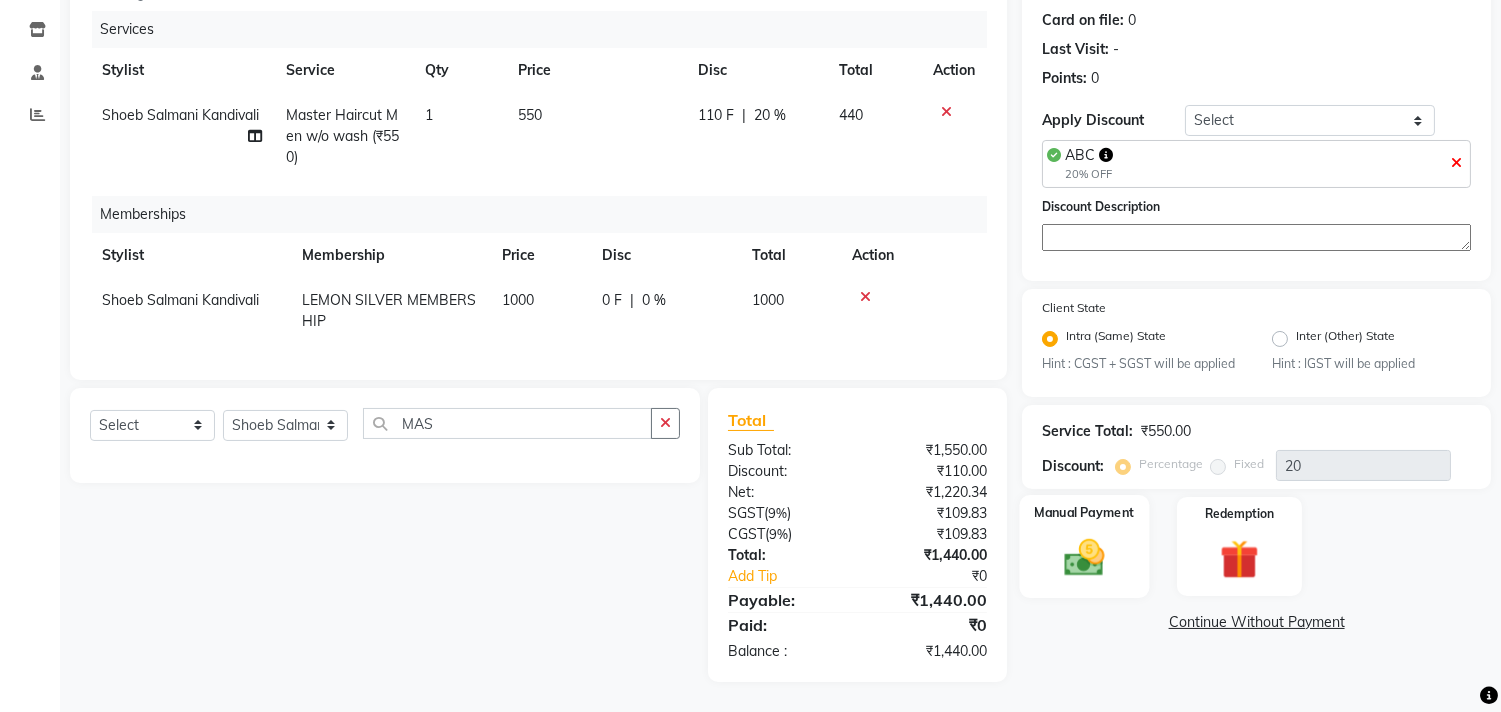 click 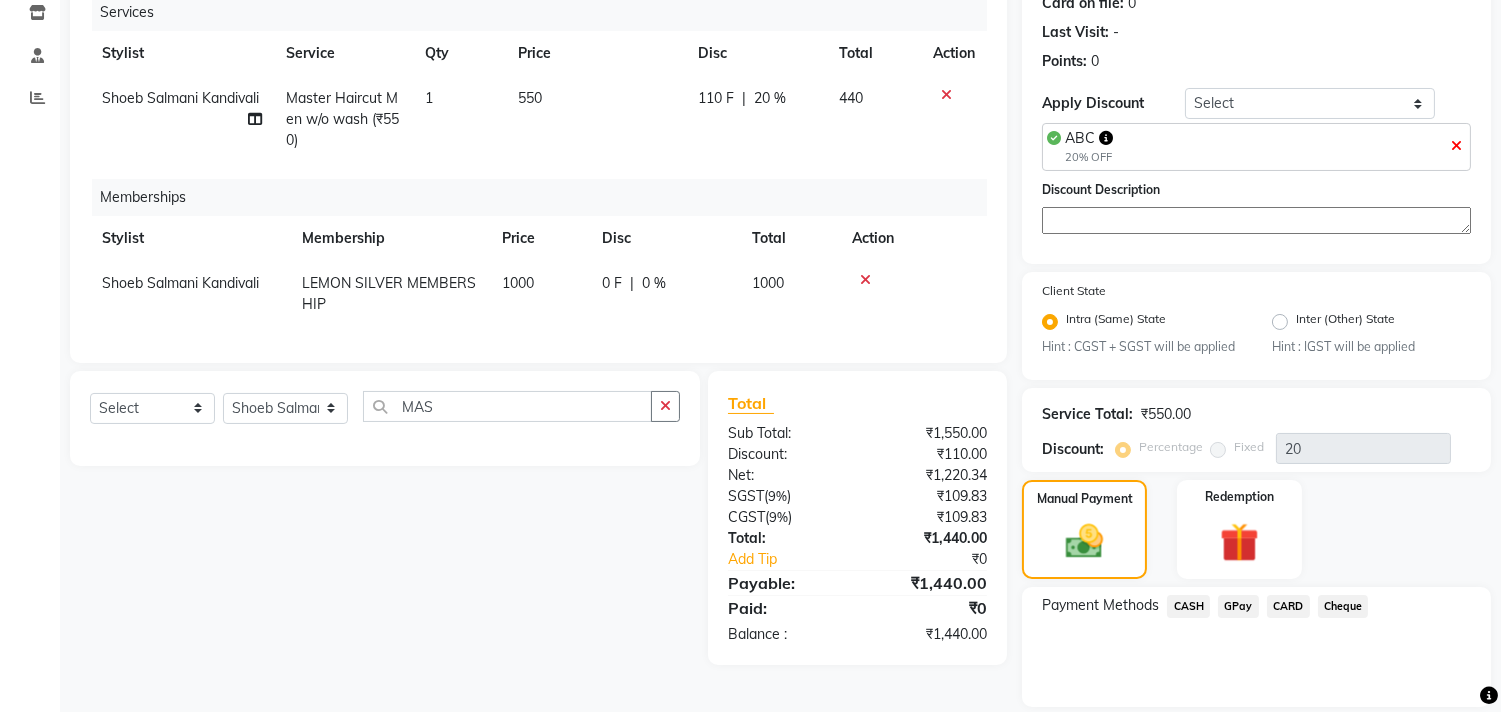 click on "GPay" 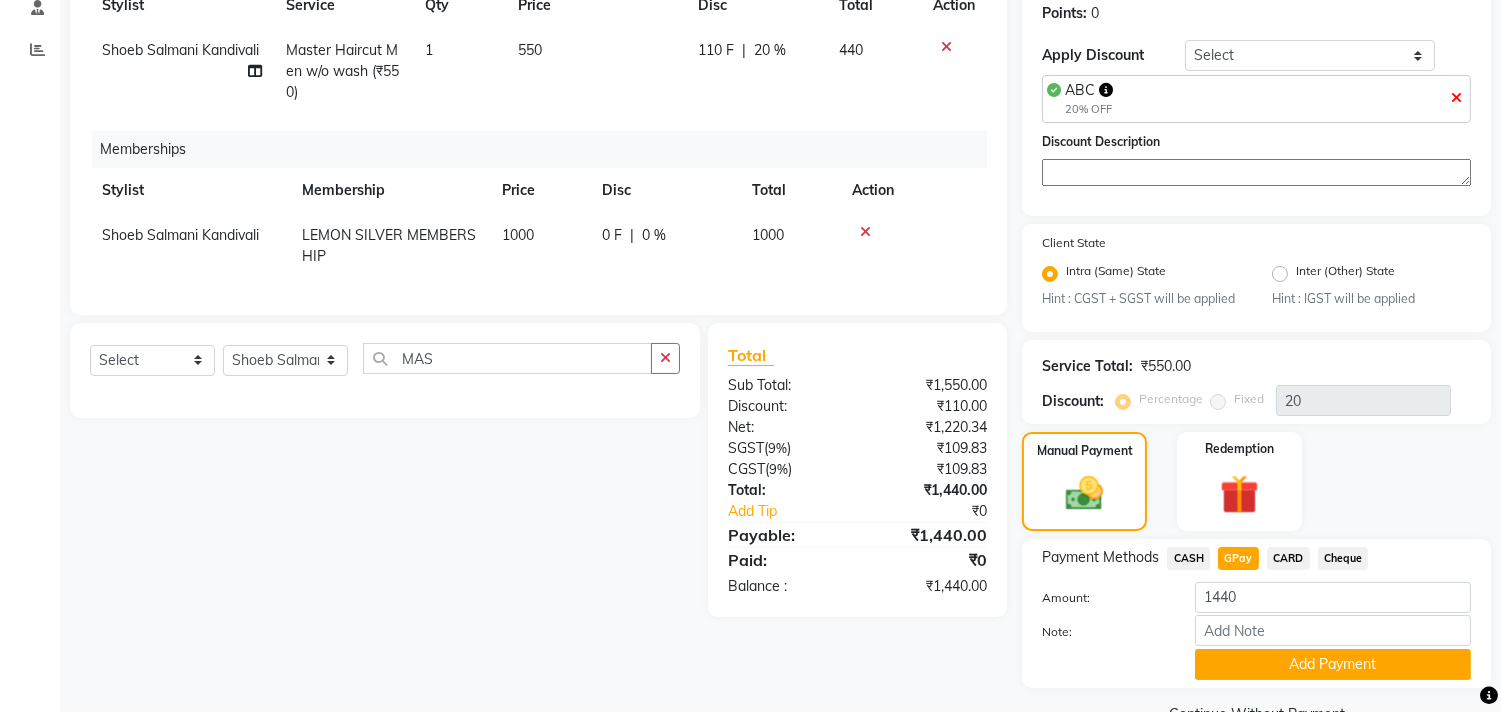 scroll, scrollTop: 355, scrollLeft: 0, axis: vertical 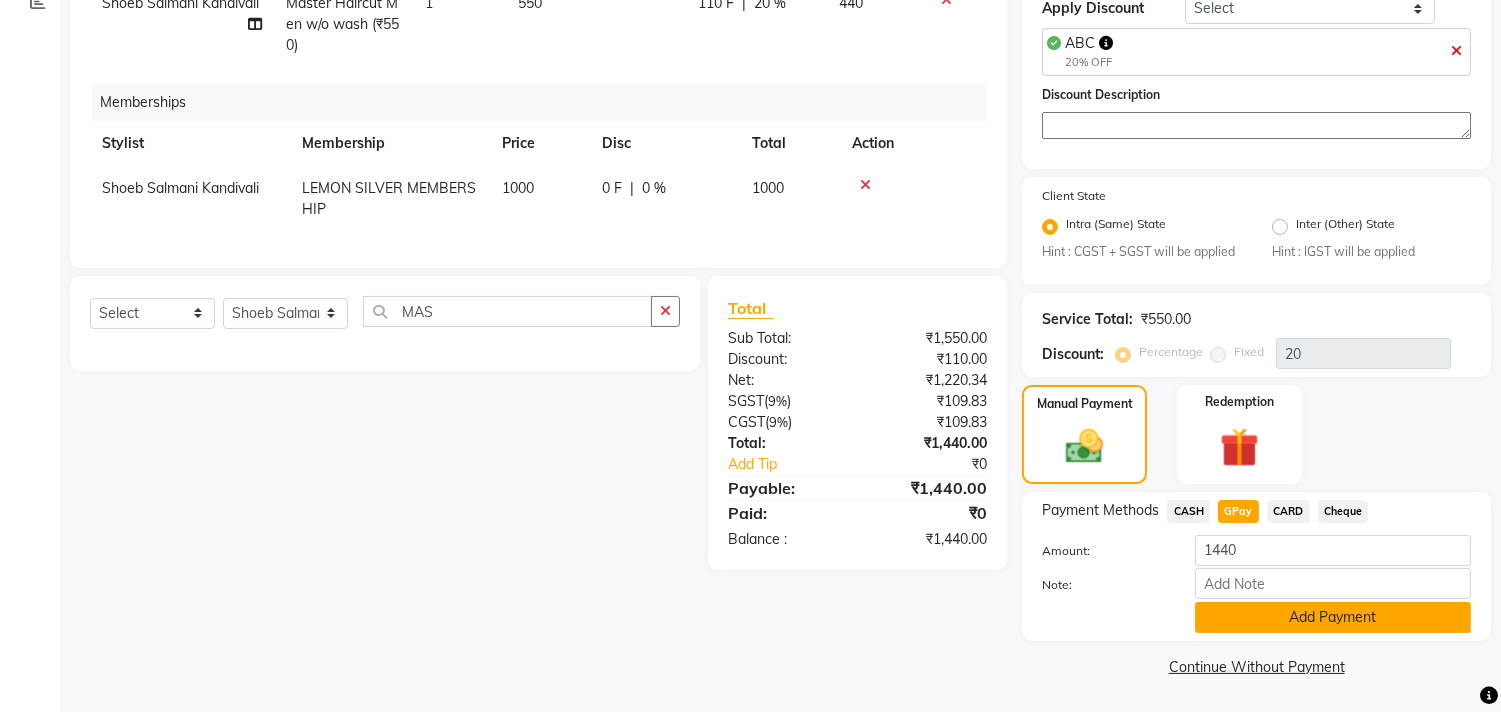 click on "Add Payment" 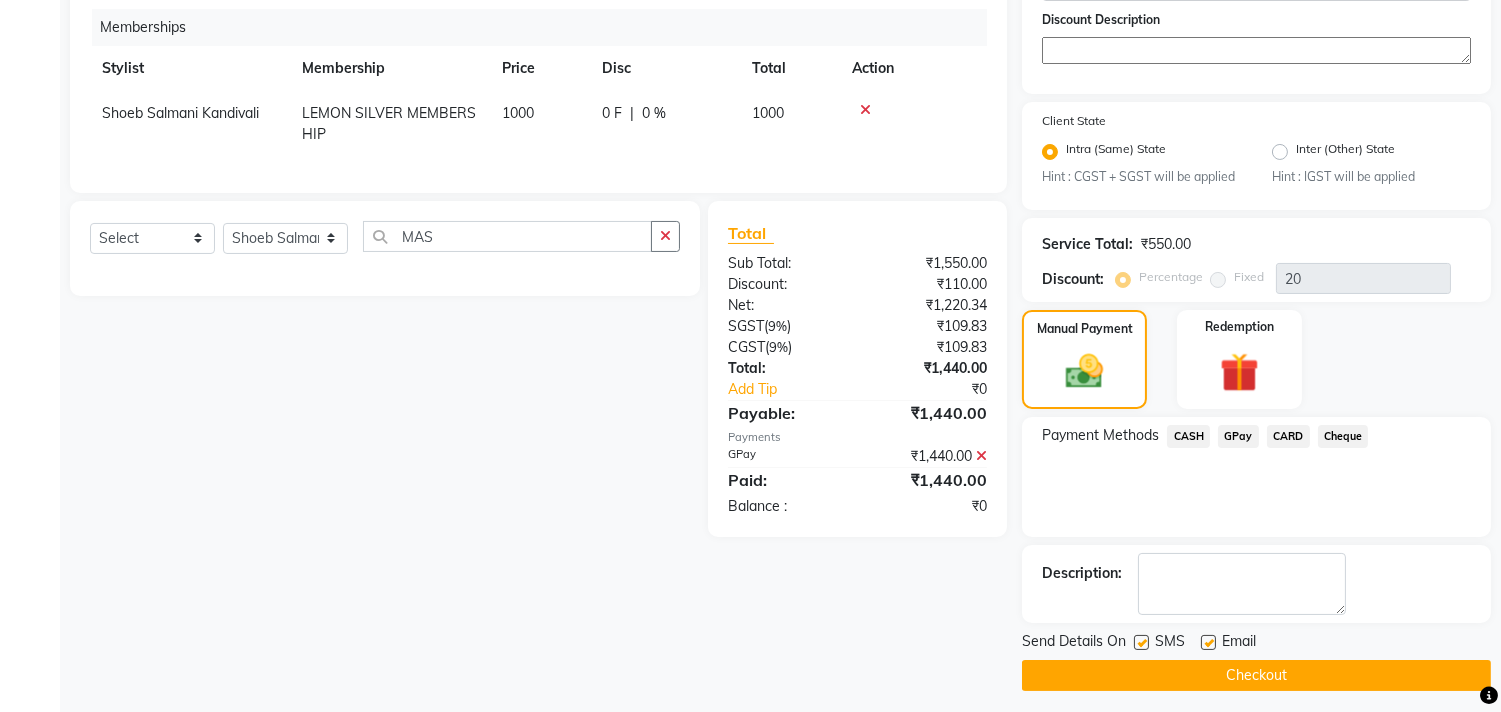 scroll, scrollTop: 438, scrollLeft: 0, axis: vertical 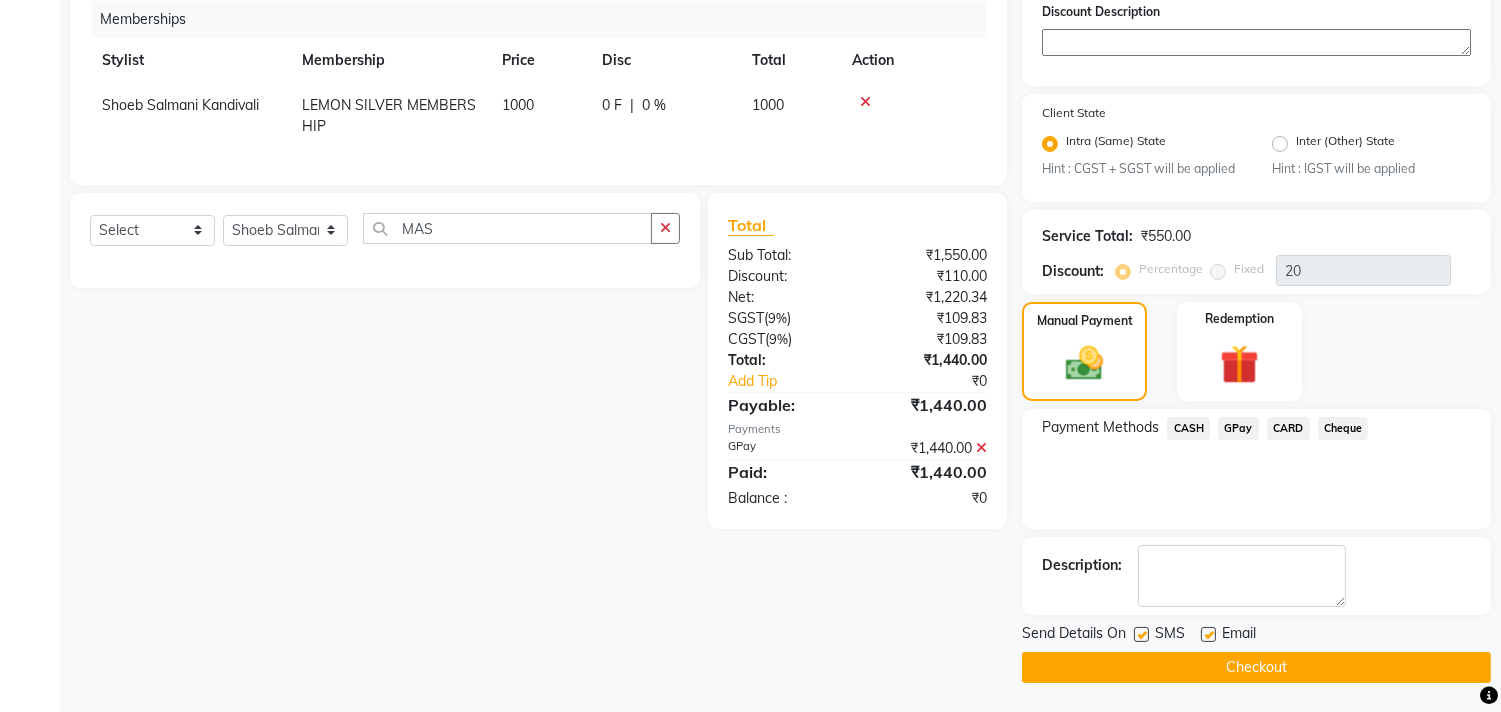 click on "Checkout" 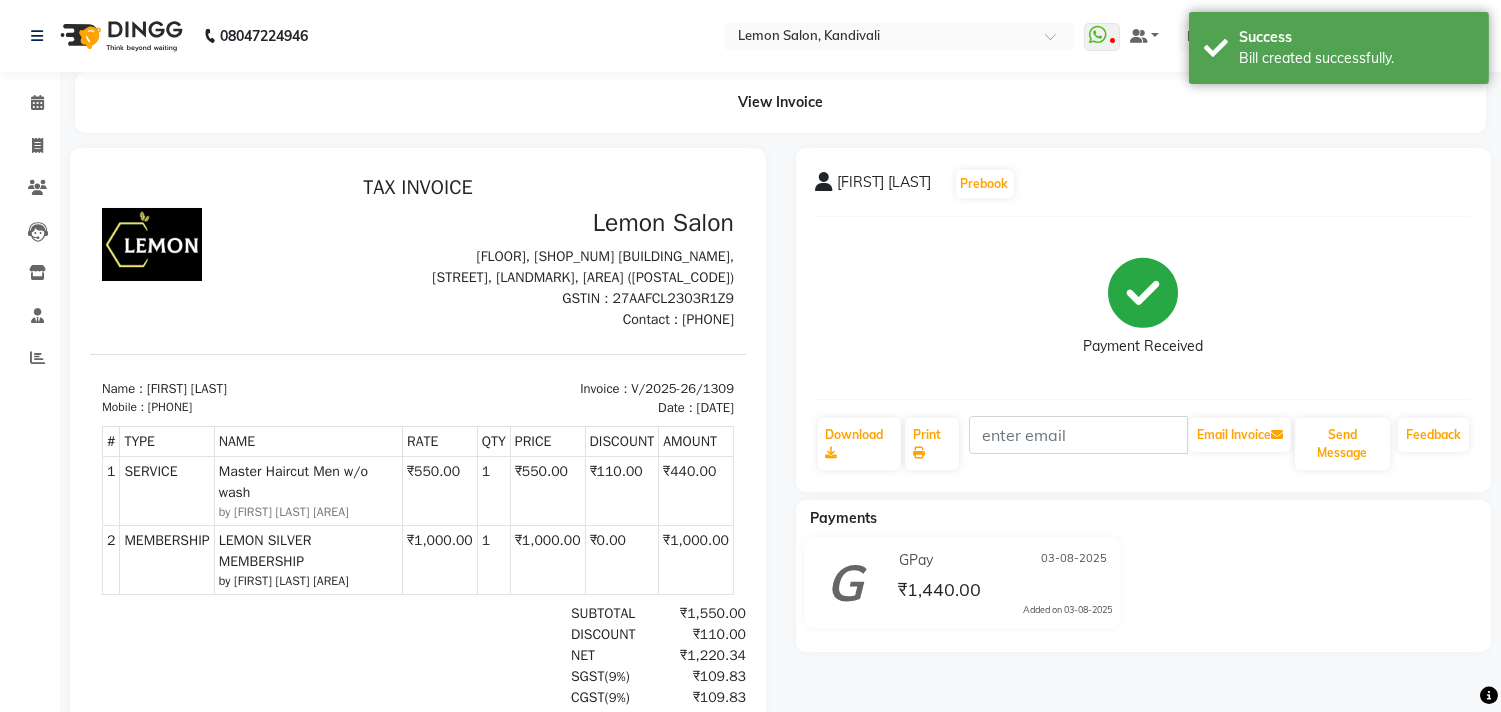scroll, scrollTop: 0, scrollLeft: 0, axis: both 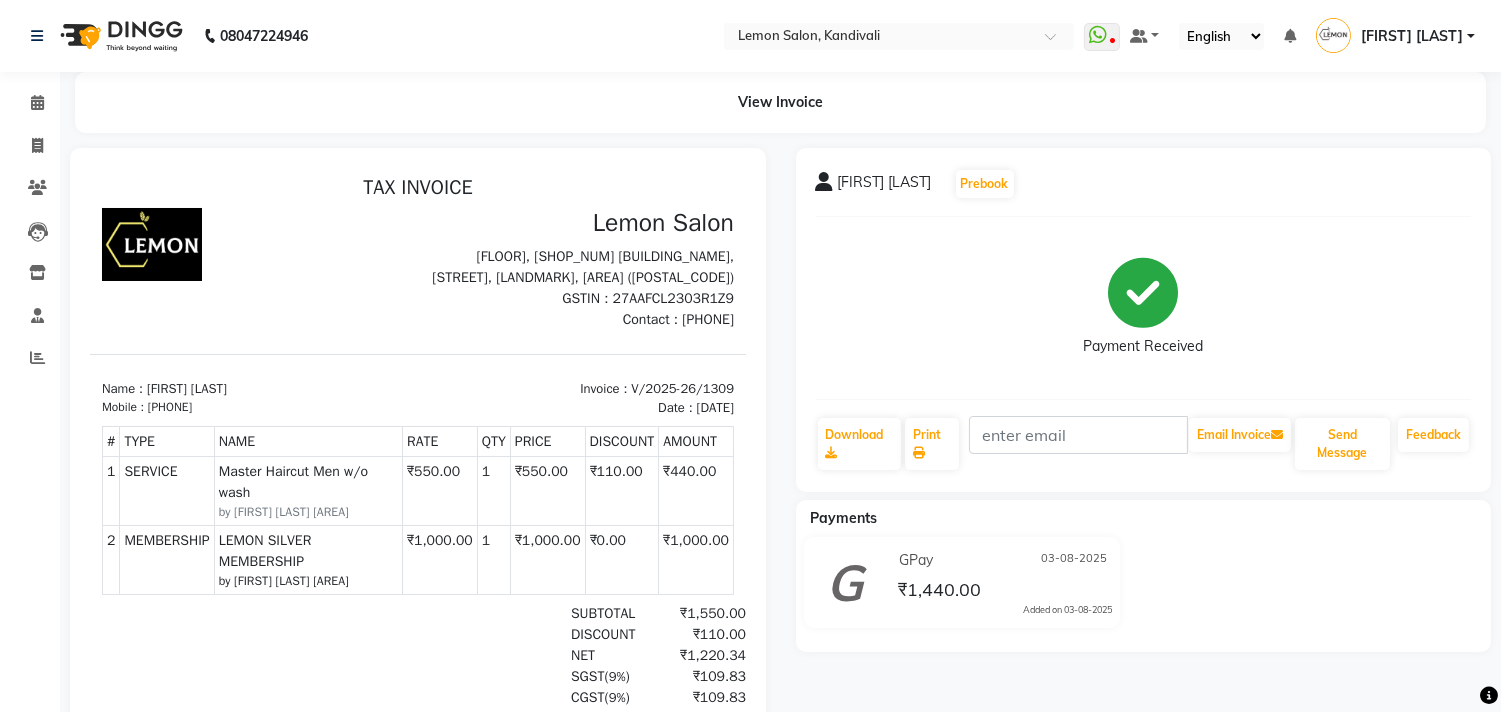 drag, startPoint x: 527, startPoint y: 413, endPoint x: 693, endPoint y: 424, distance: 166.36406 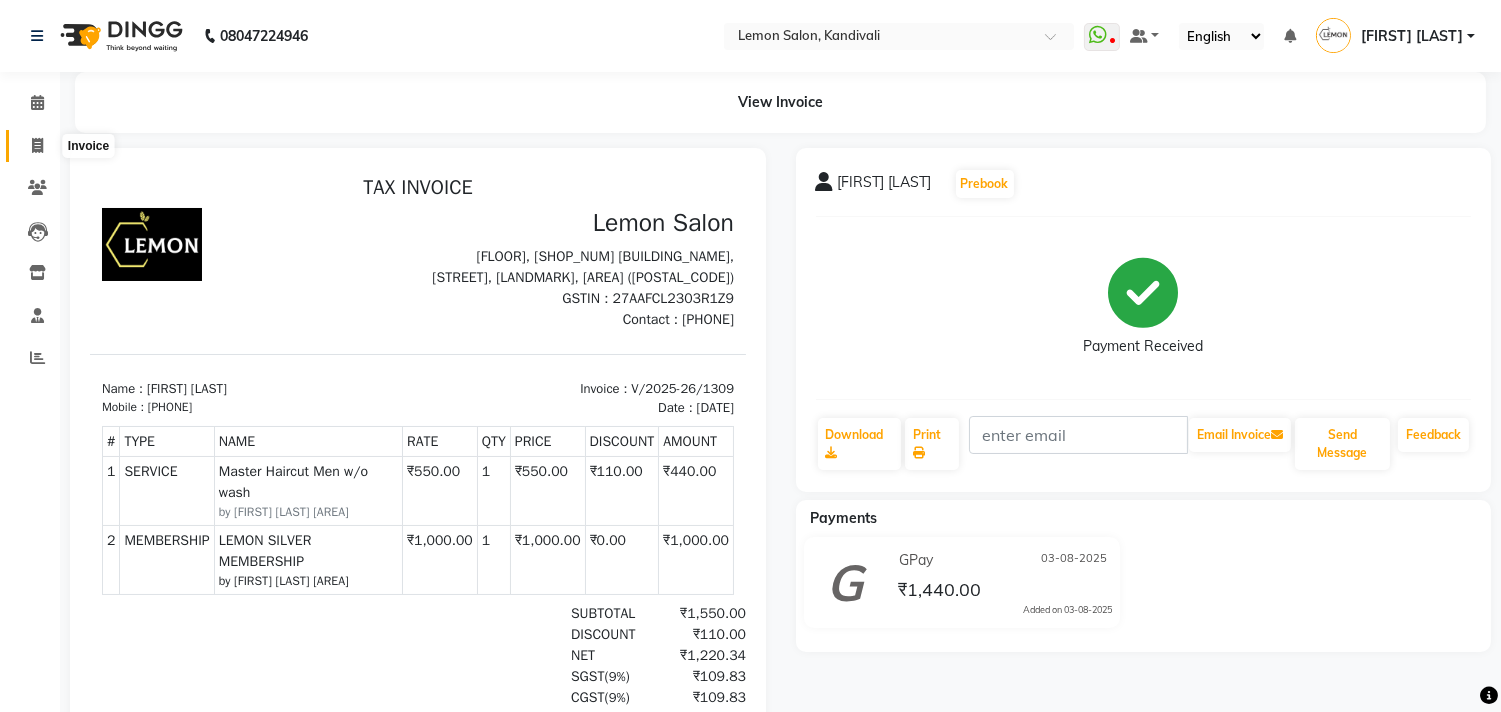 click 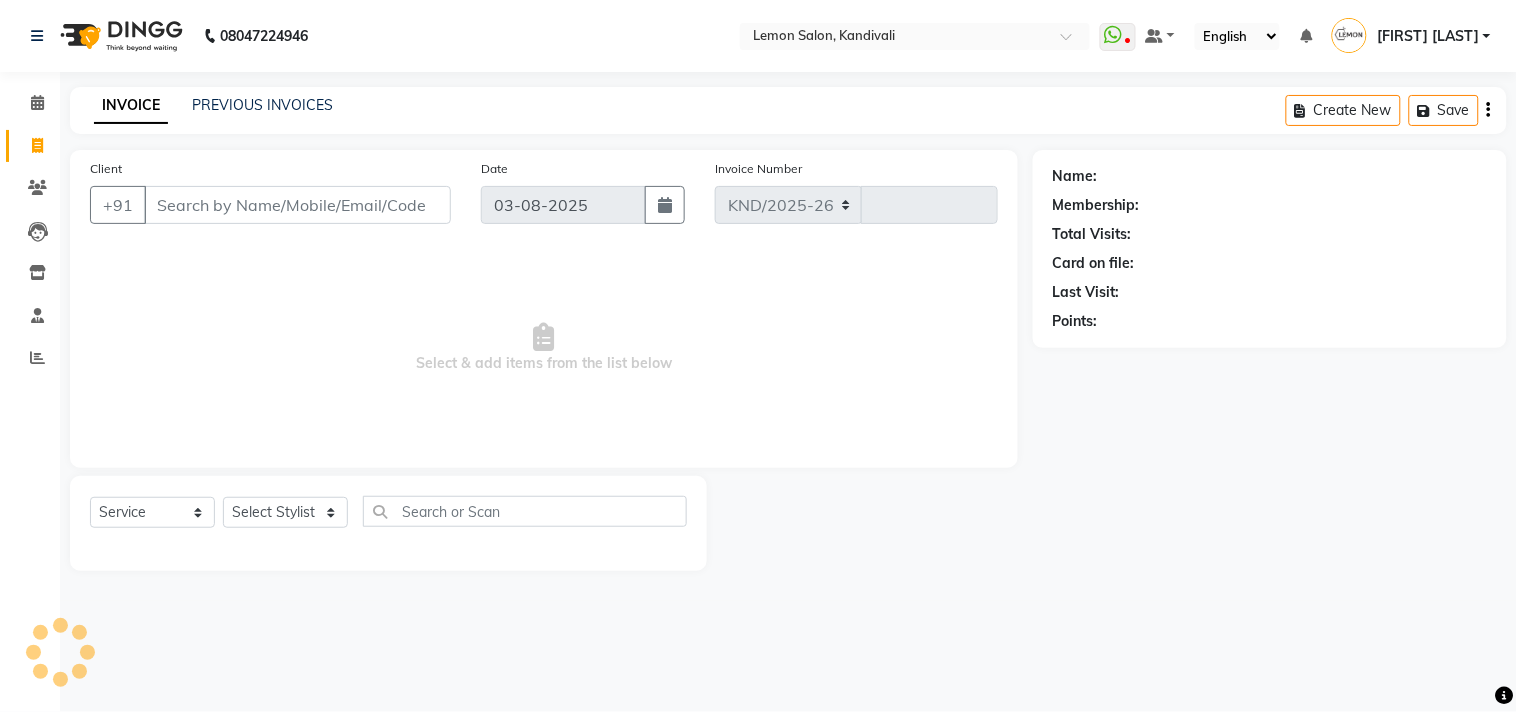 select on "569" 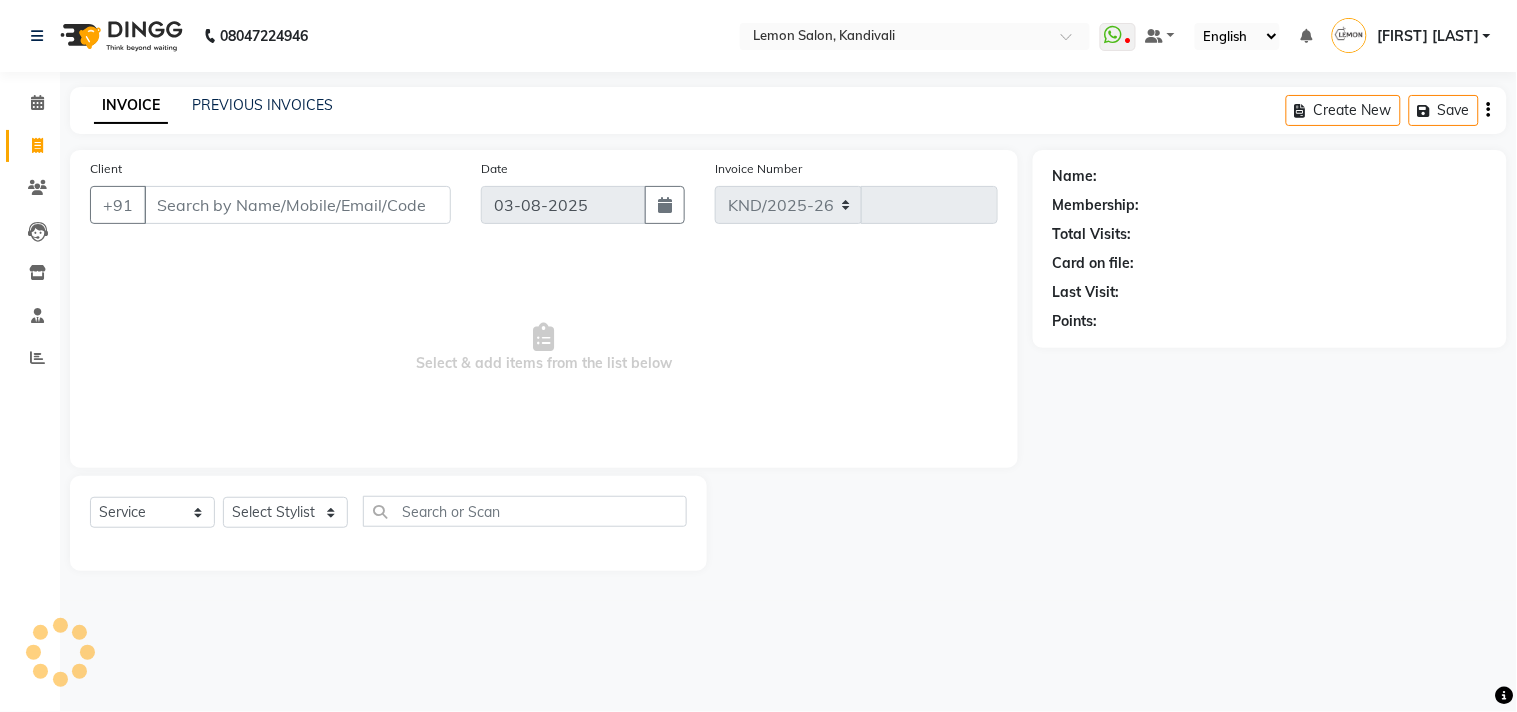 type on "1310" 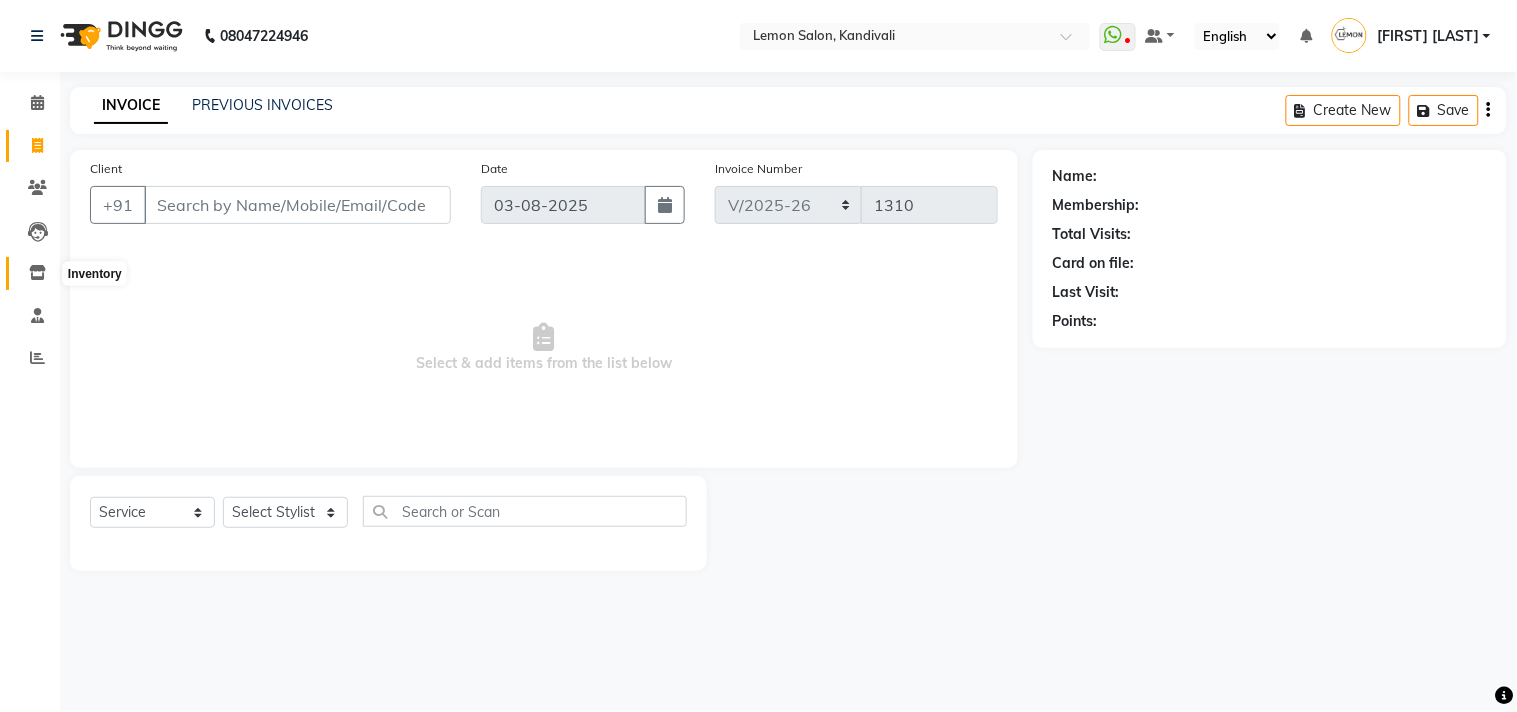 click 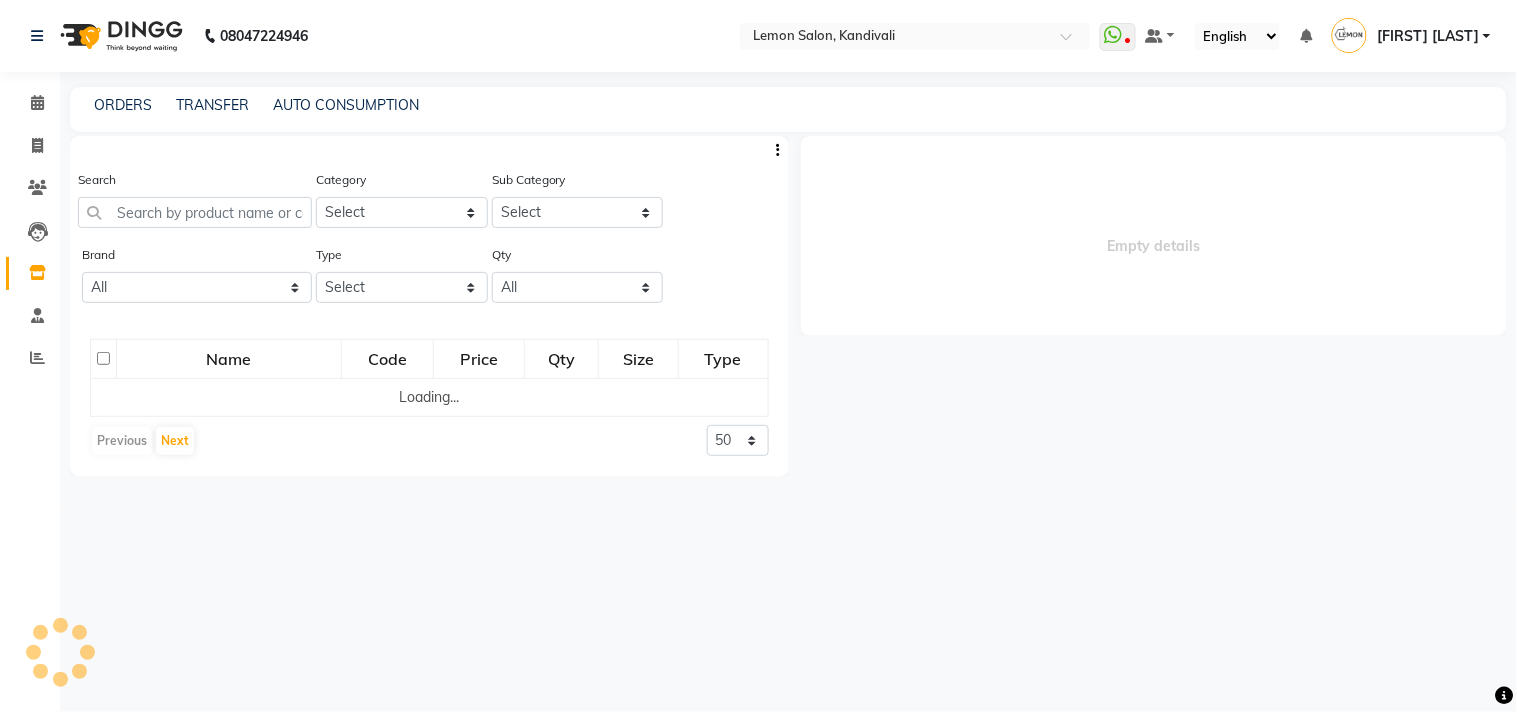 select 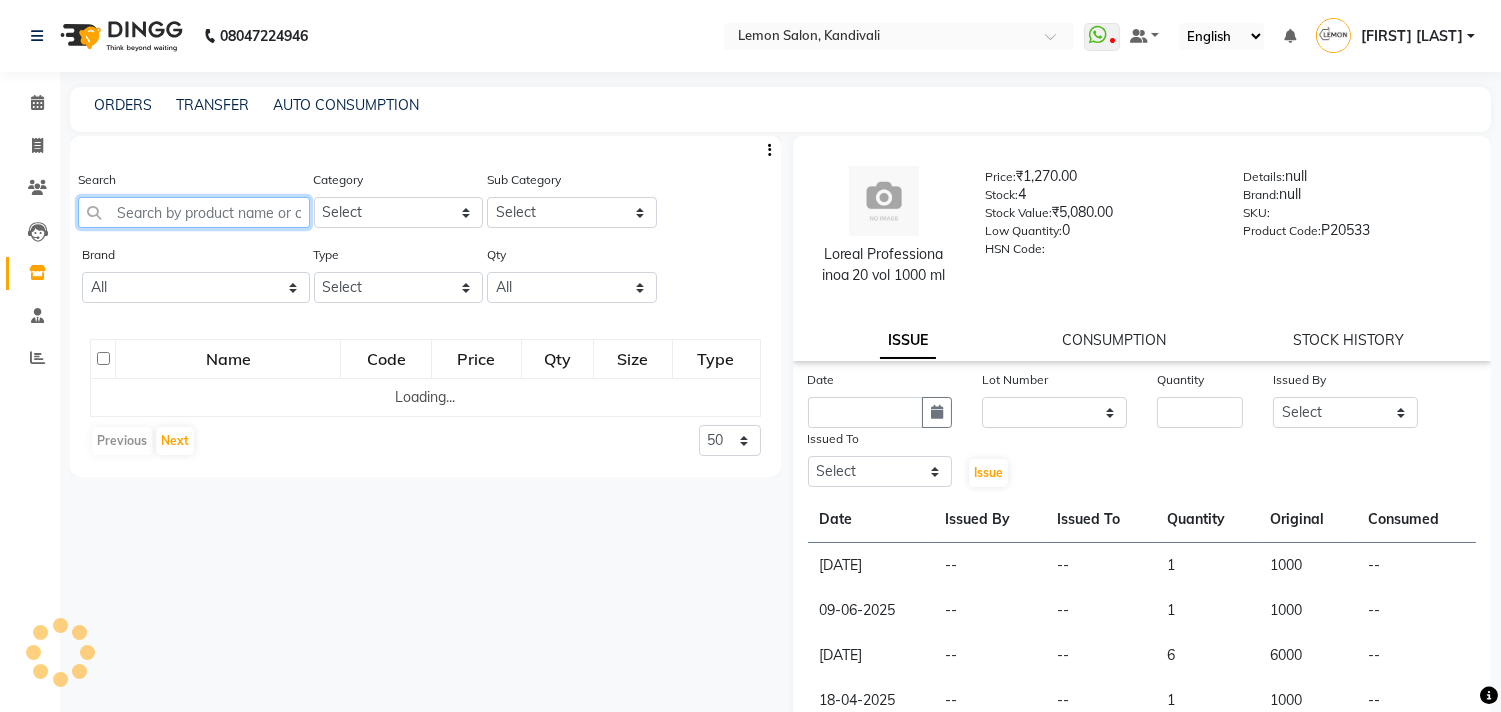 click 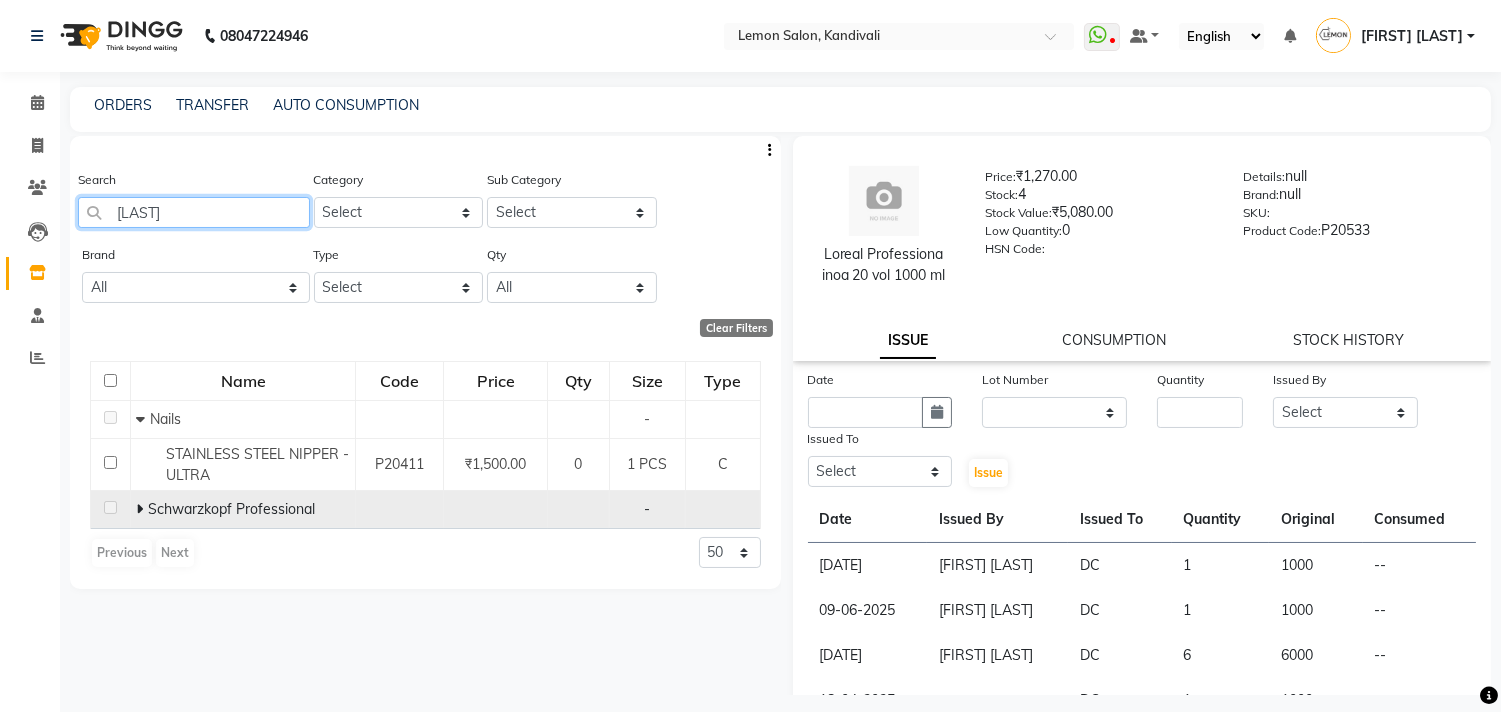 type on "STAIN" 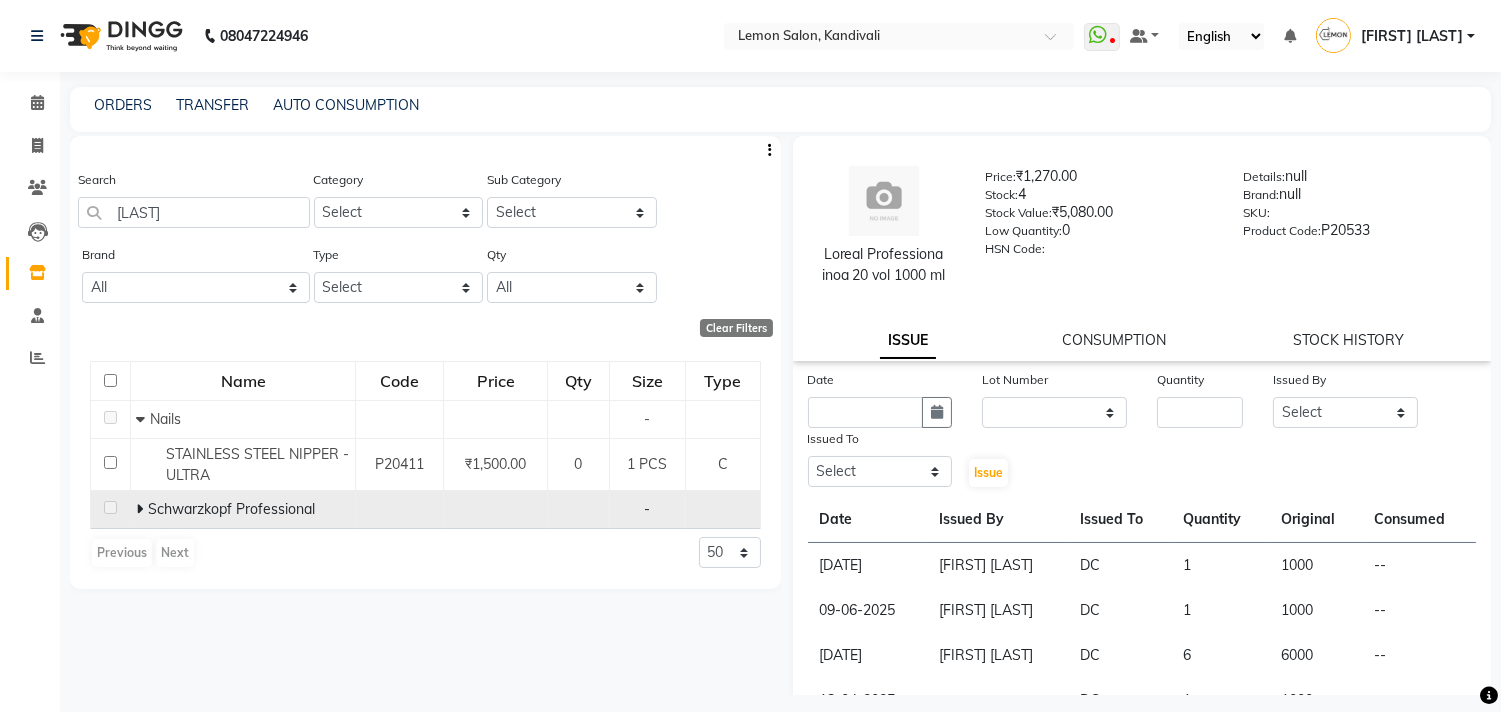 click 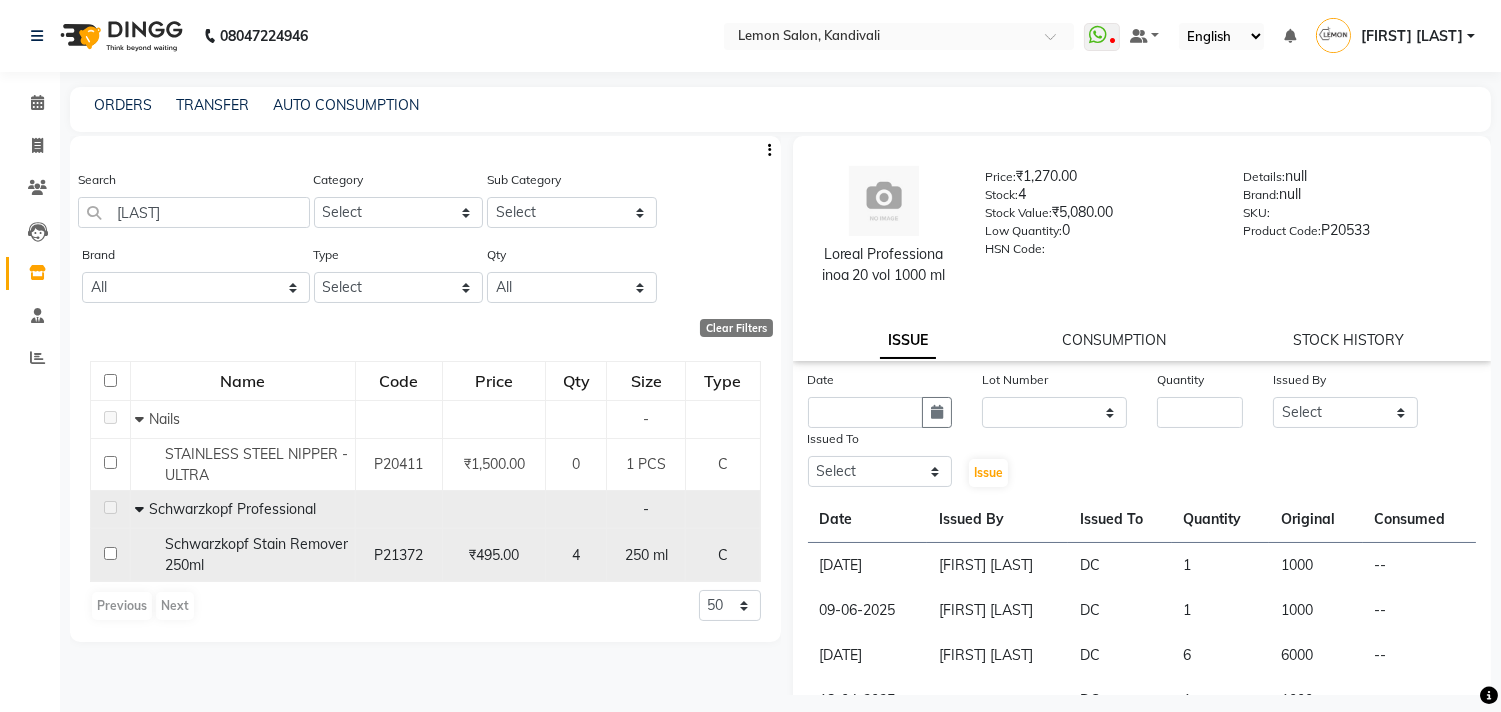 click 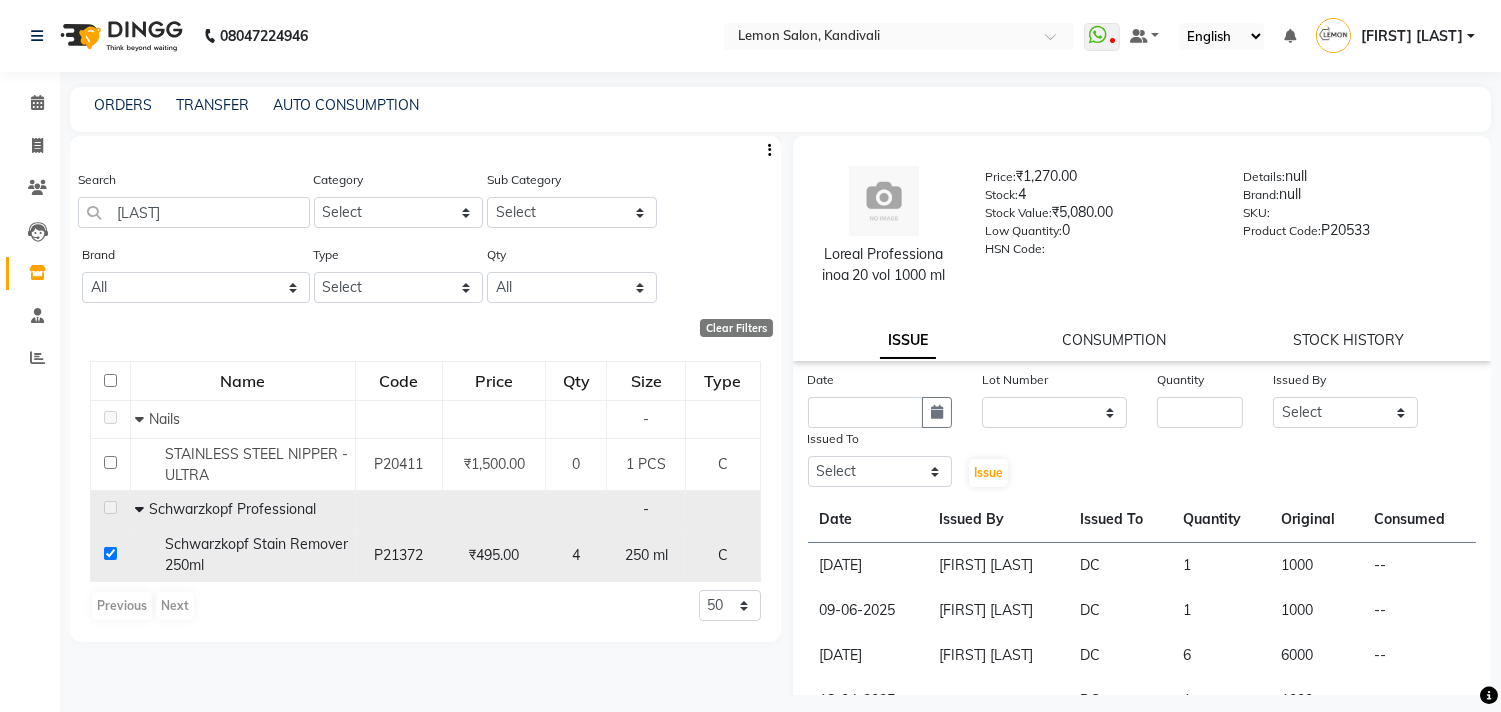 checkbox on "true" 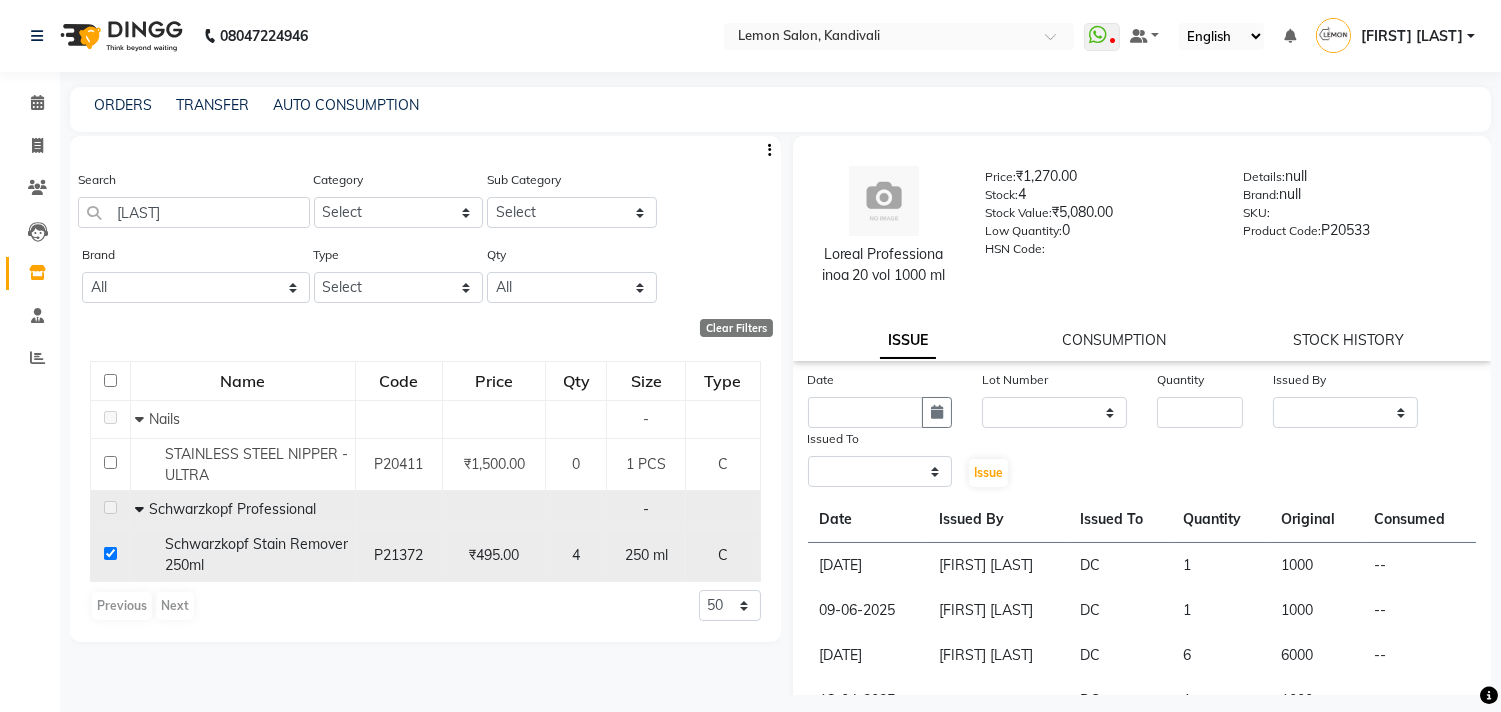 select 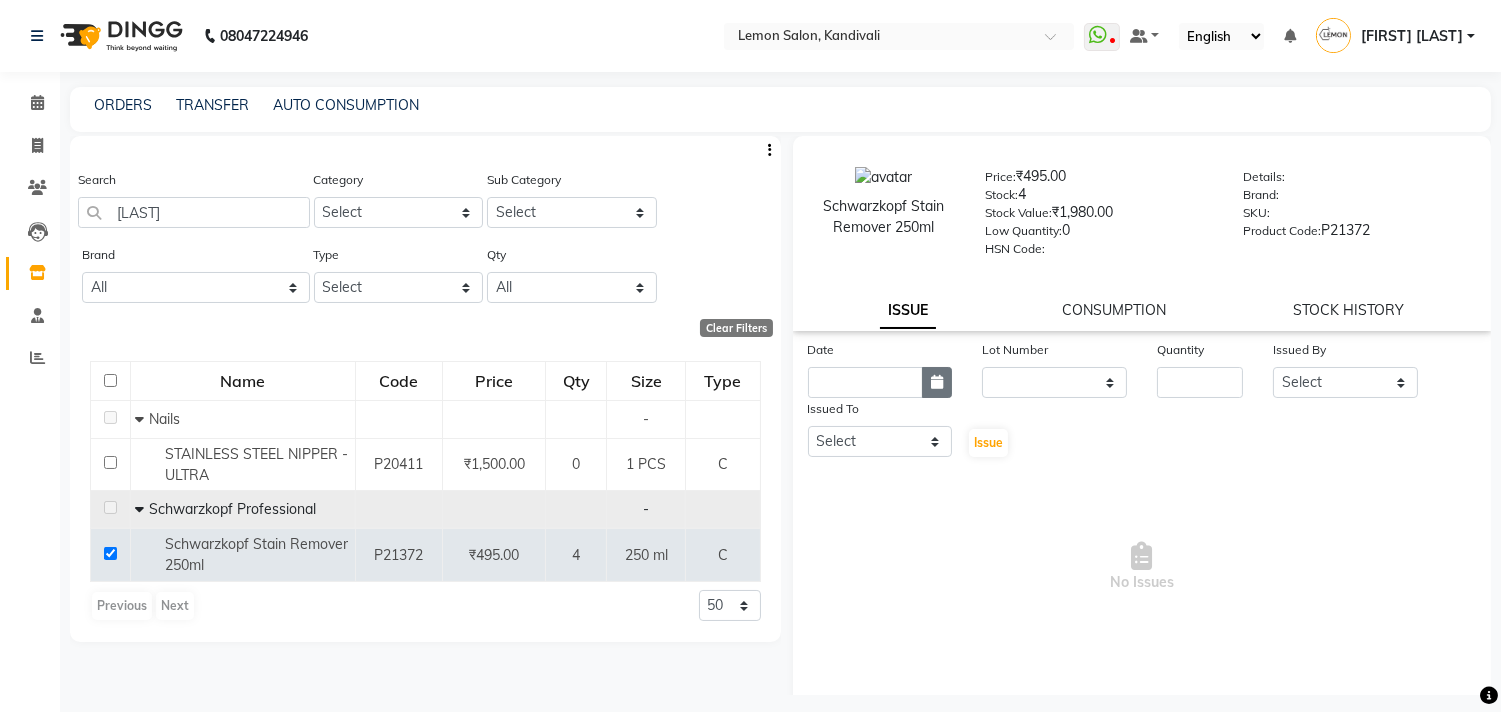 click 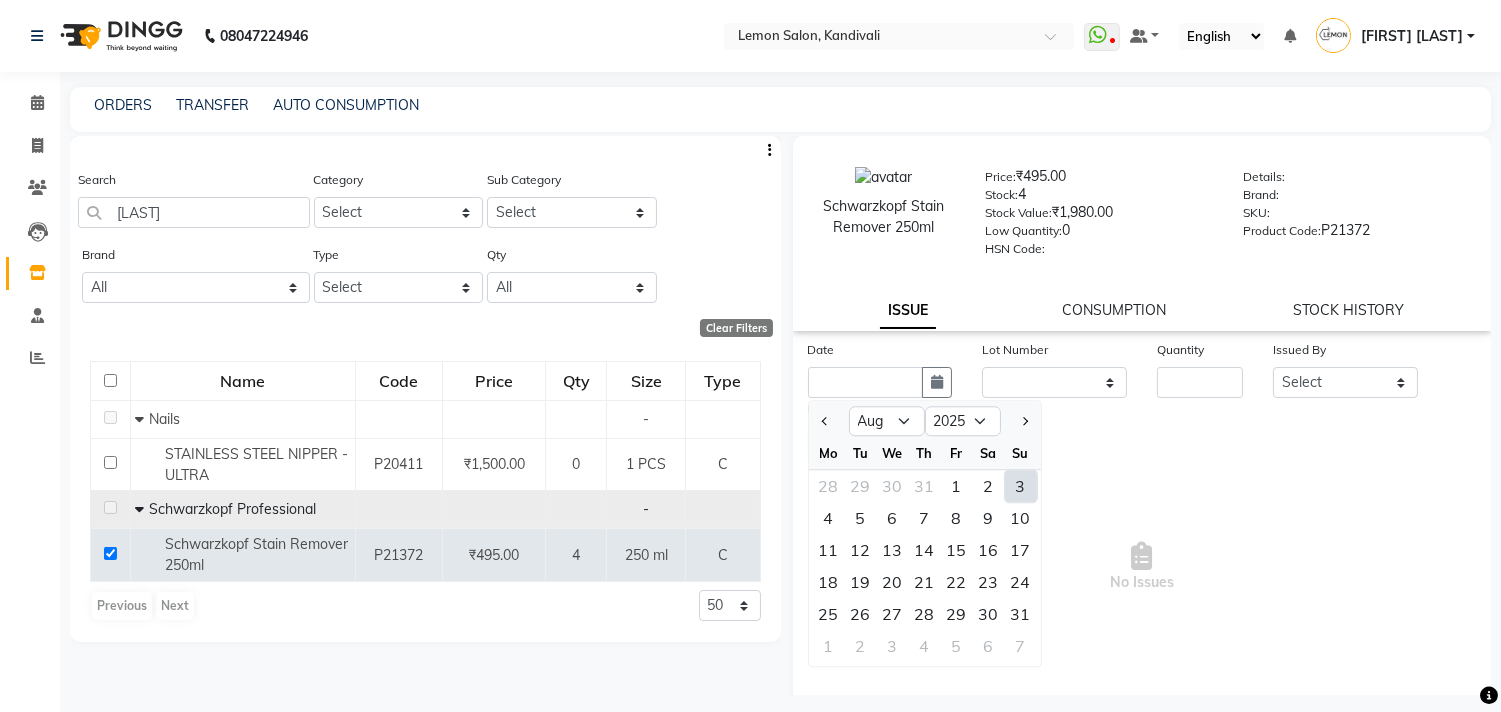 click on "3" 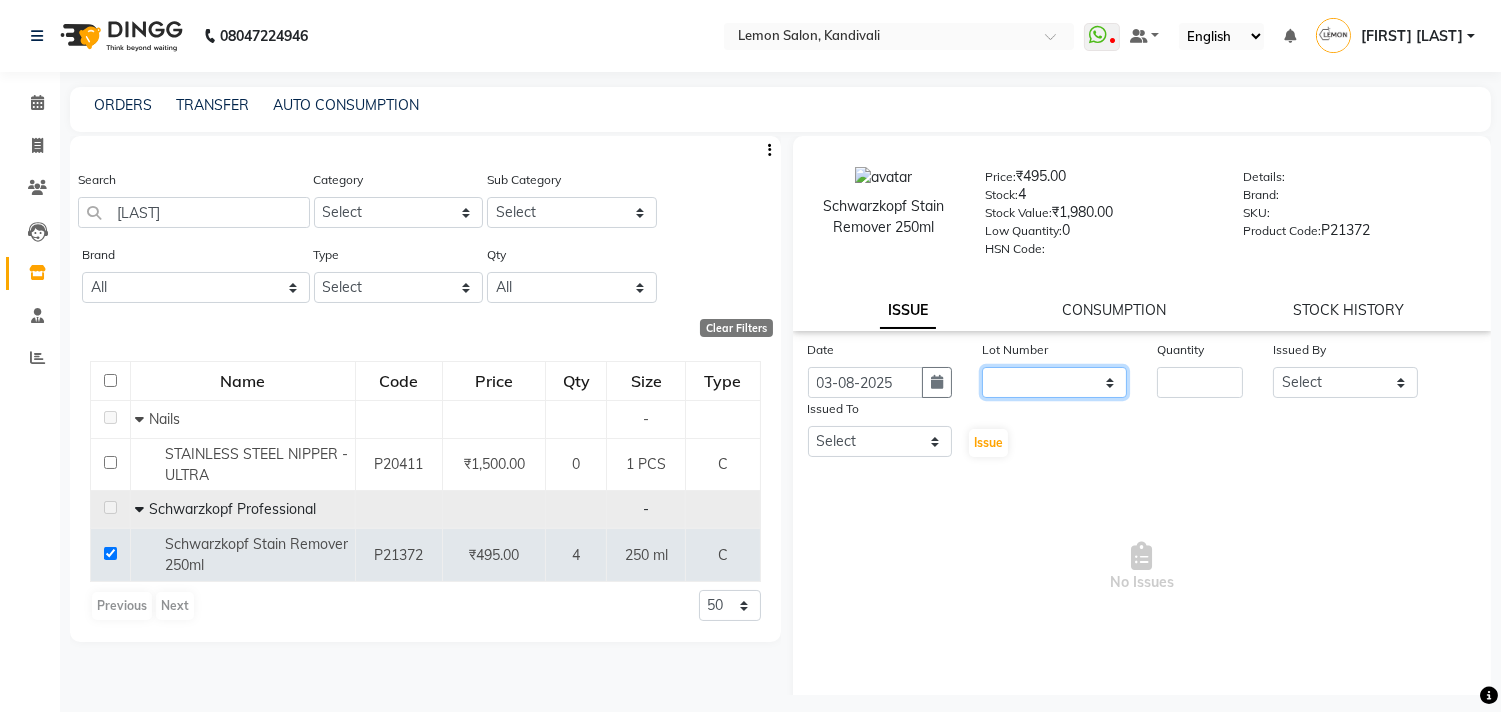 click on "None" 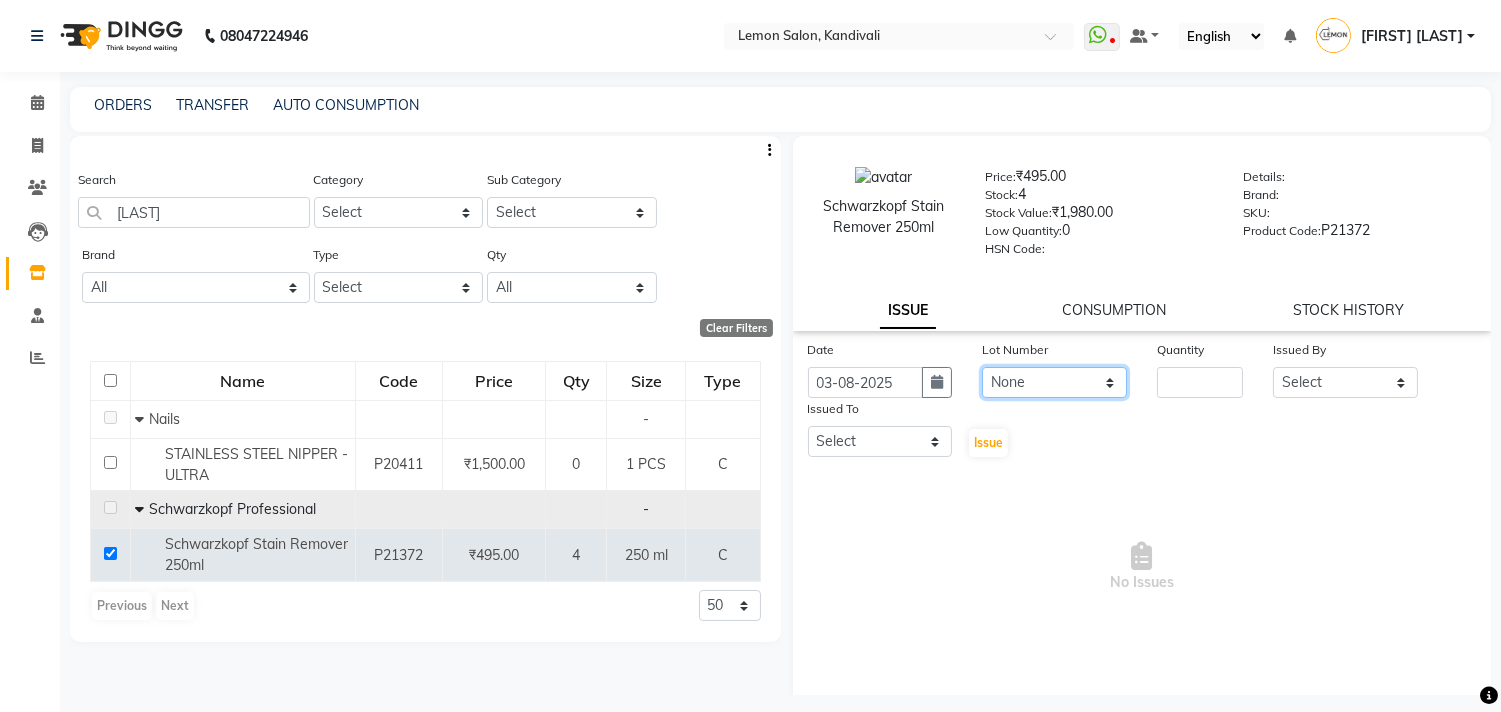click on "None" 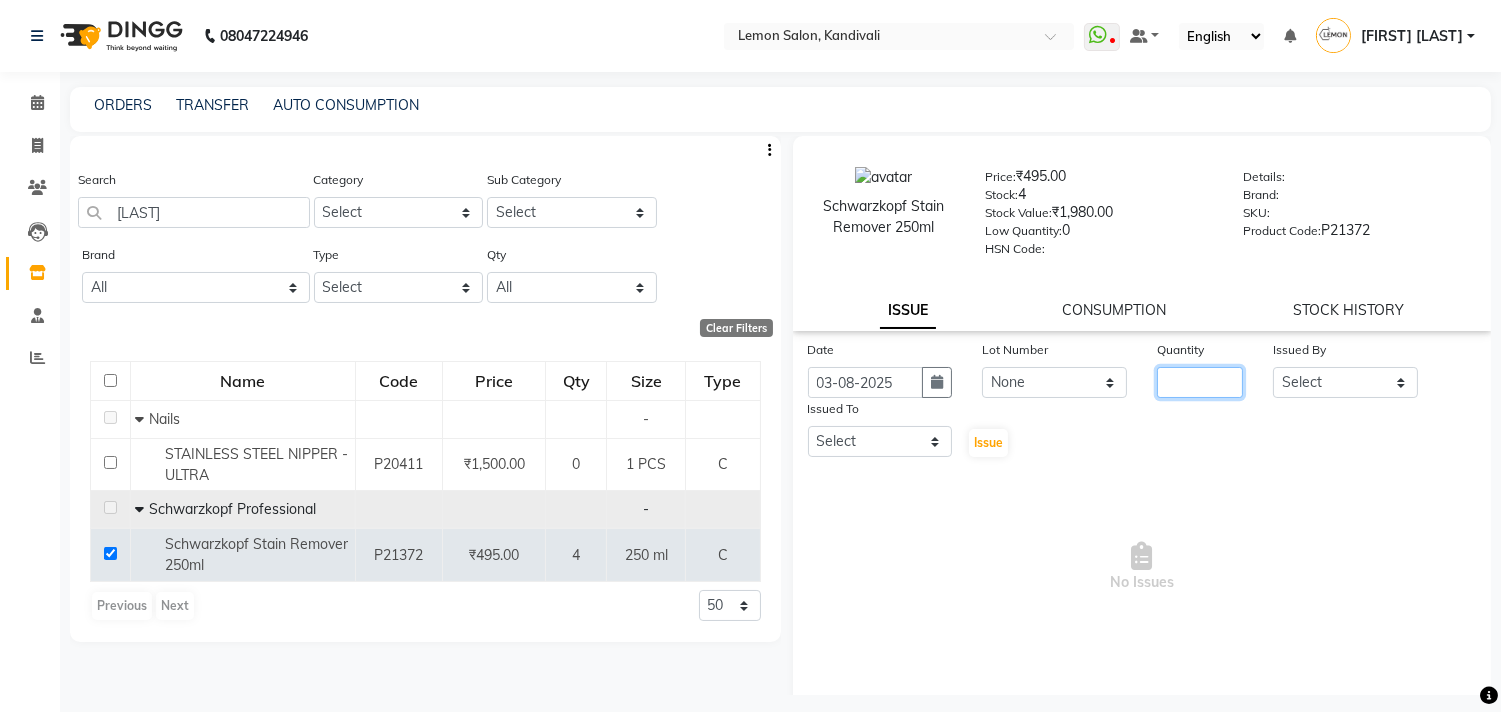 click 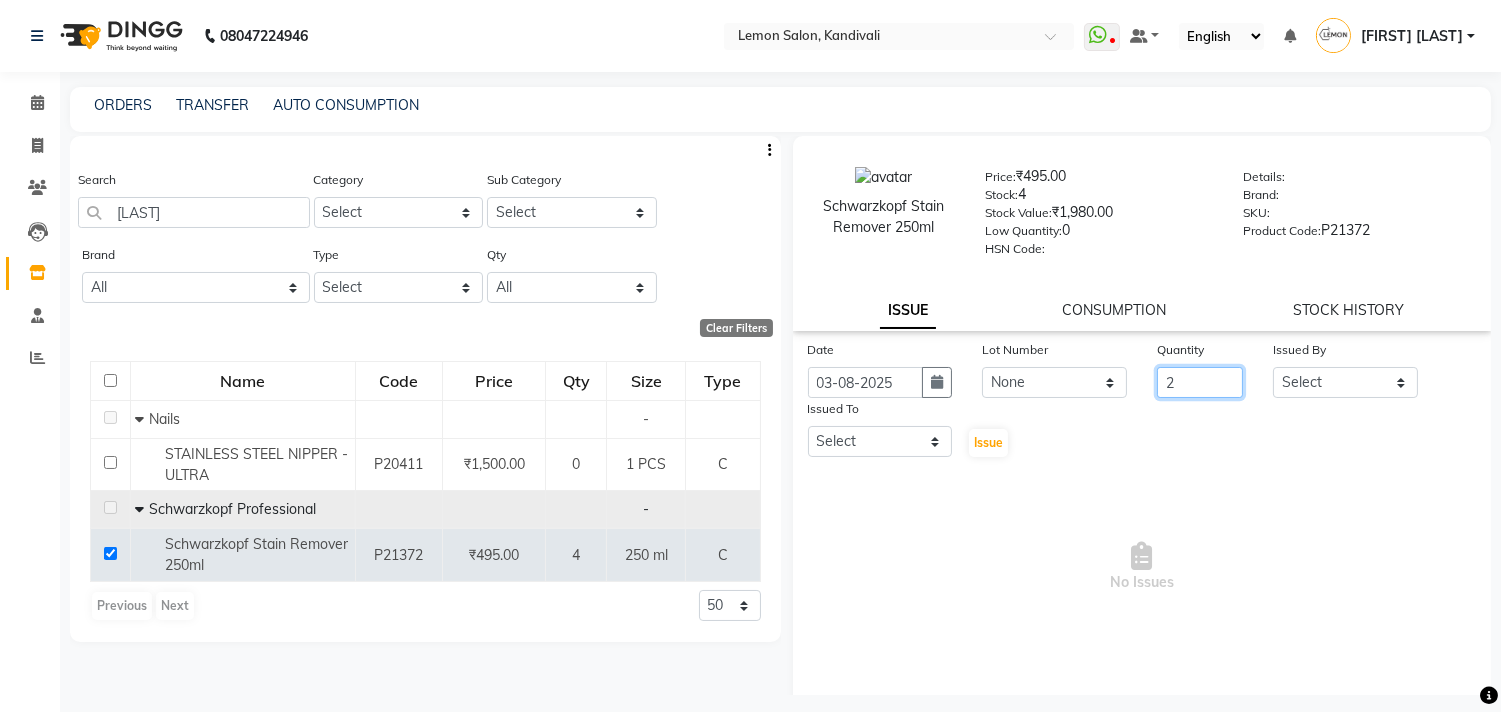 type on "2" 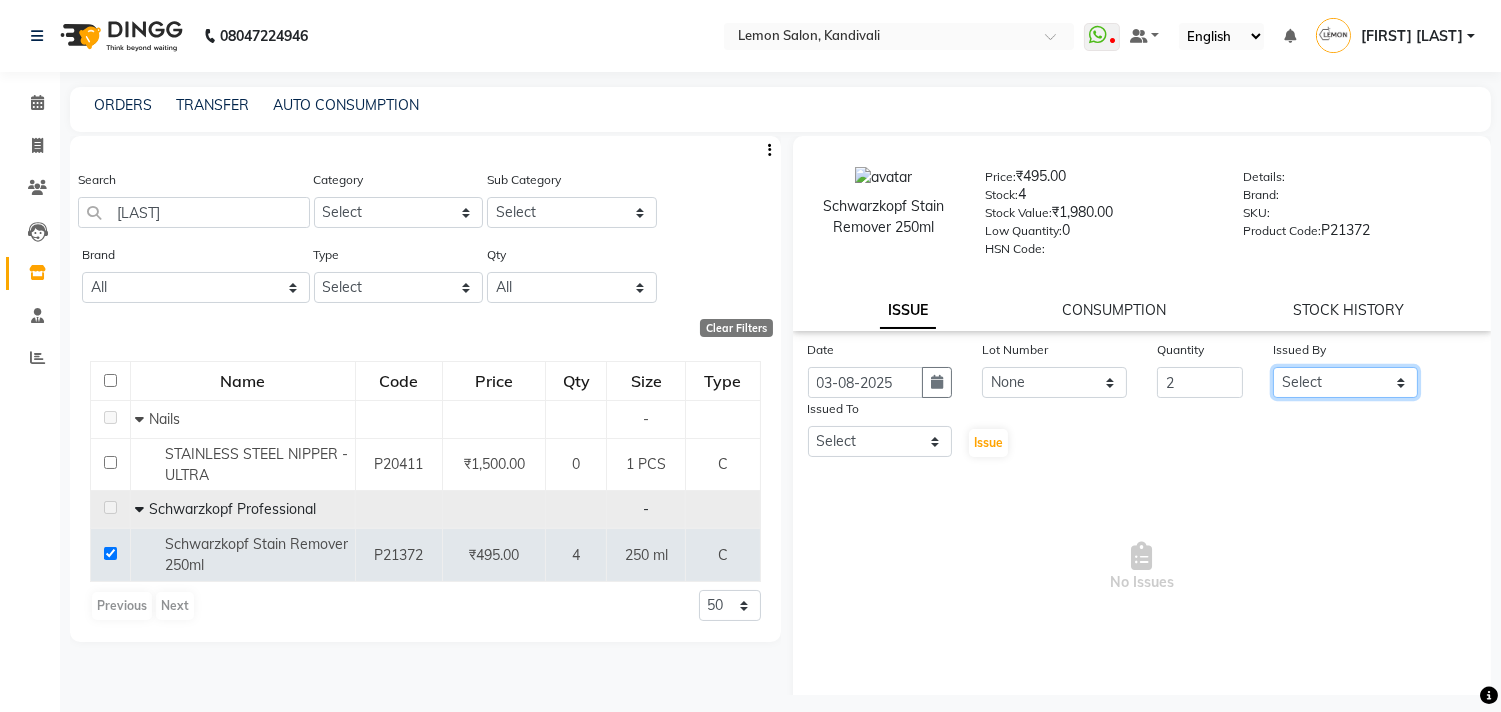 click on "Select Akansha Subba Alam Arun Arndive DC Faheem Malik Gufran Salmani Payal Maurya Riya Adawade Shoeb Salmani Kandivali Swati Sharma Yunus Yusuf Shaikh" 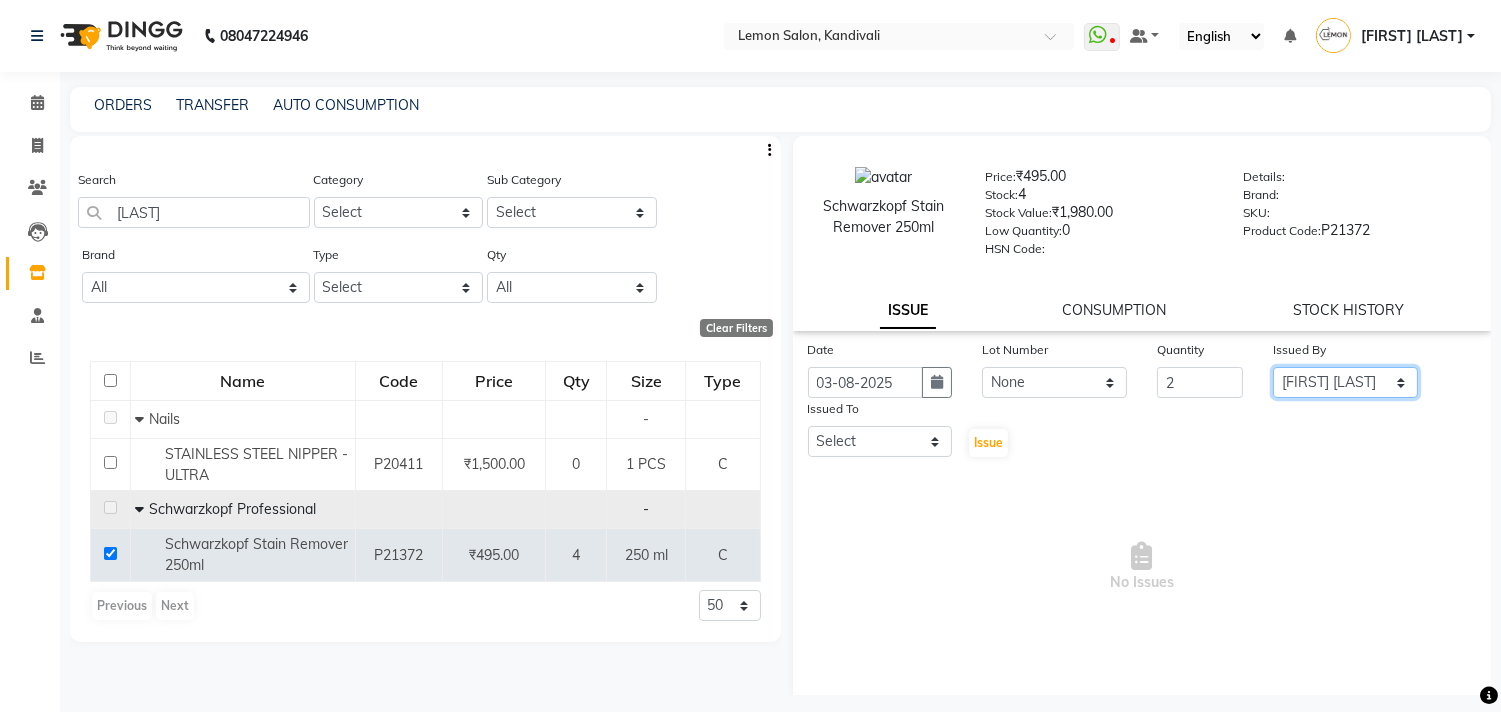 click on "Select Akansha Subba Alam Arun Arndive DC Faheem Malik Gufran Salmani Payal Maurya Riya Adawade Shoeb Salmani Kandivali Swati Sharma Yunus Yusuf Shaikh" 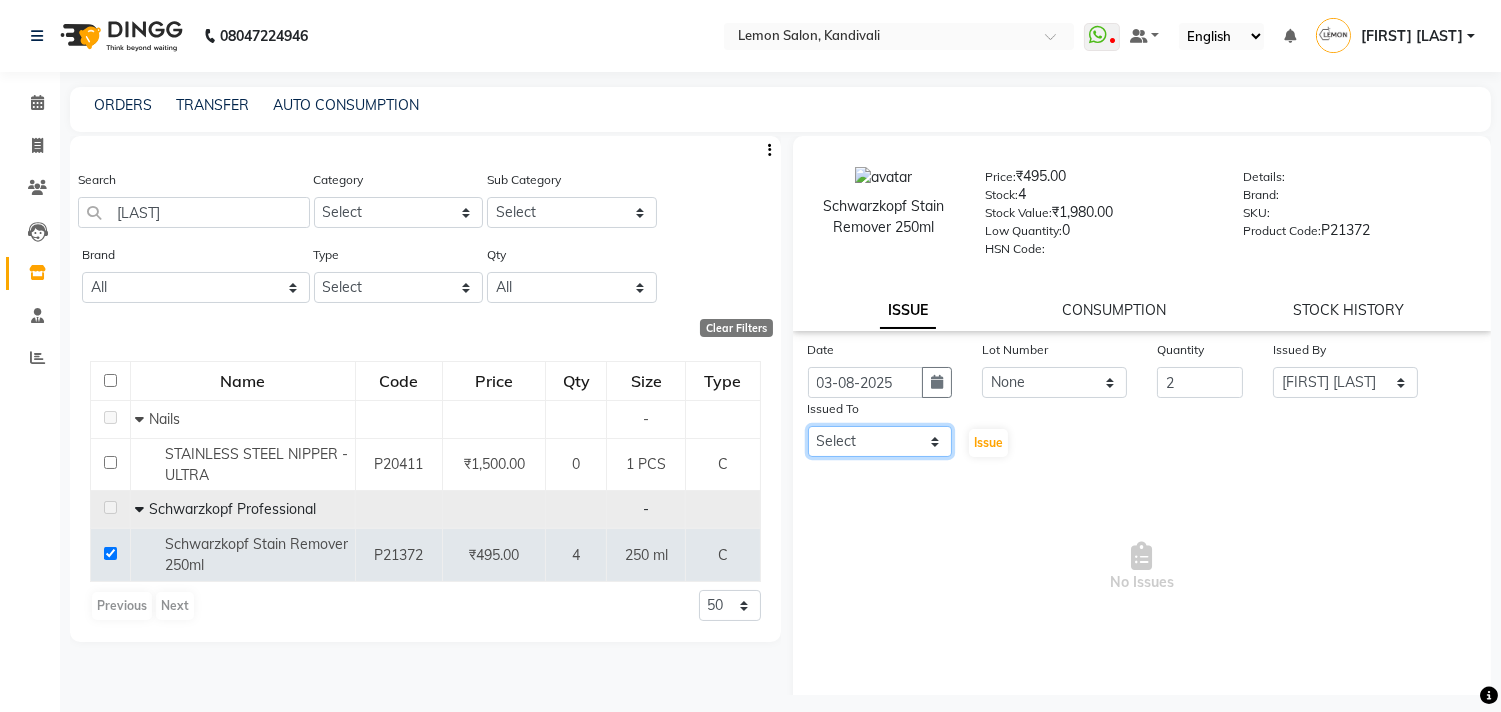 click on "Select Akansha Subba Alam Arun Arndive DC Faheem Malik Gufran Salmani Payal Maurya Riya Adawade Shoeb Salmani Kandivali Swati Sharma Yunus Yusuf Shaikh" 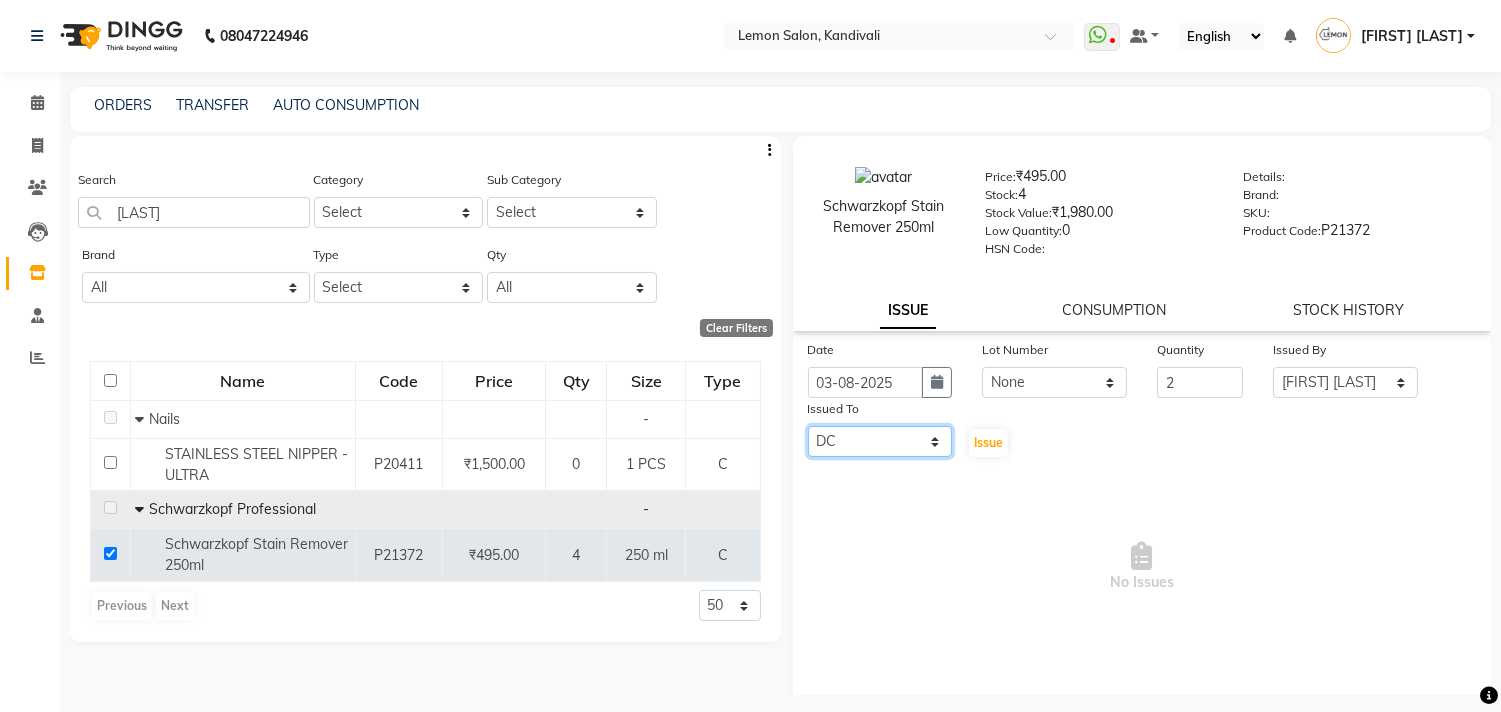 click on "Select Akansha Subba Alam Arun Arndive DC Faheem Malik Gufran Salmani Payal Maurya Riya Adawade Shoeb Salmani Kandivali Swati Sharma Yunus Yusuf Shaikh" 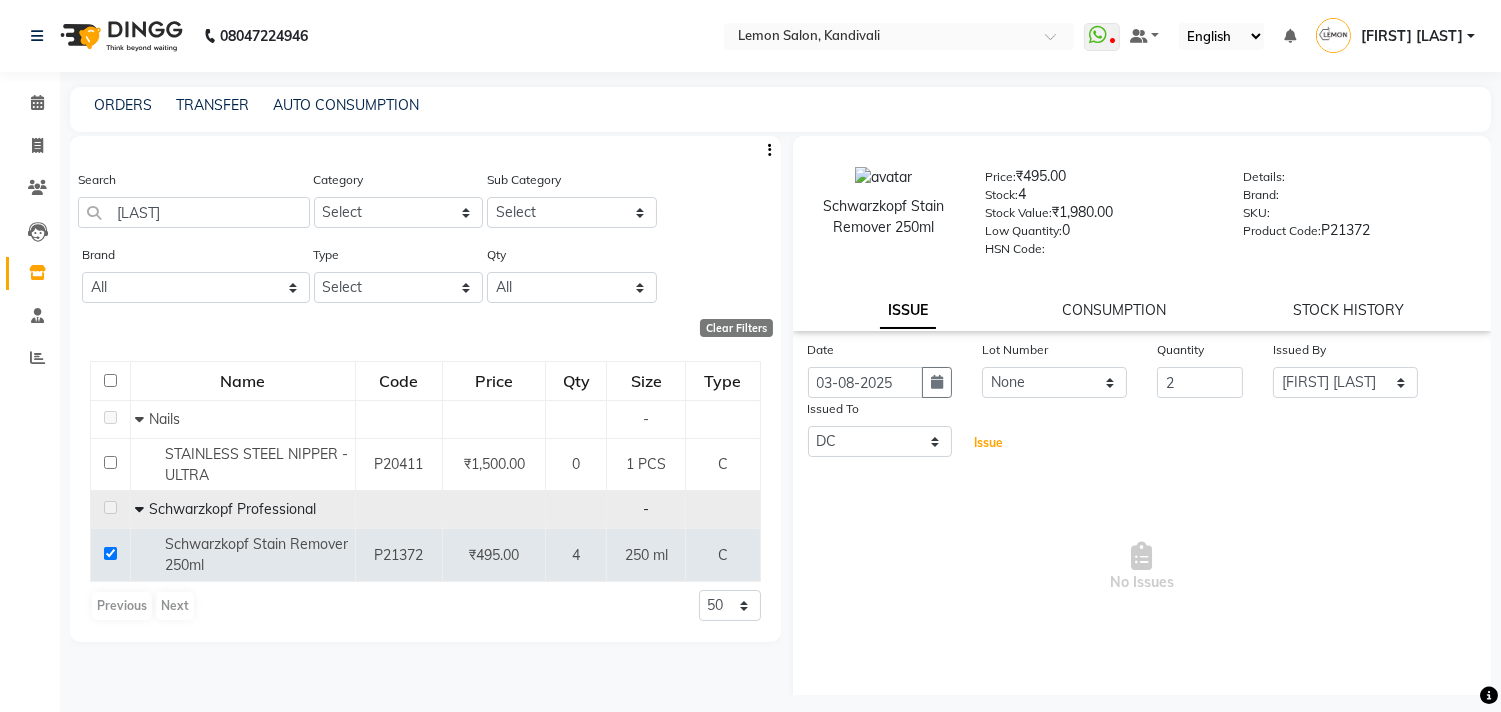 click on "Issue" 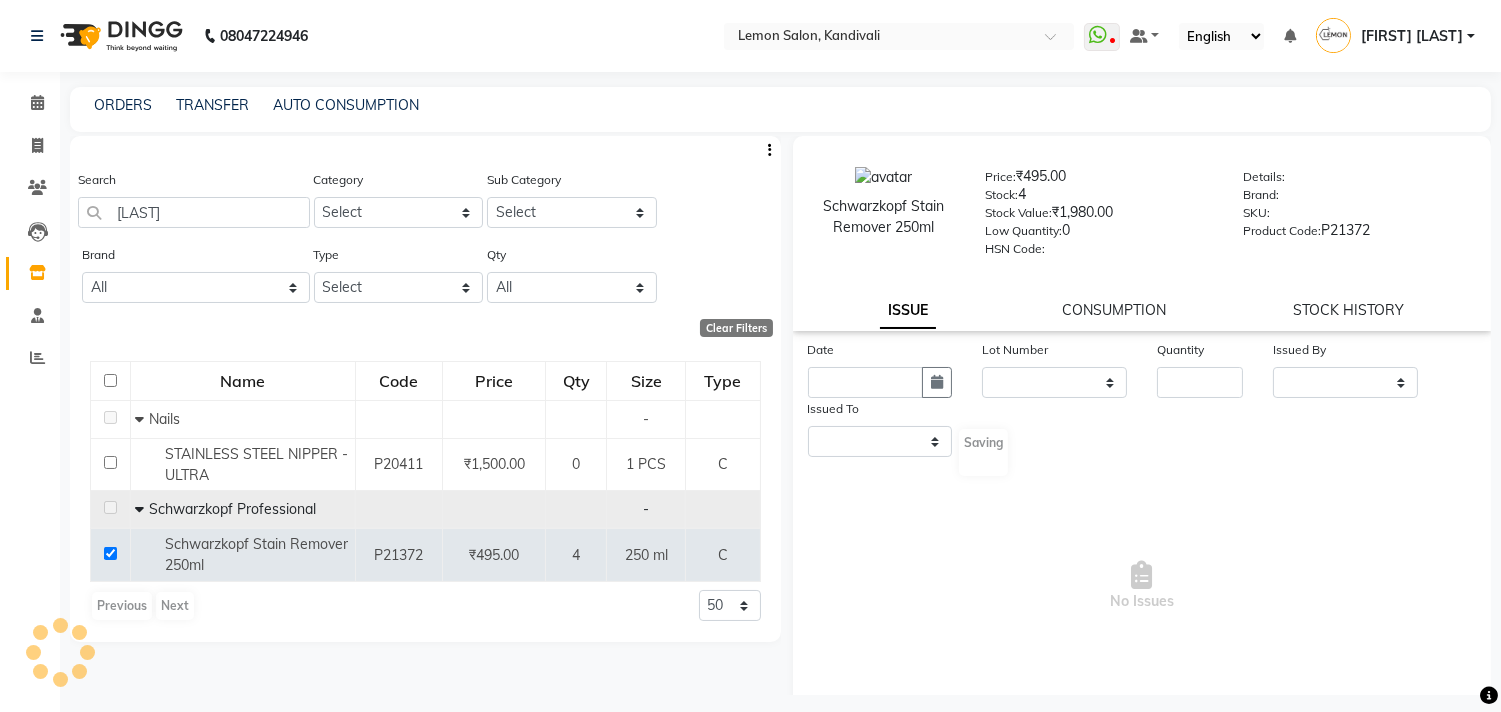 select 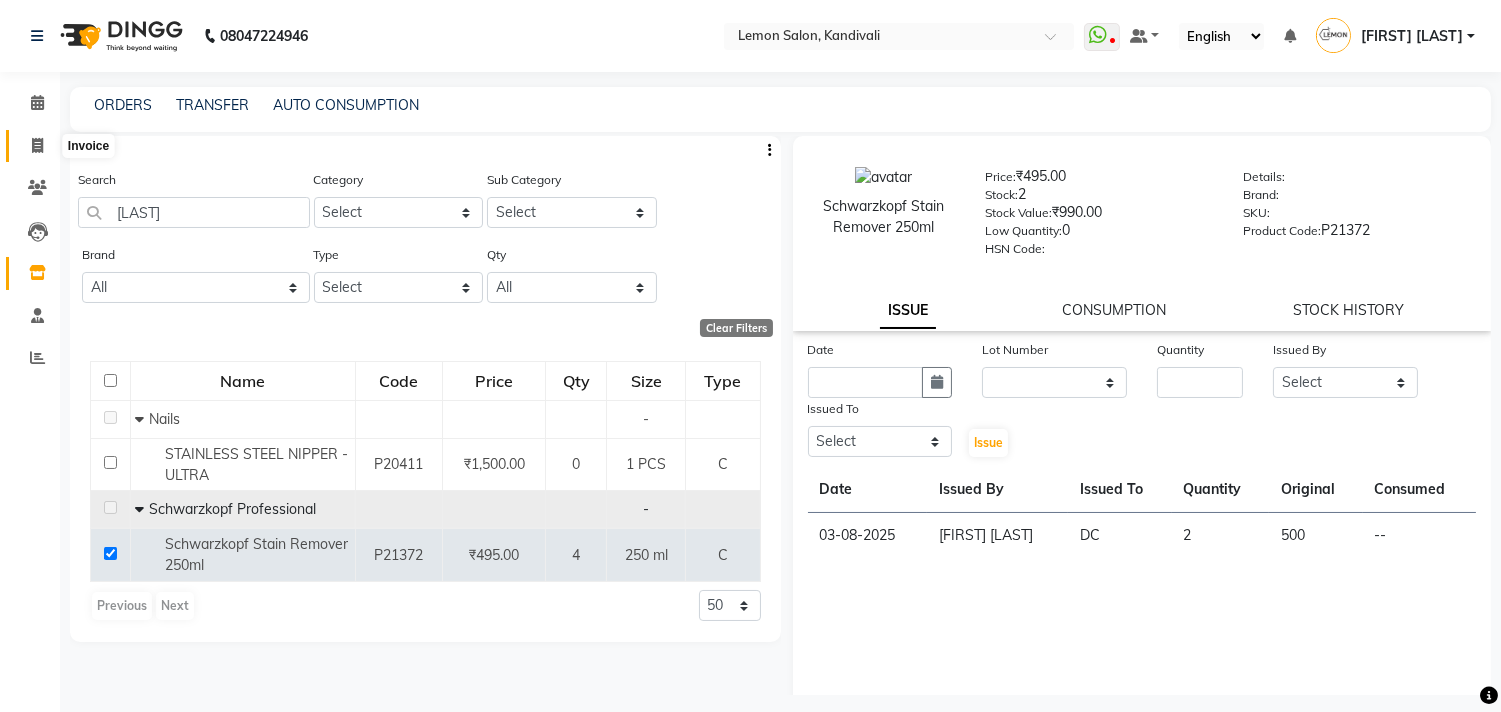 click 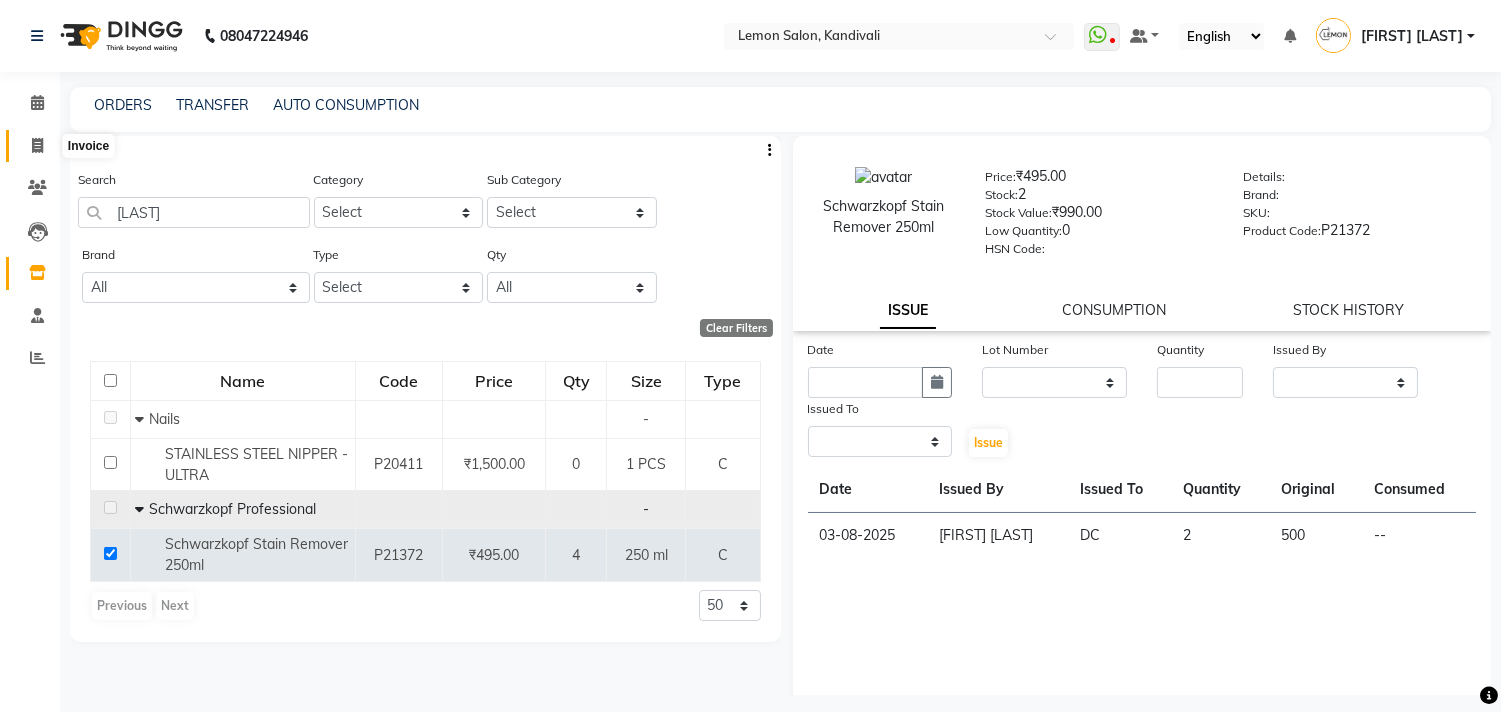 select on "service" 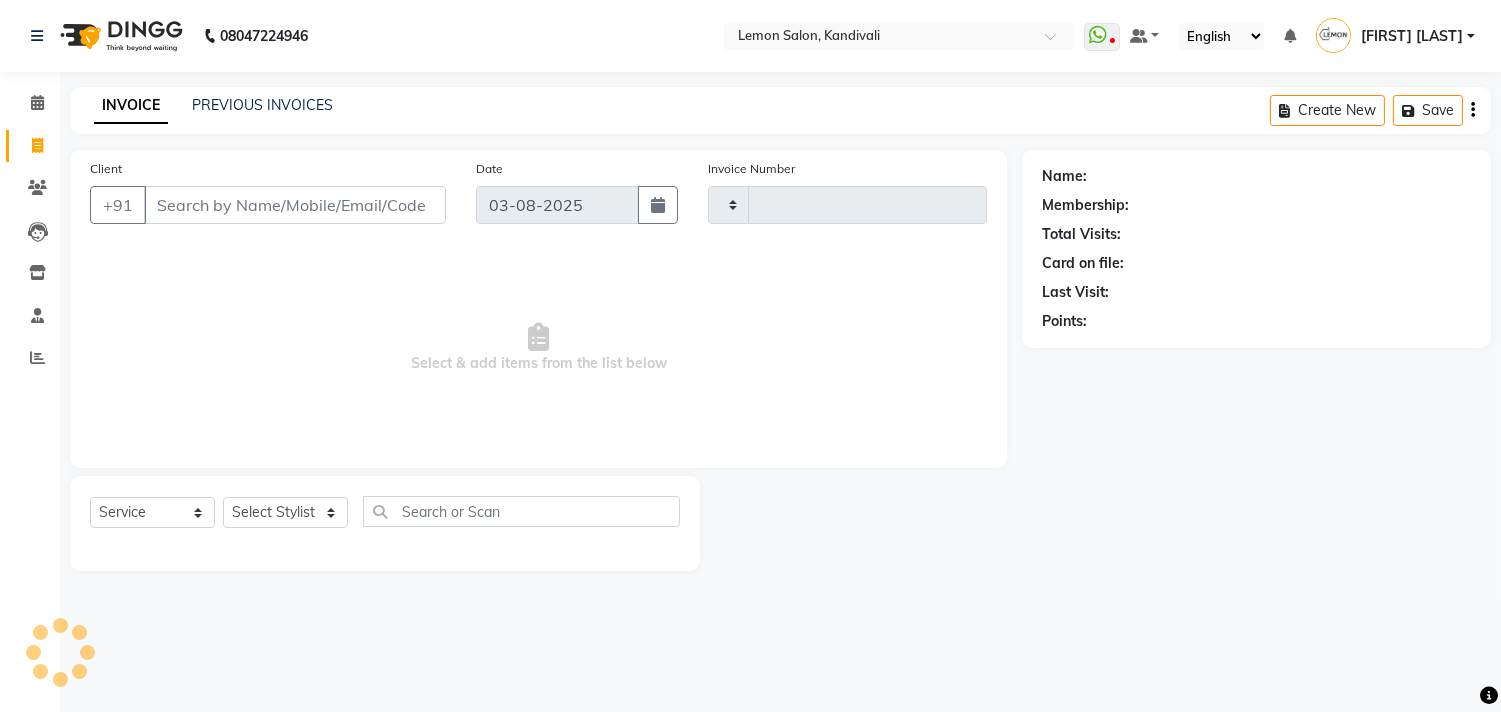 type on "1310" 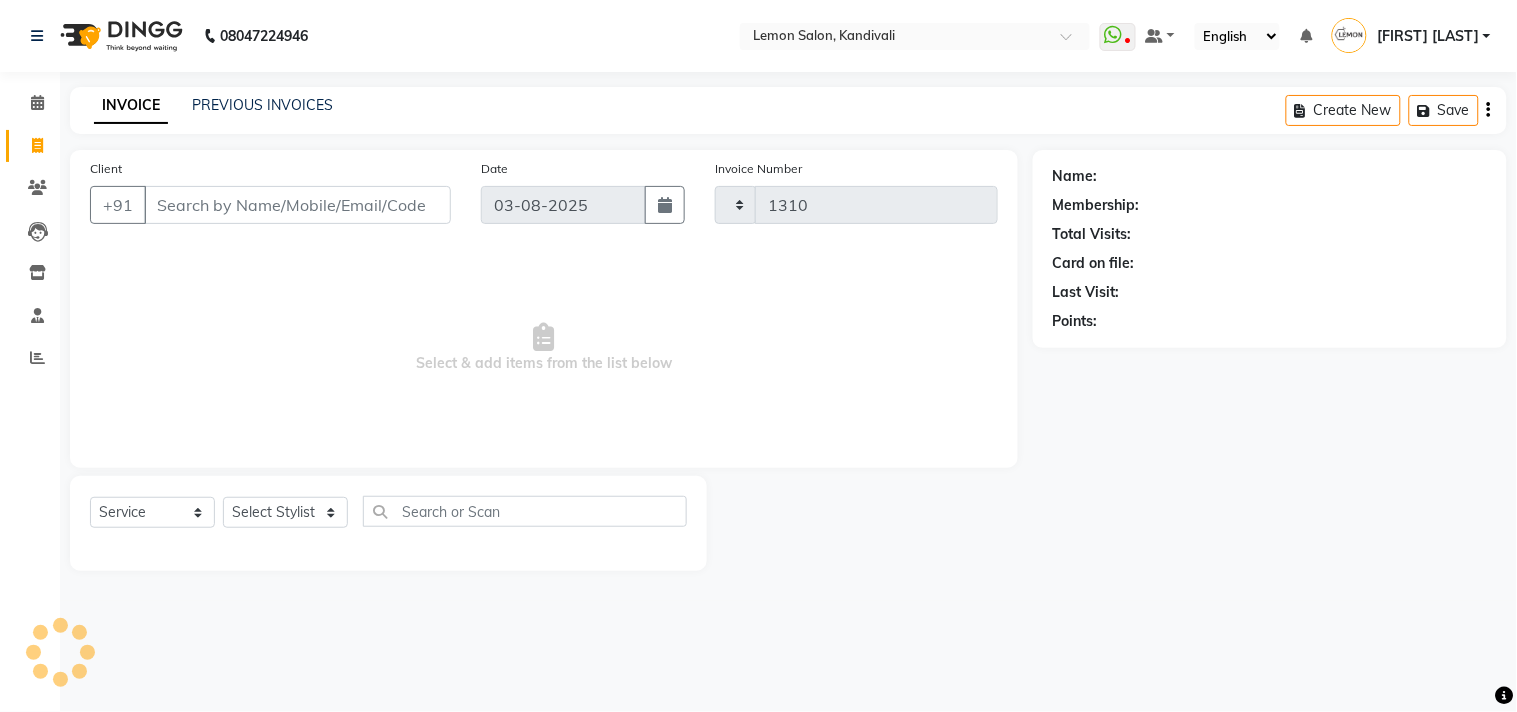 select on "569" 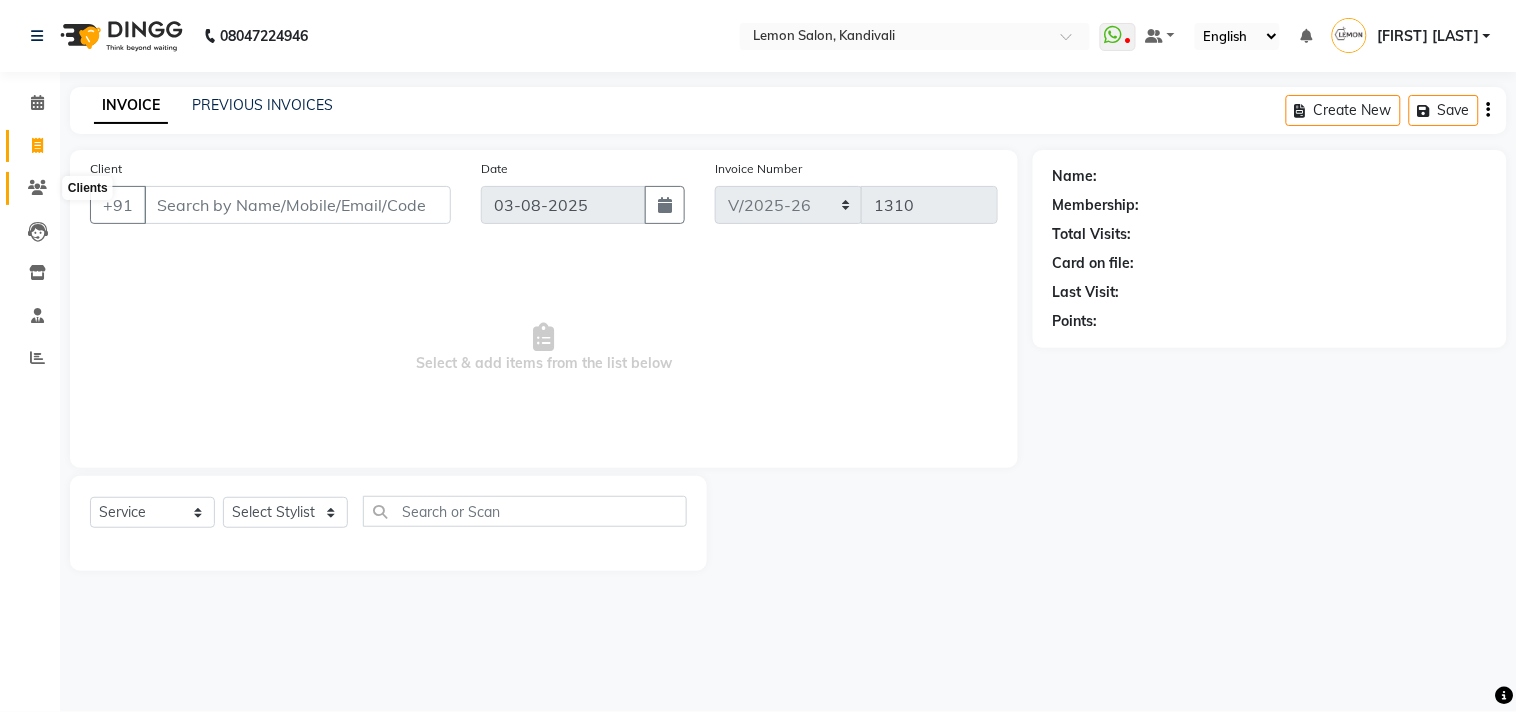 click 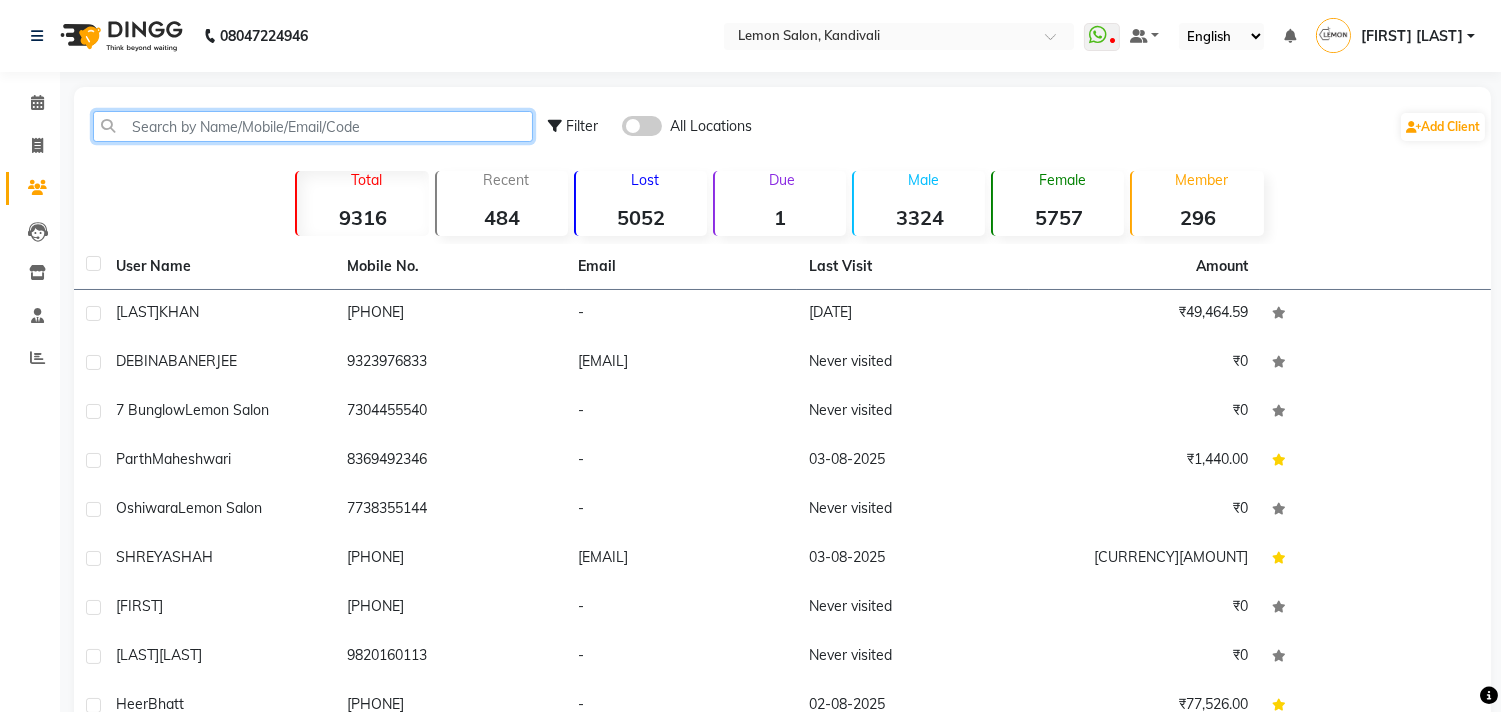 click 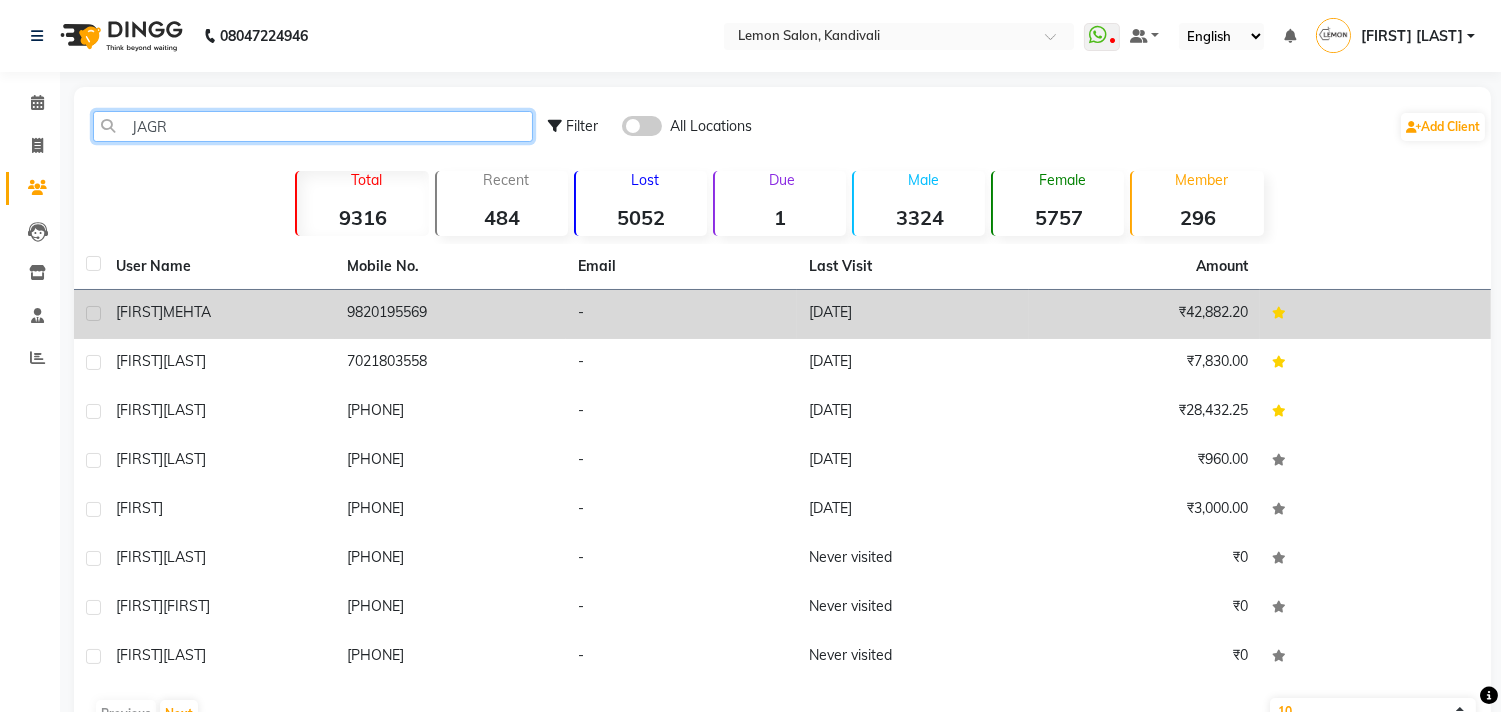 type on "JAGR" 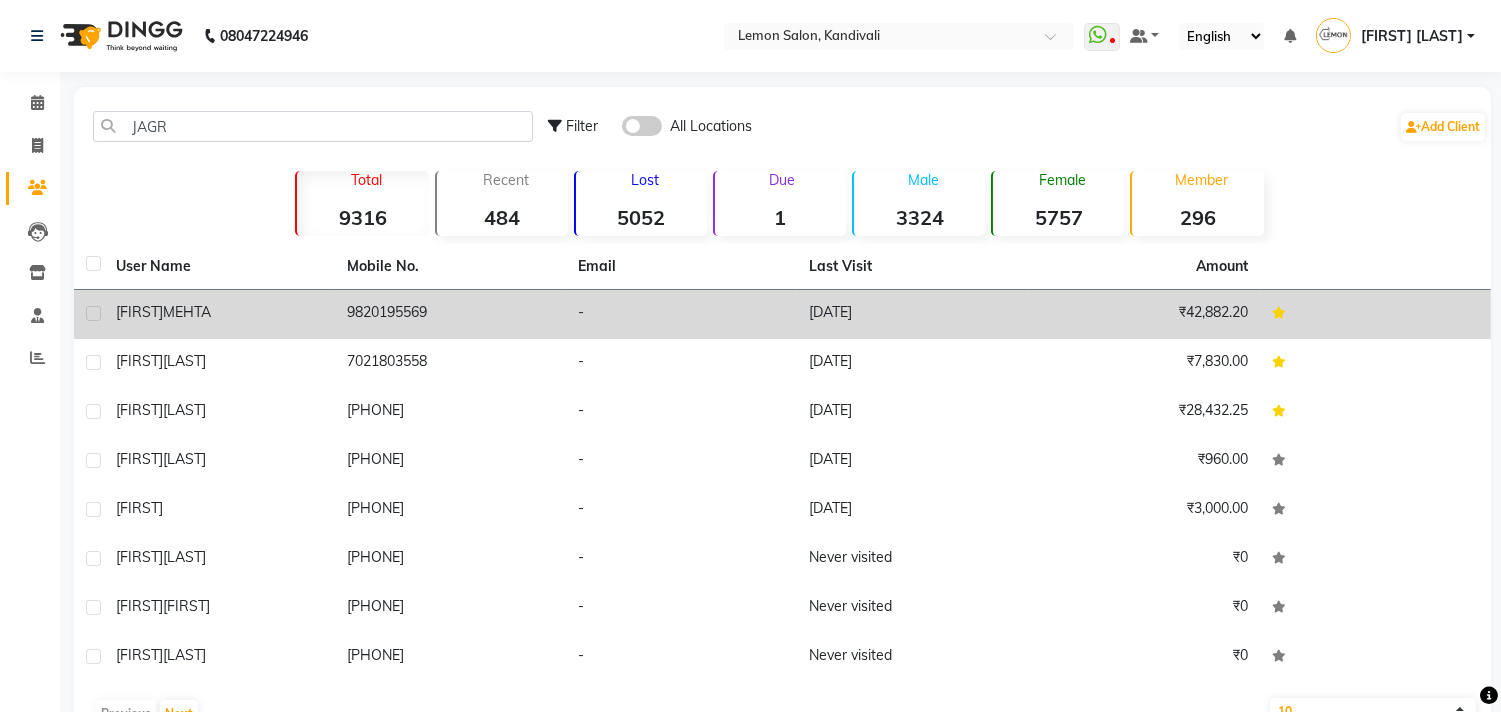click on "[LAST]" 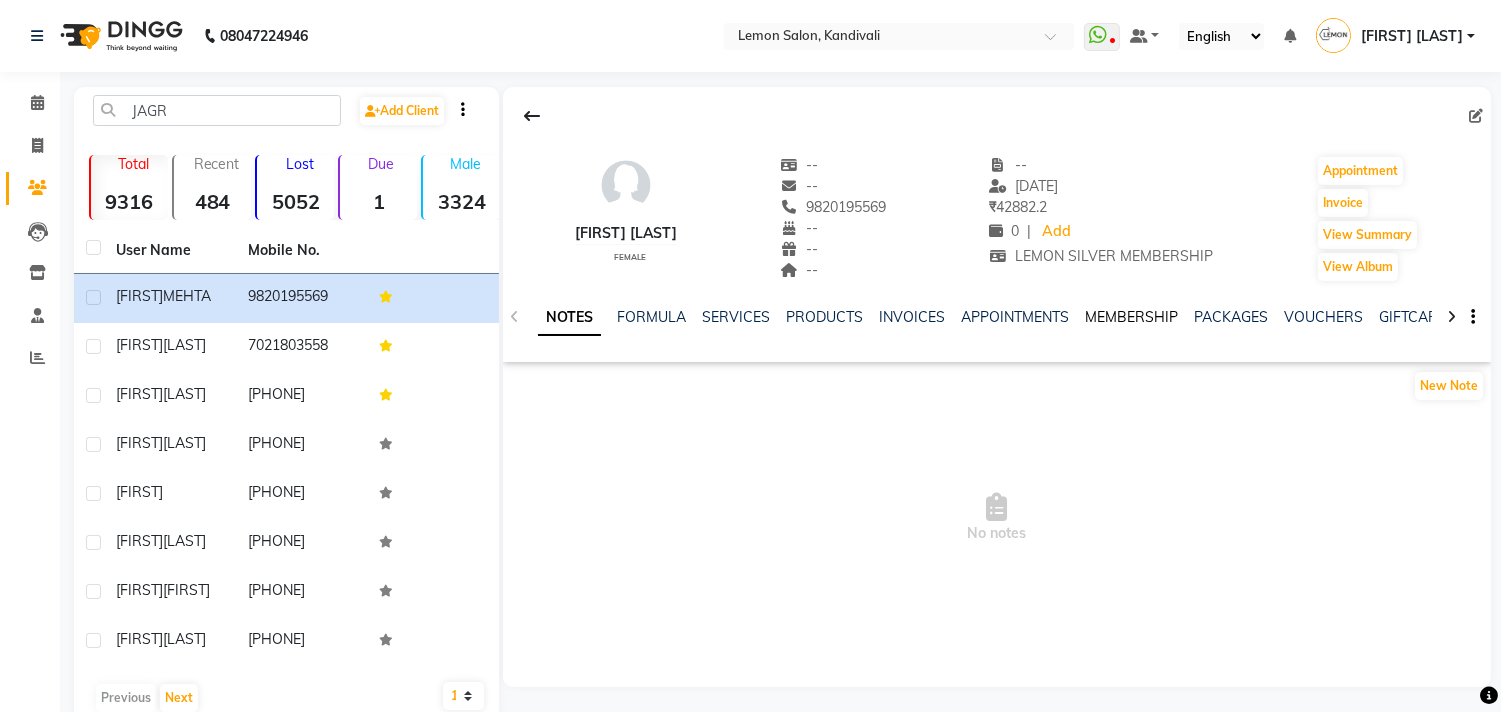 click on "MEMBERSHIP" 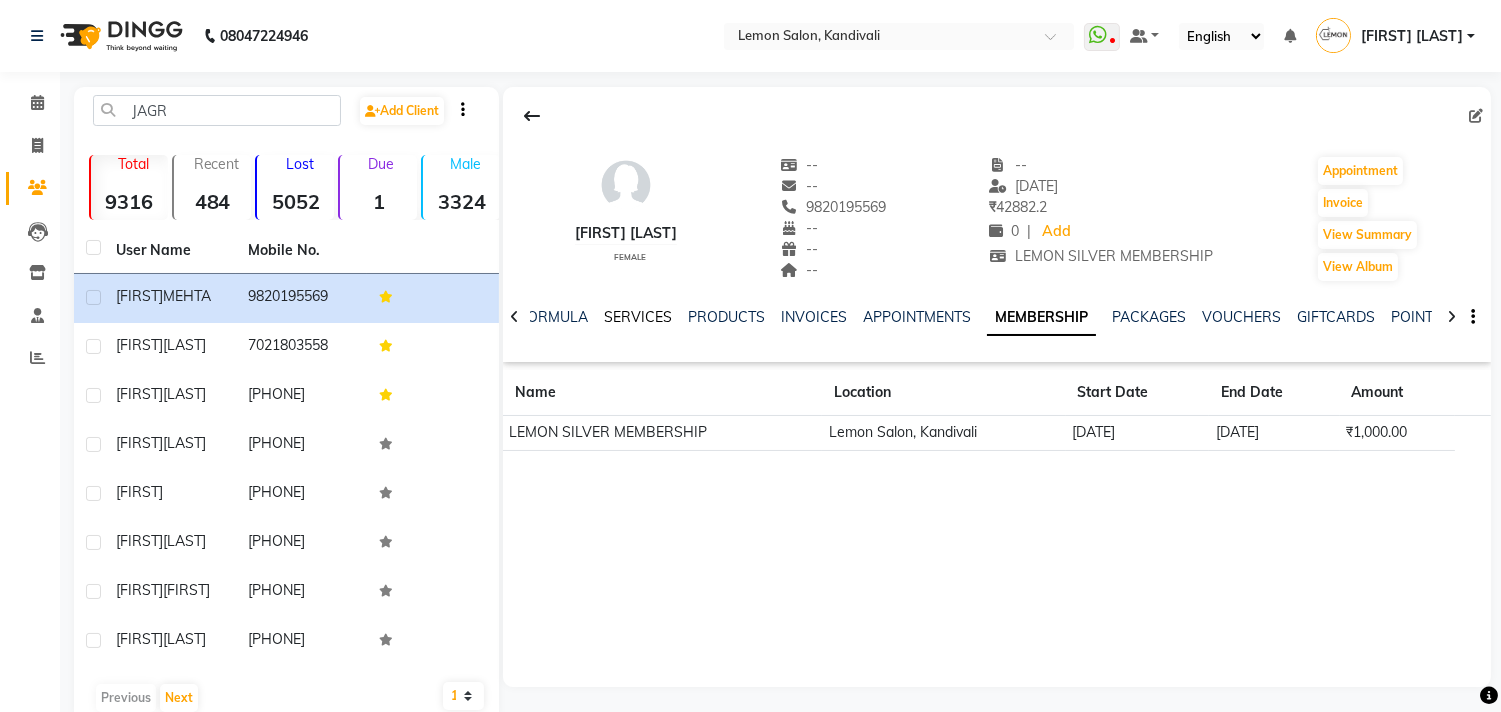 click on "SERVICES" 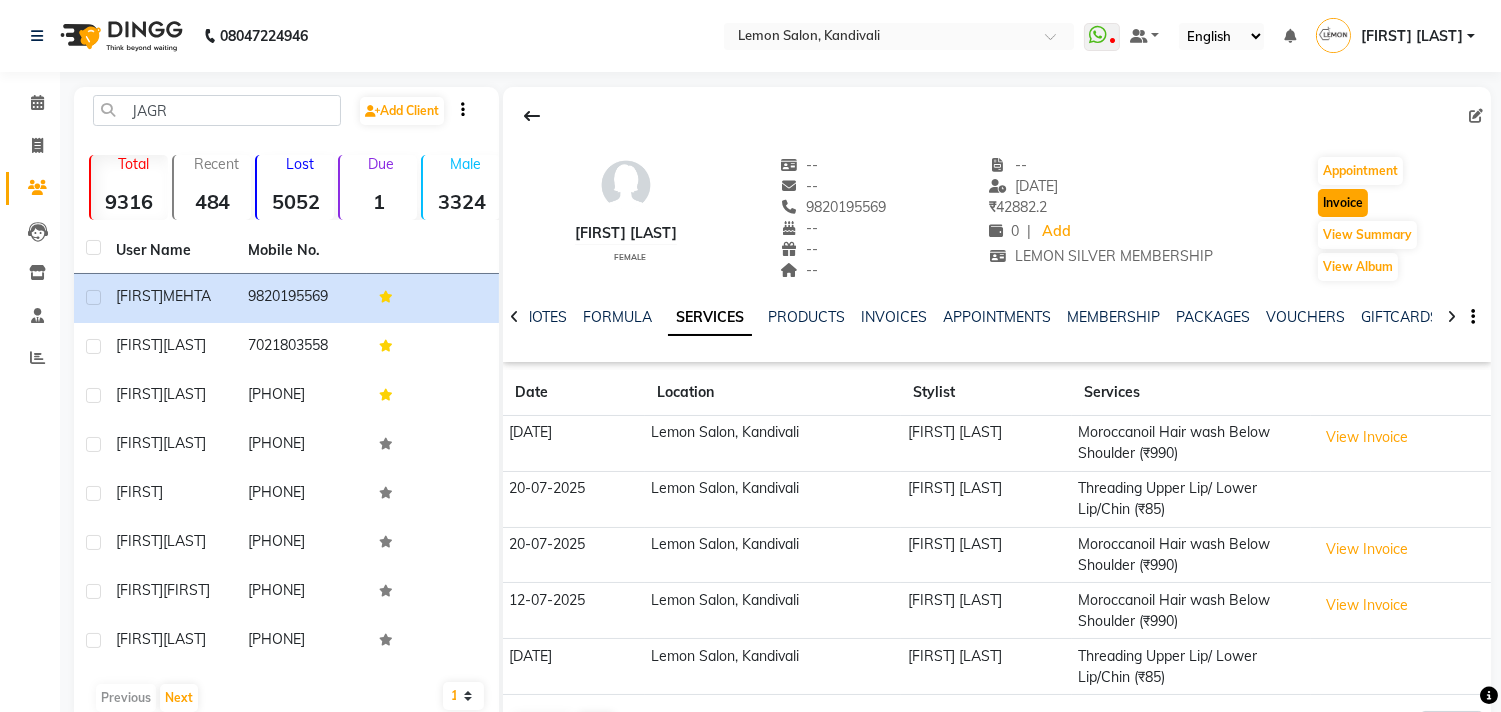 click on "Invoice" 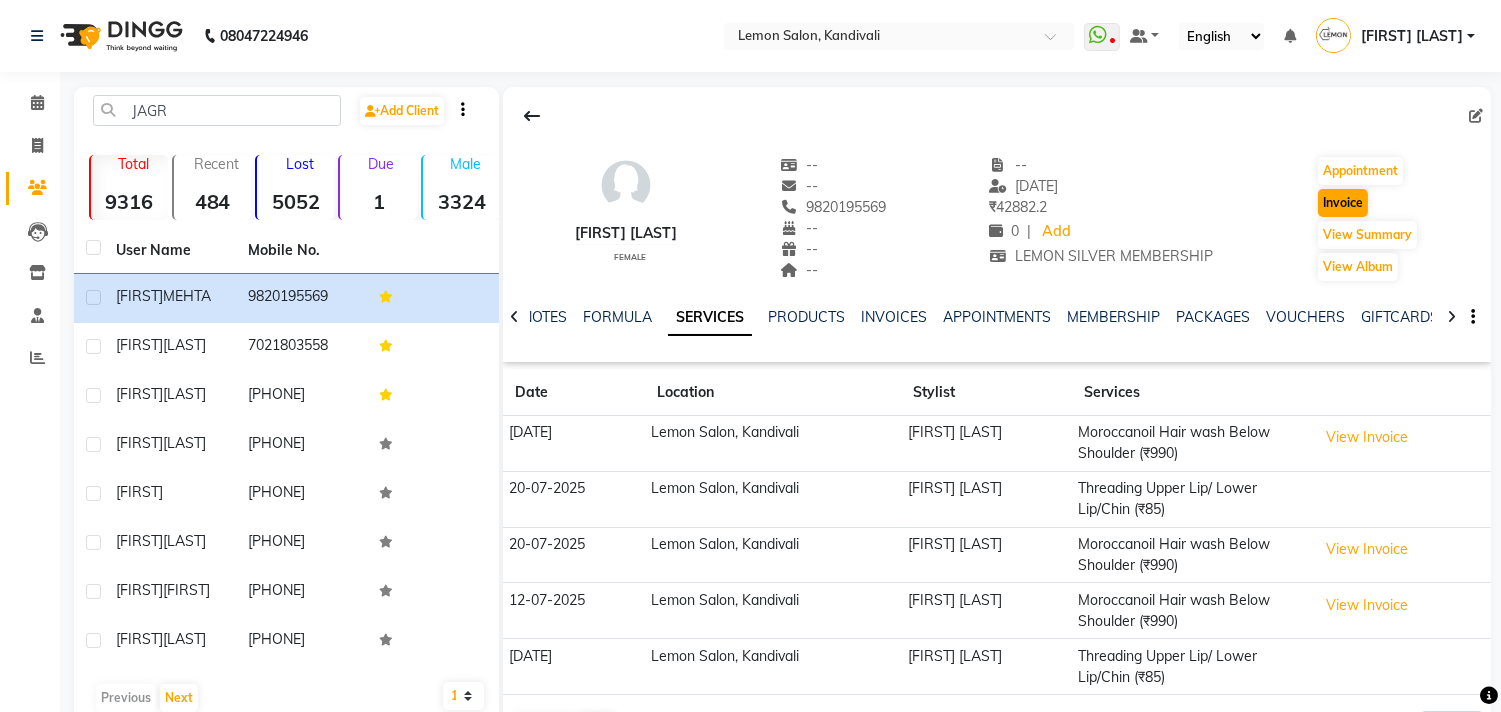select on "service" 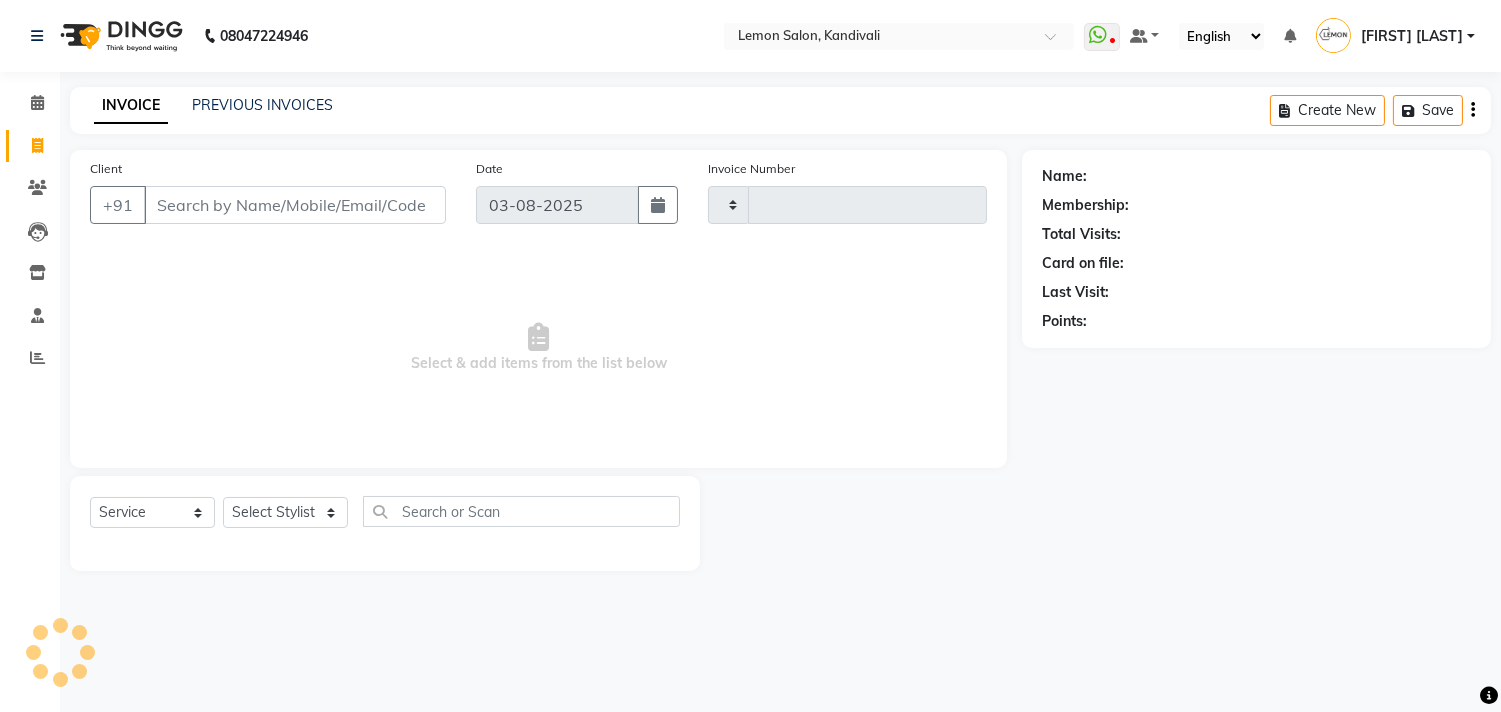 type on "1310" 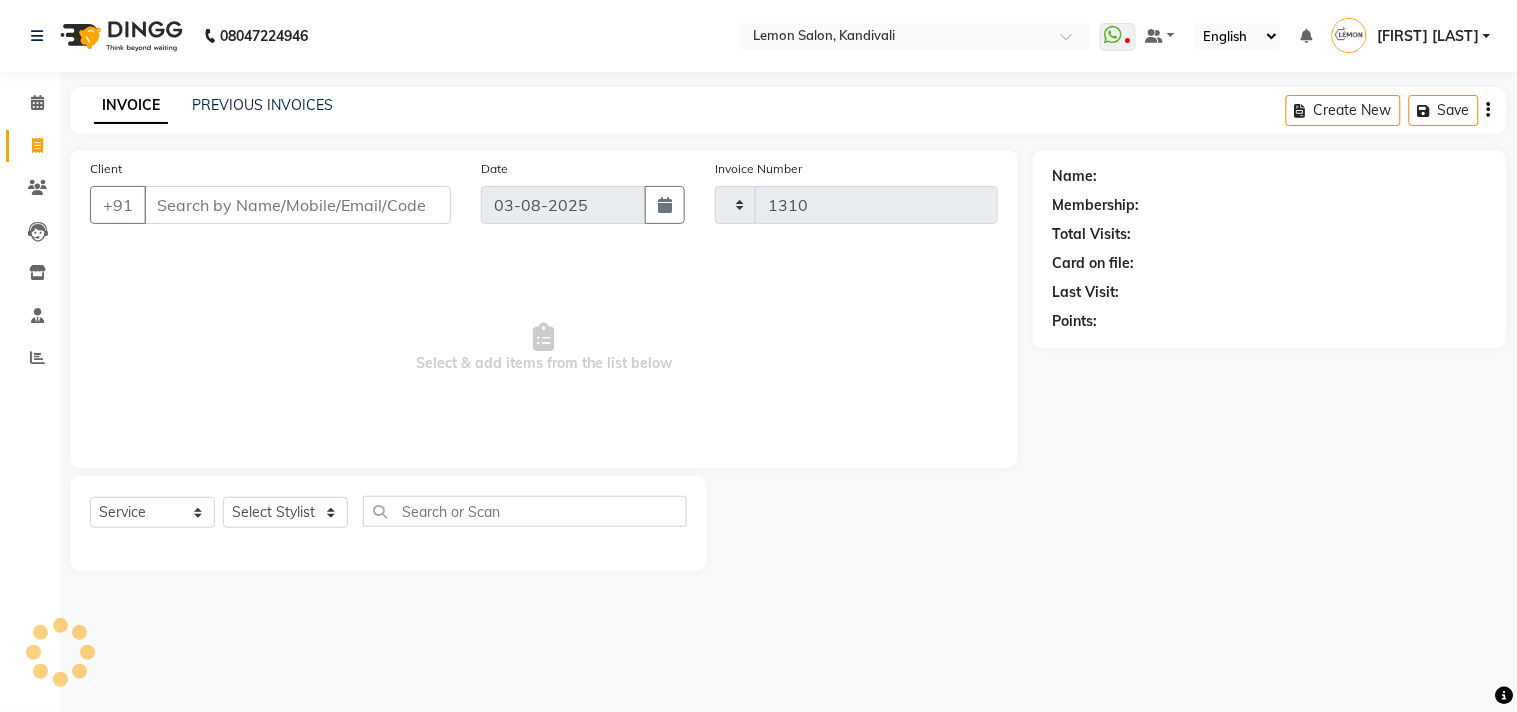 select on "569" 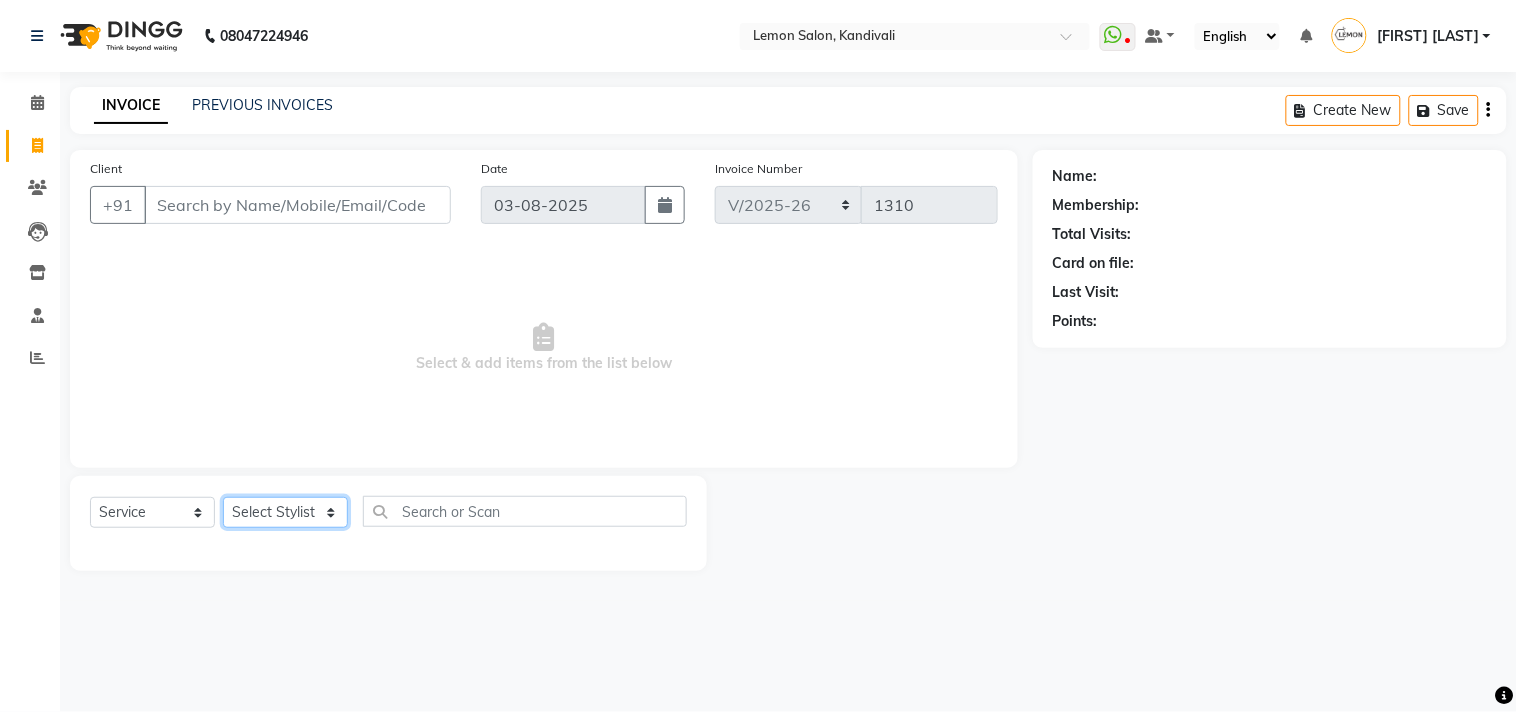 click on "Select Stylist" 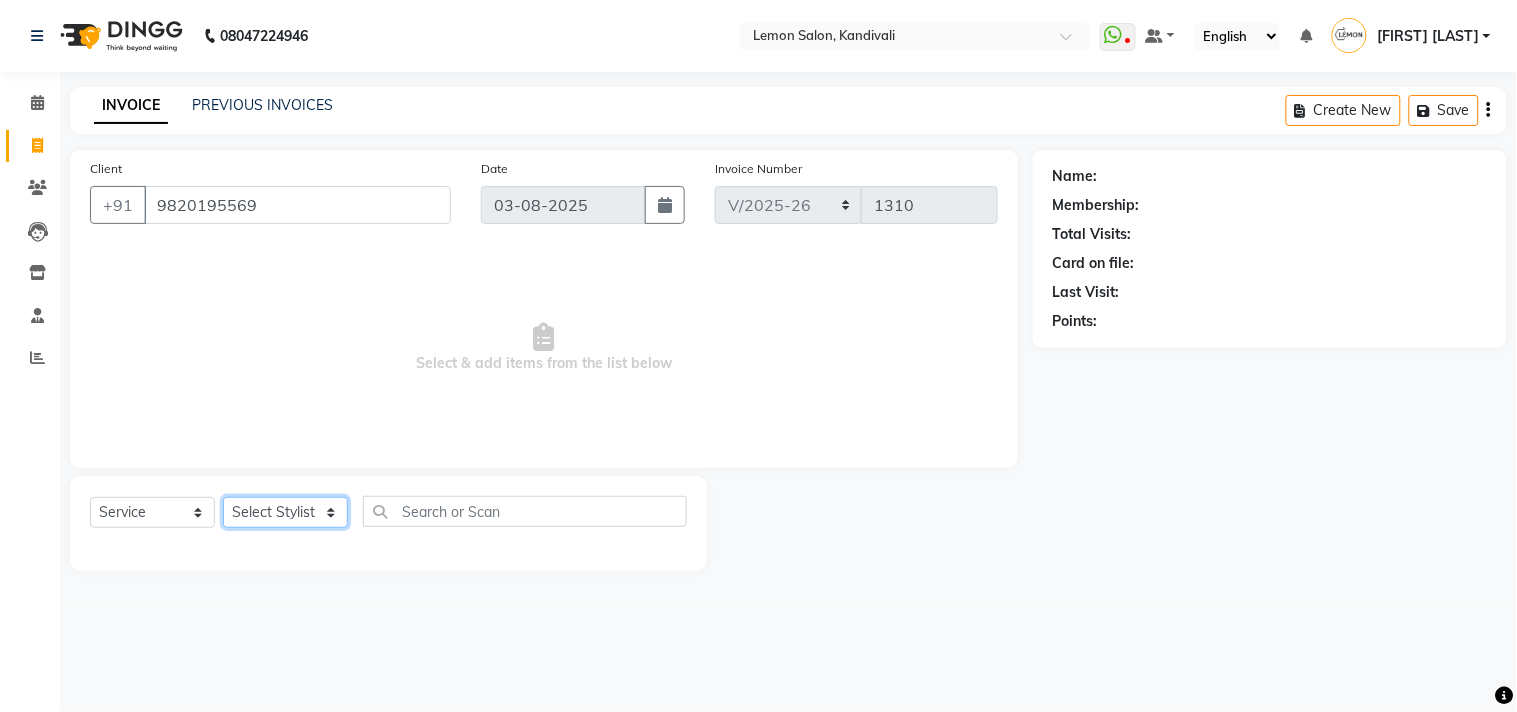 select on "1: Object" 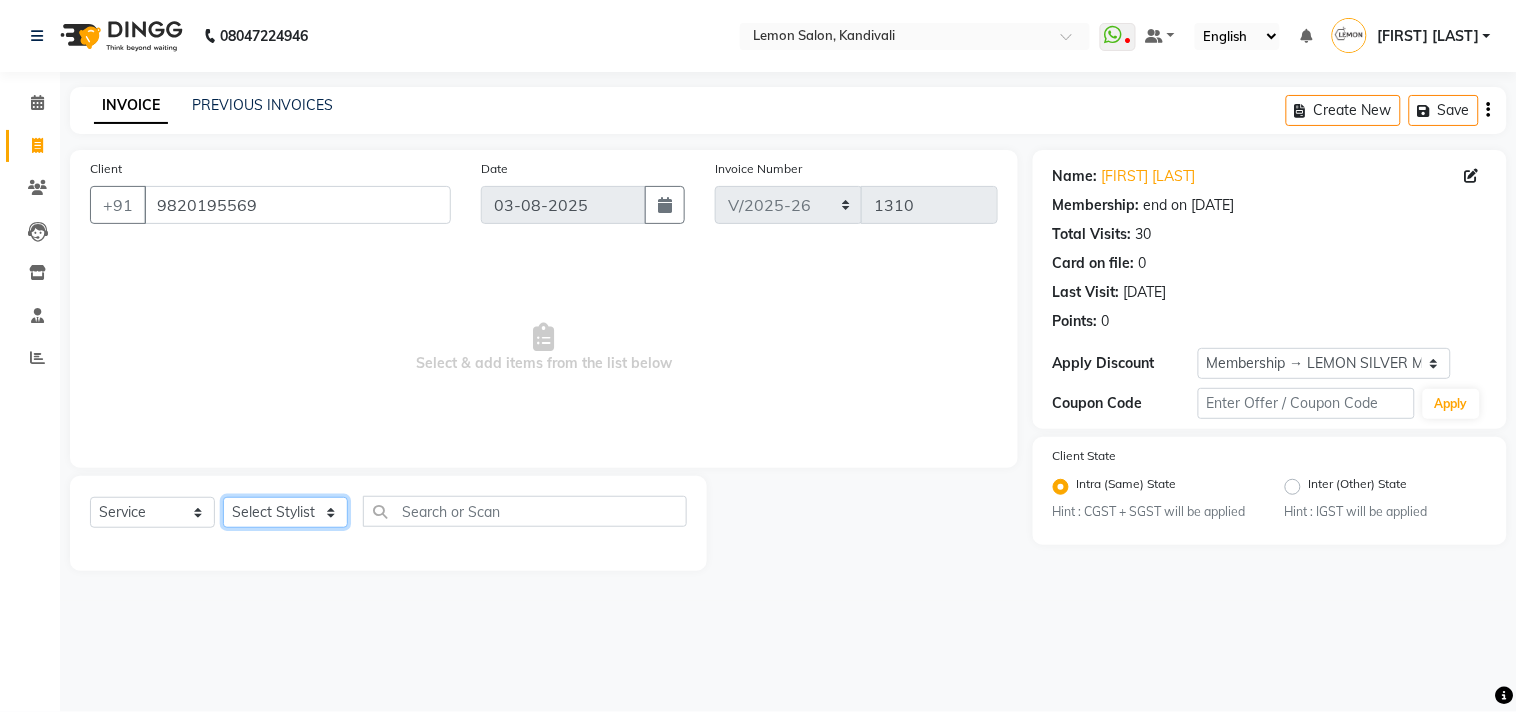 select on "78780" 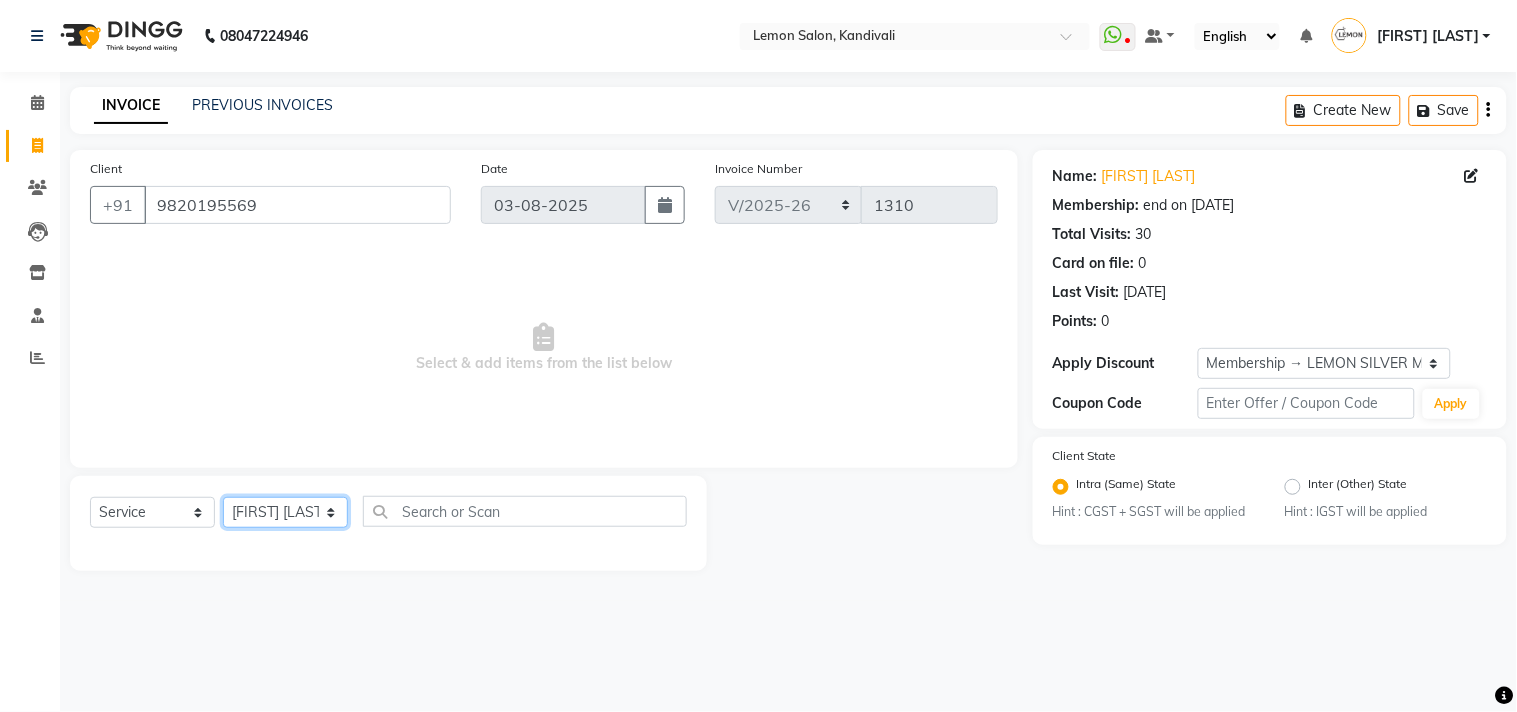 click on "Select Stylist Akansha Subba Alam Arun Arndive DC Faheem Malik Gufran Salmani Payal Maurya Riya Adawade Shoeb Salmani Kandivali Swati Sharma Yunus Yusuf Shaikh" 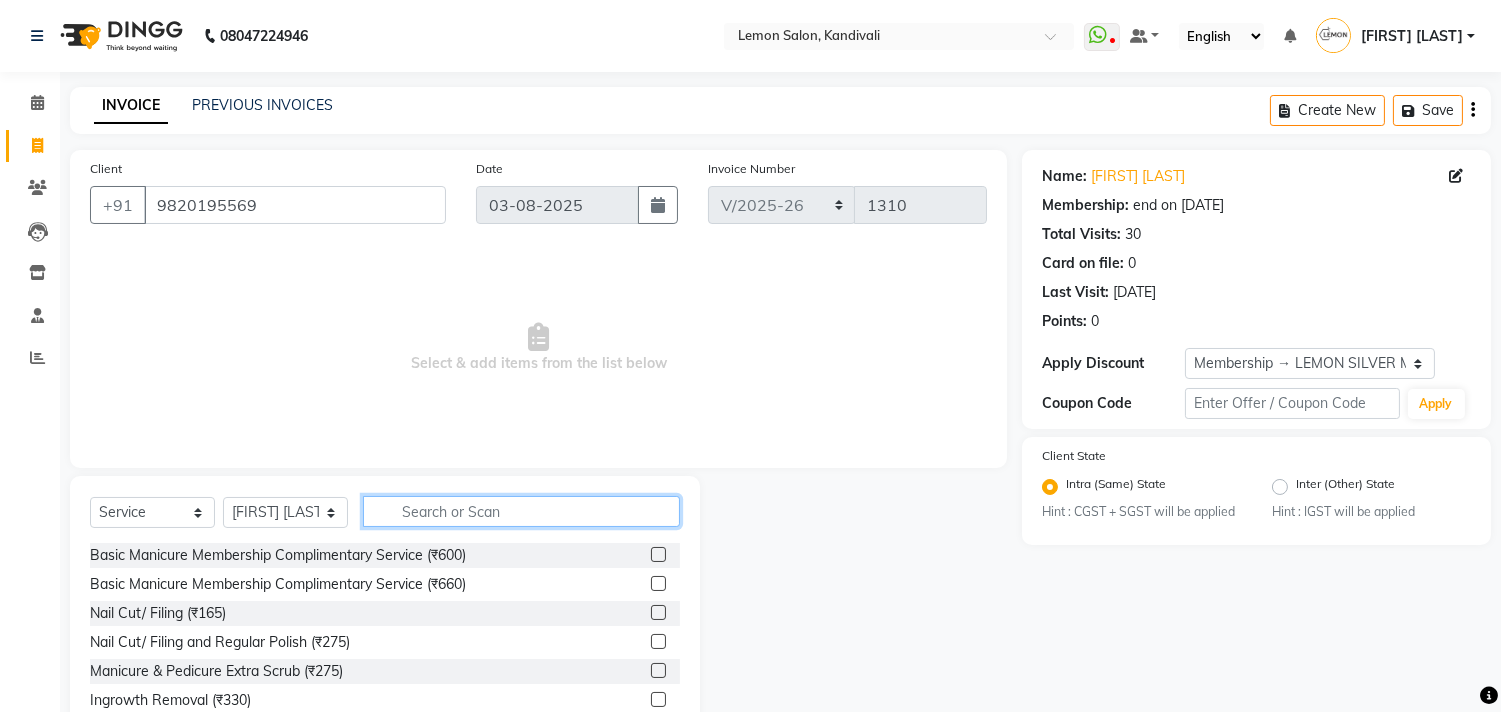 click 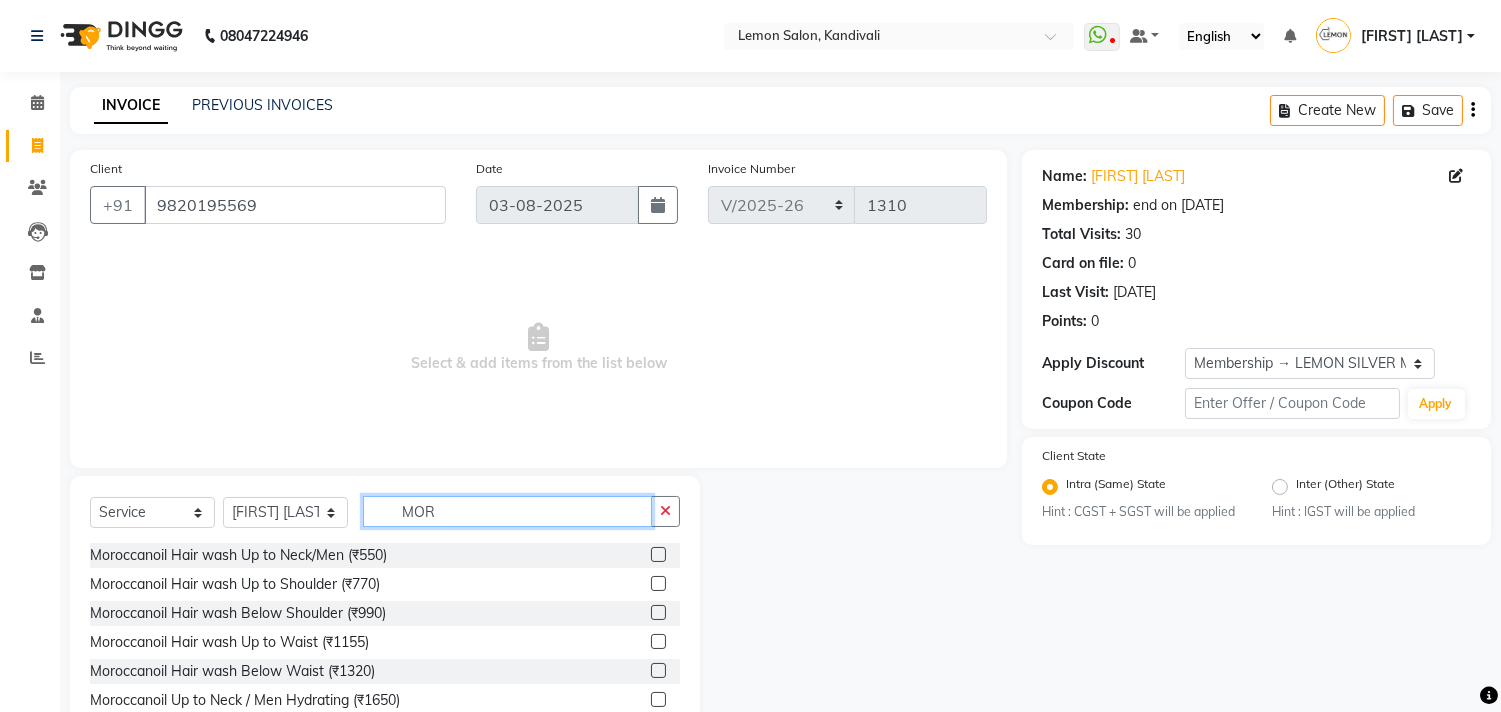type on "MOR" 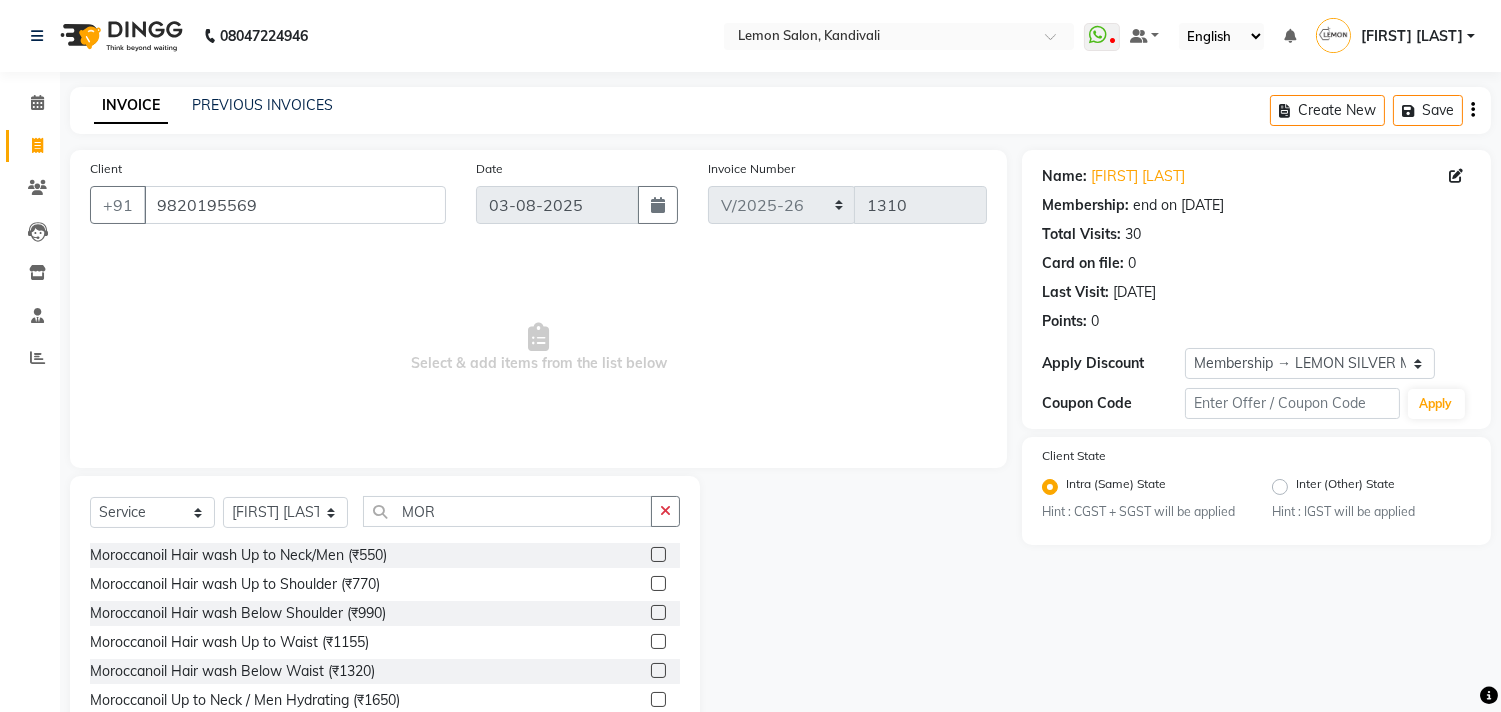 click 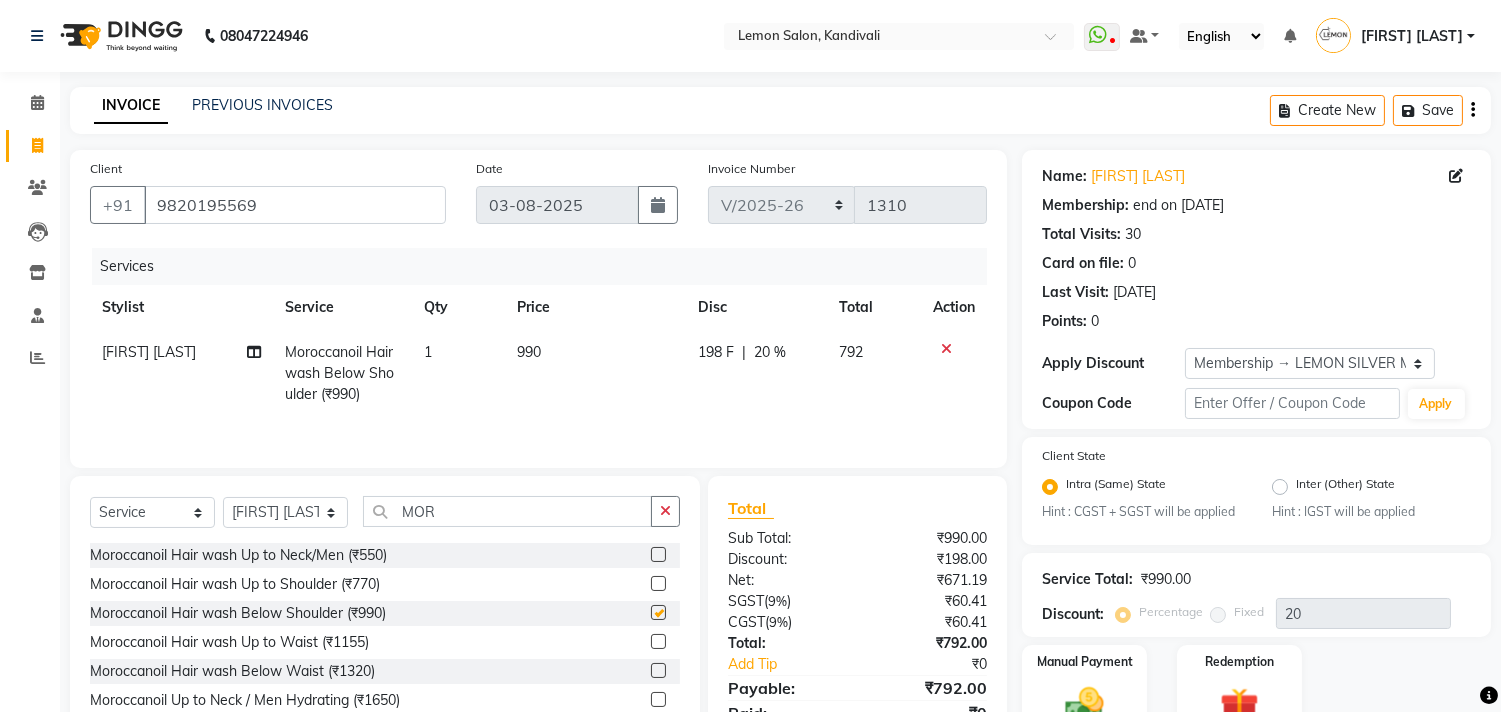 checkbox on "false" 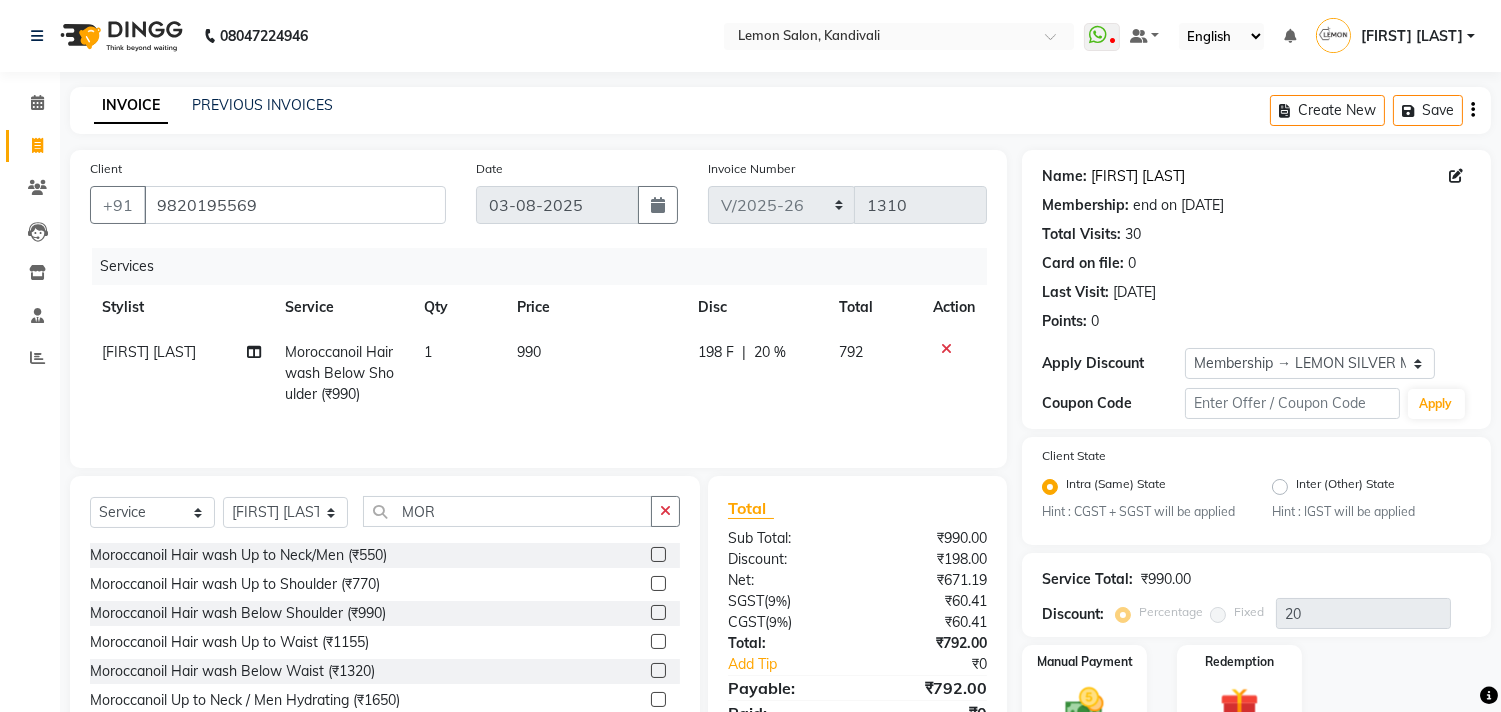 click on "Jagruti Mehta" 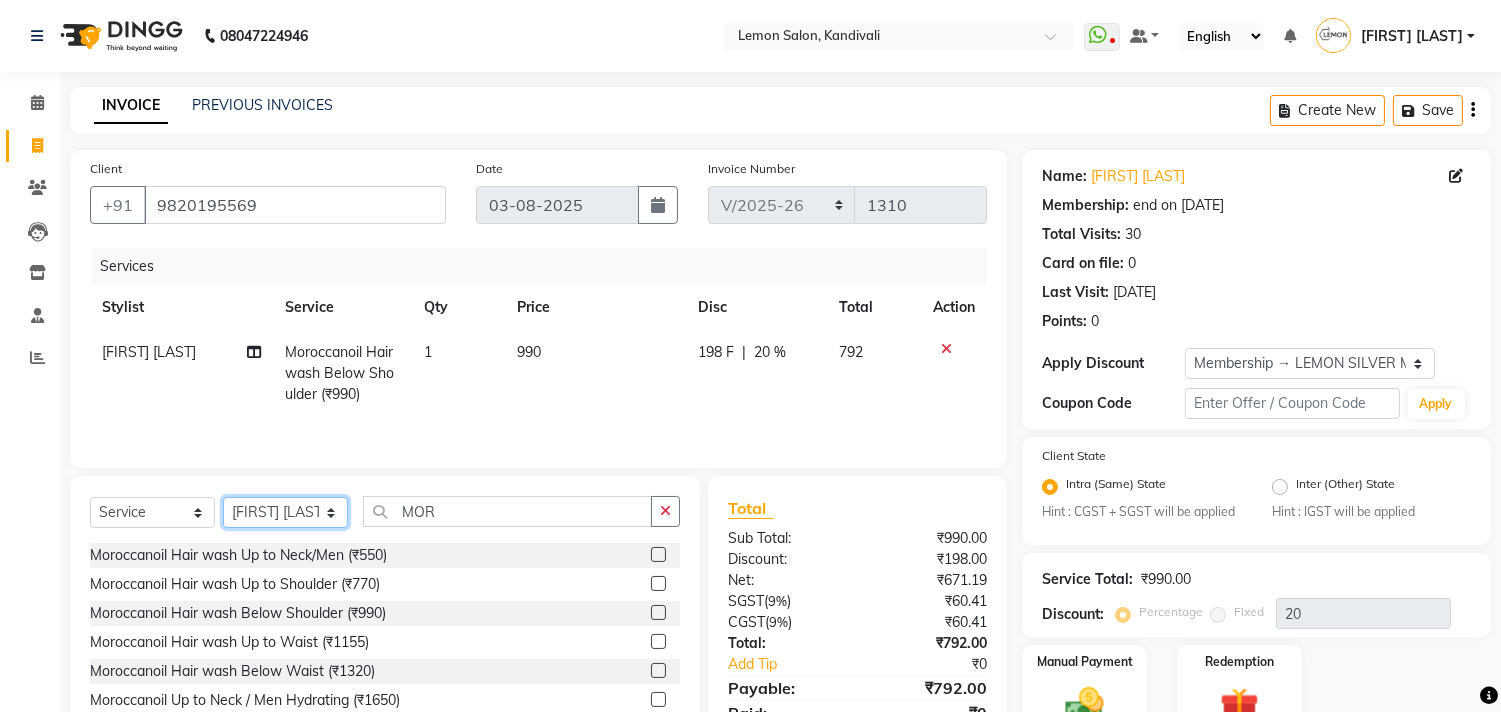 click on "Select Stylist Akansha Subba Alam Arun Arndive DC Faheem Malik Gufran Salmani Payal Maurya Riya Adawade Shoeb Salmani Kandivali Swati Sharma Yunus Yusuf Shaikh" 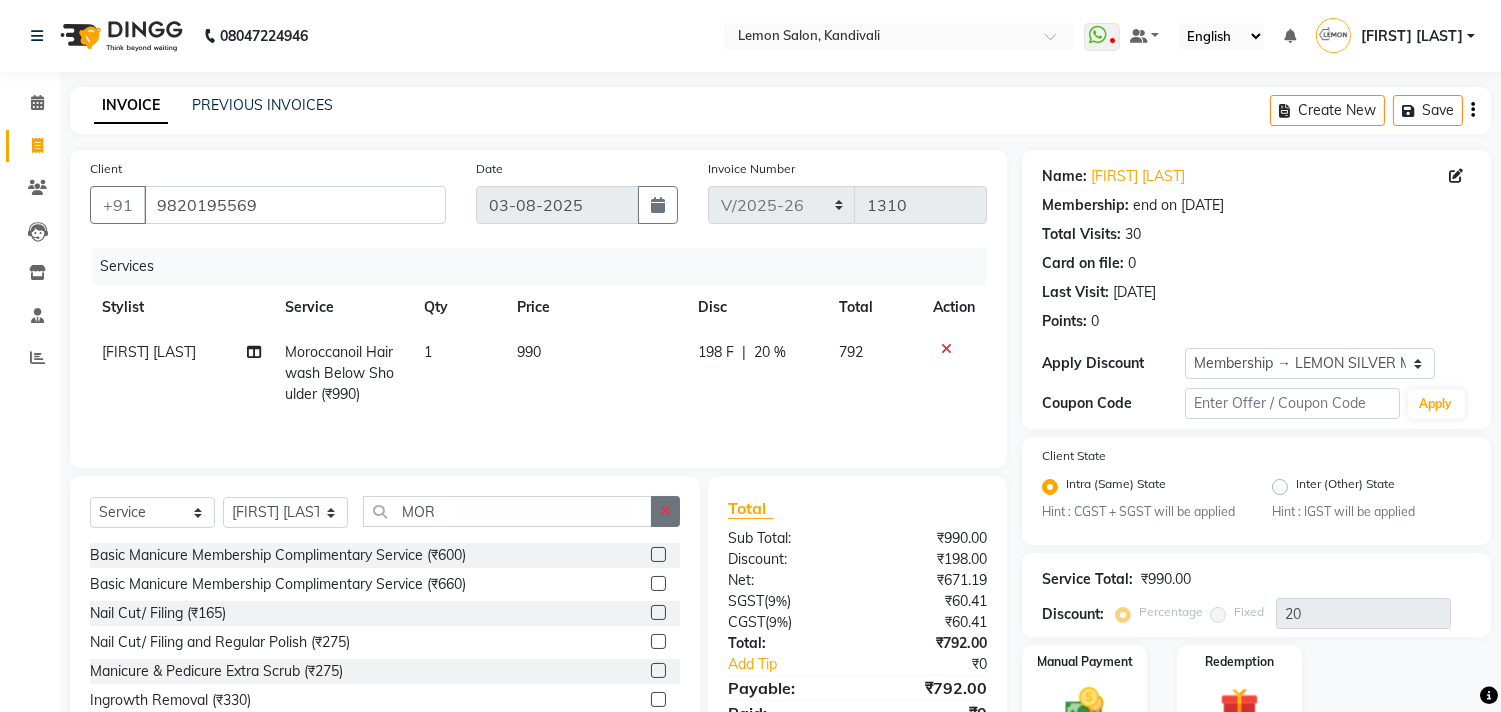 click 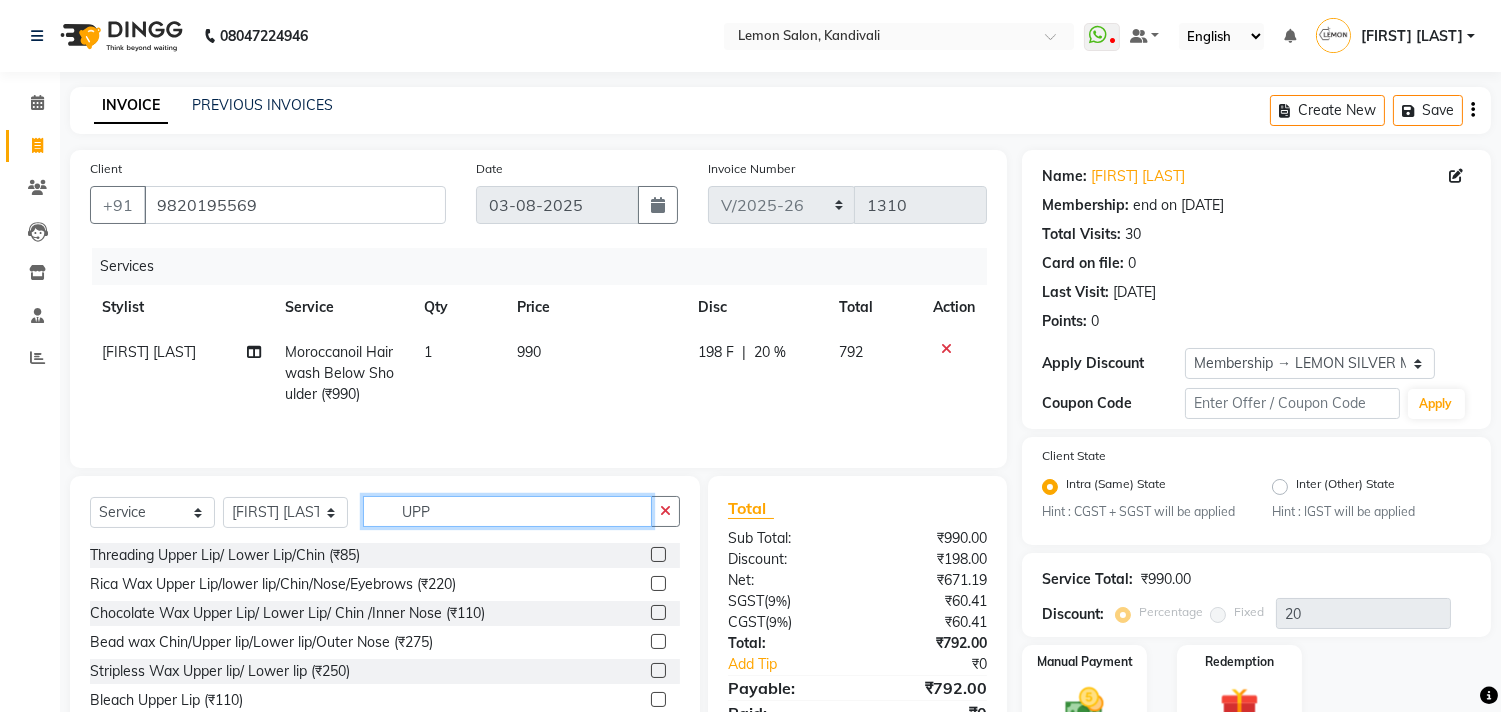 type on "UPP" 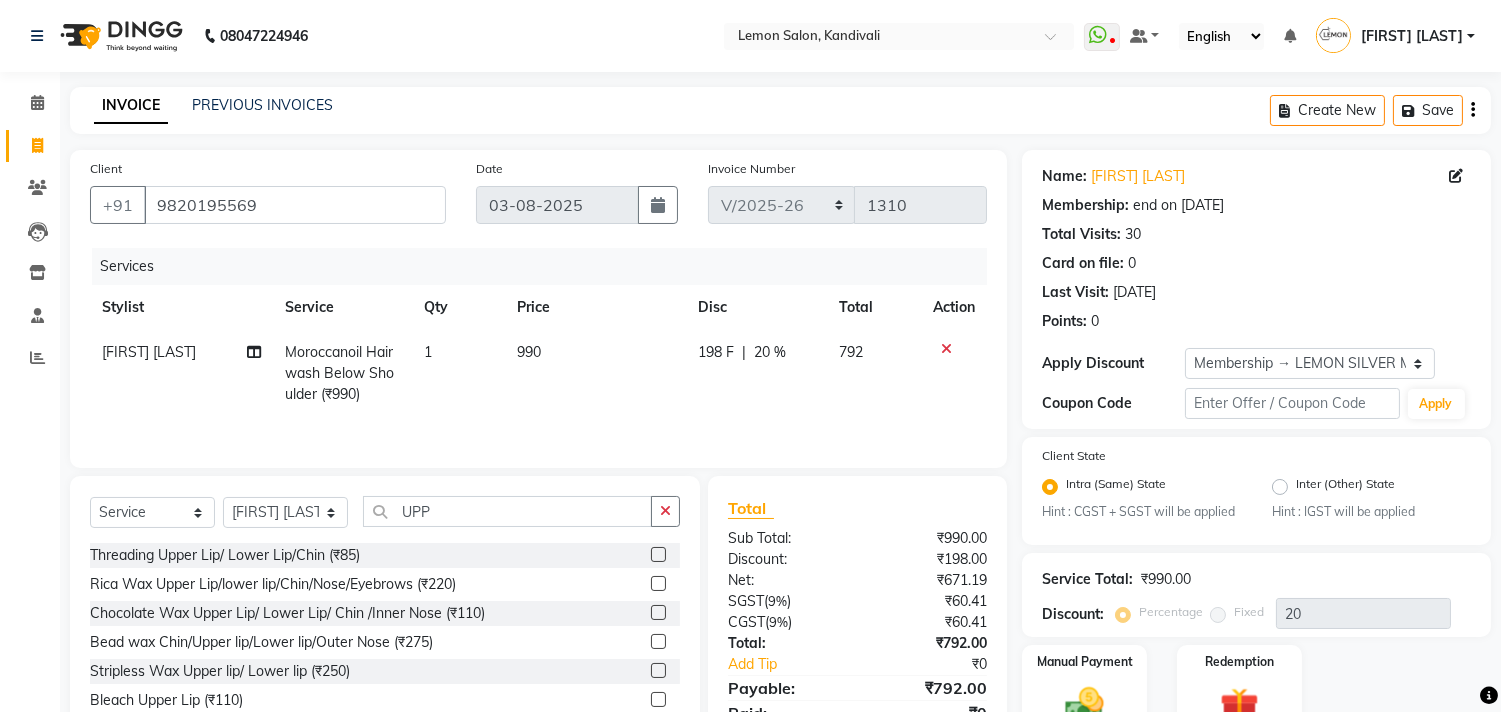 click 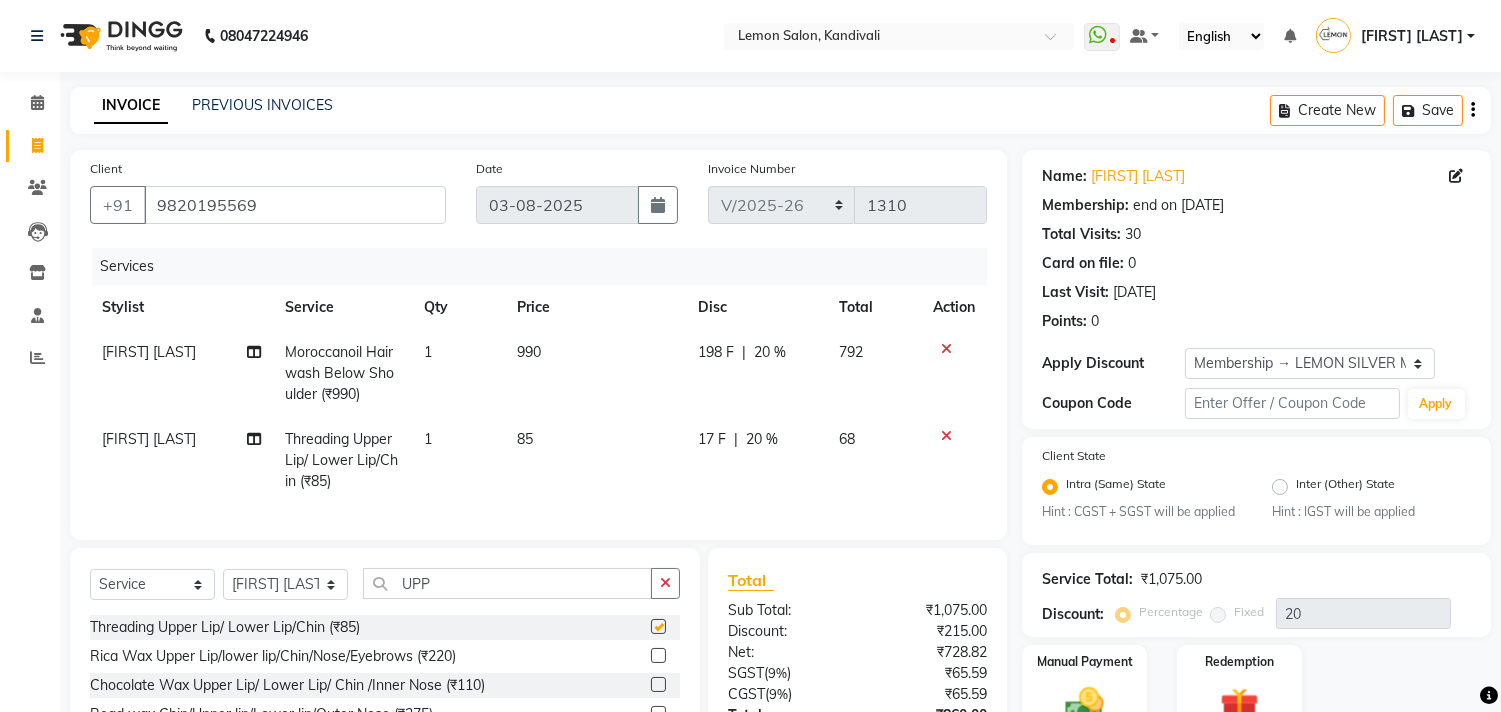checkbox on "false" 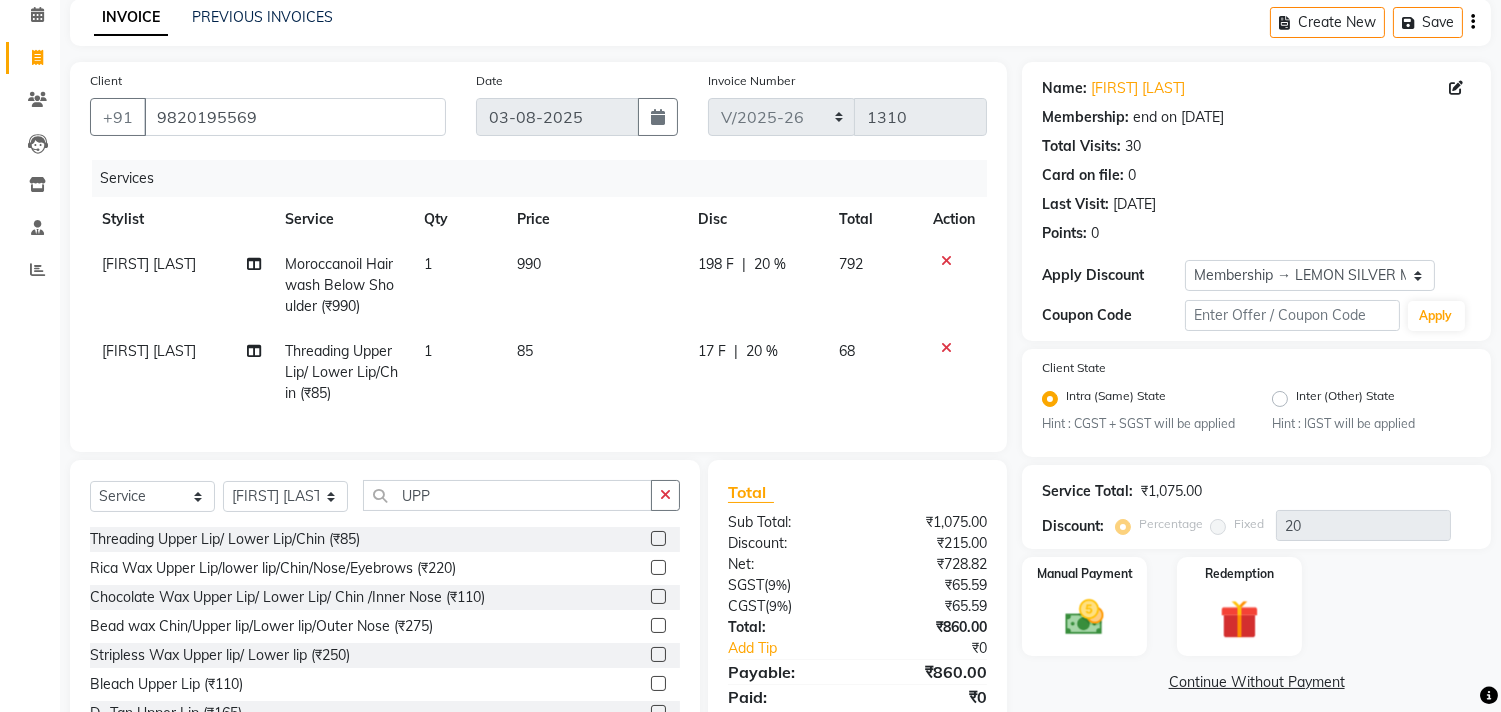 scroll, scrollTop: 177, scrollLeft: 0, axis: vertical 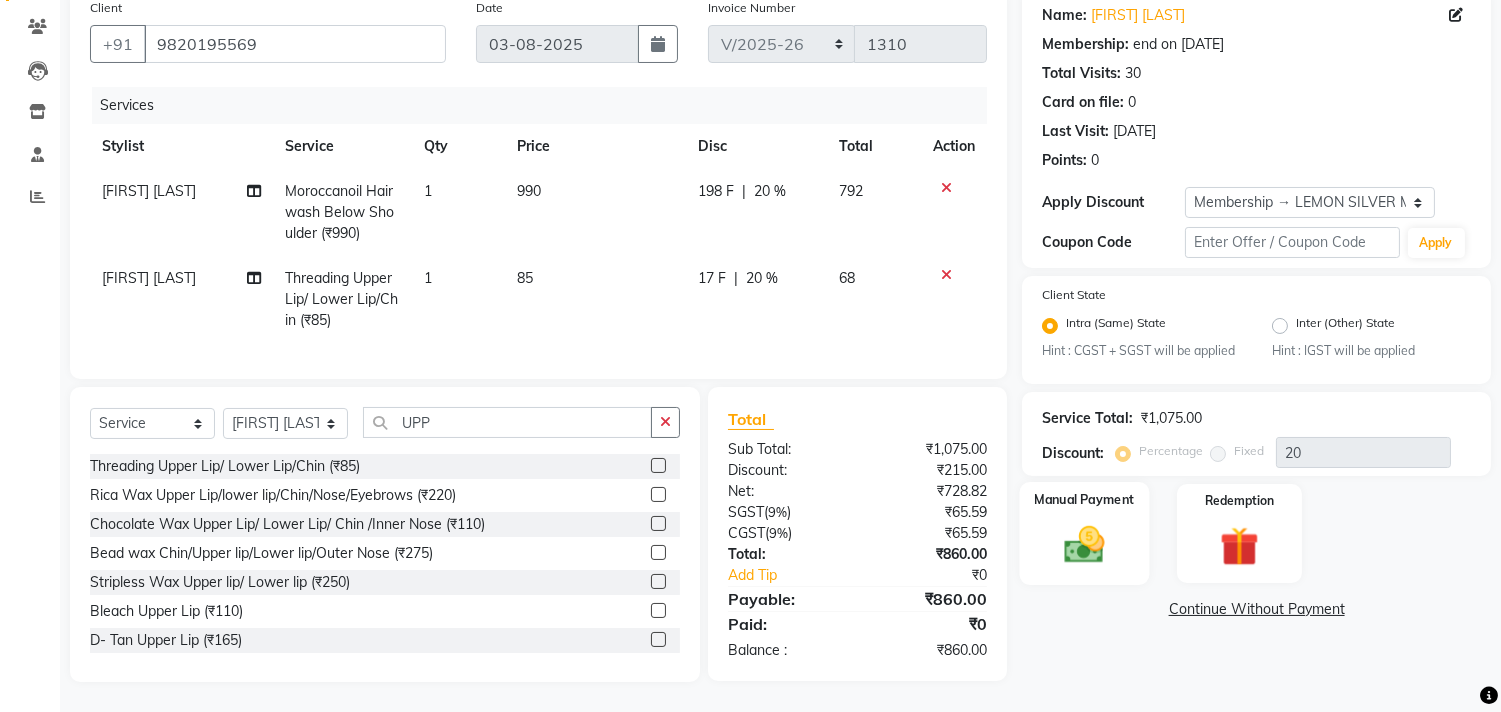 click 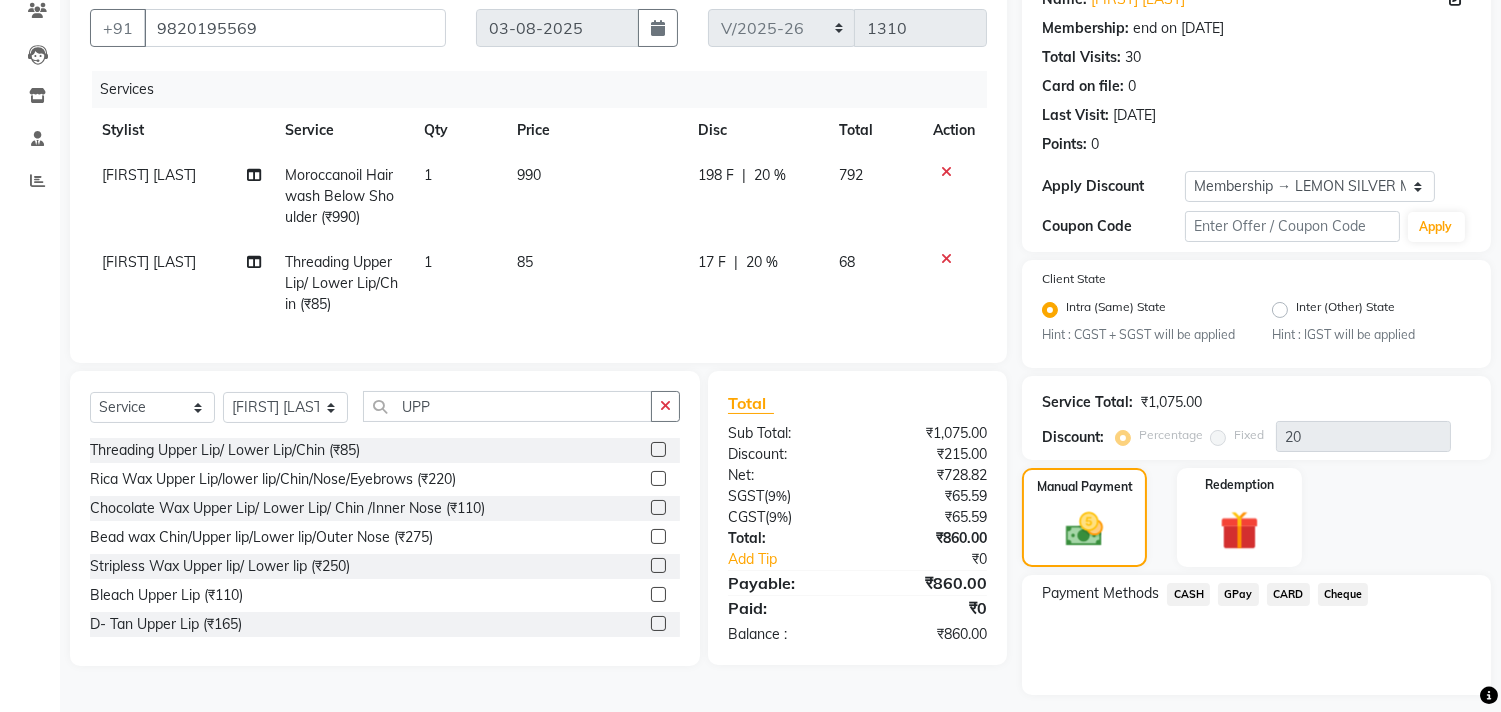 click on "CASH" 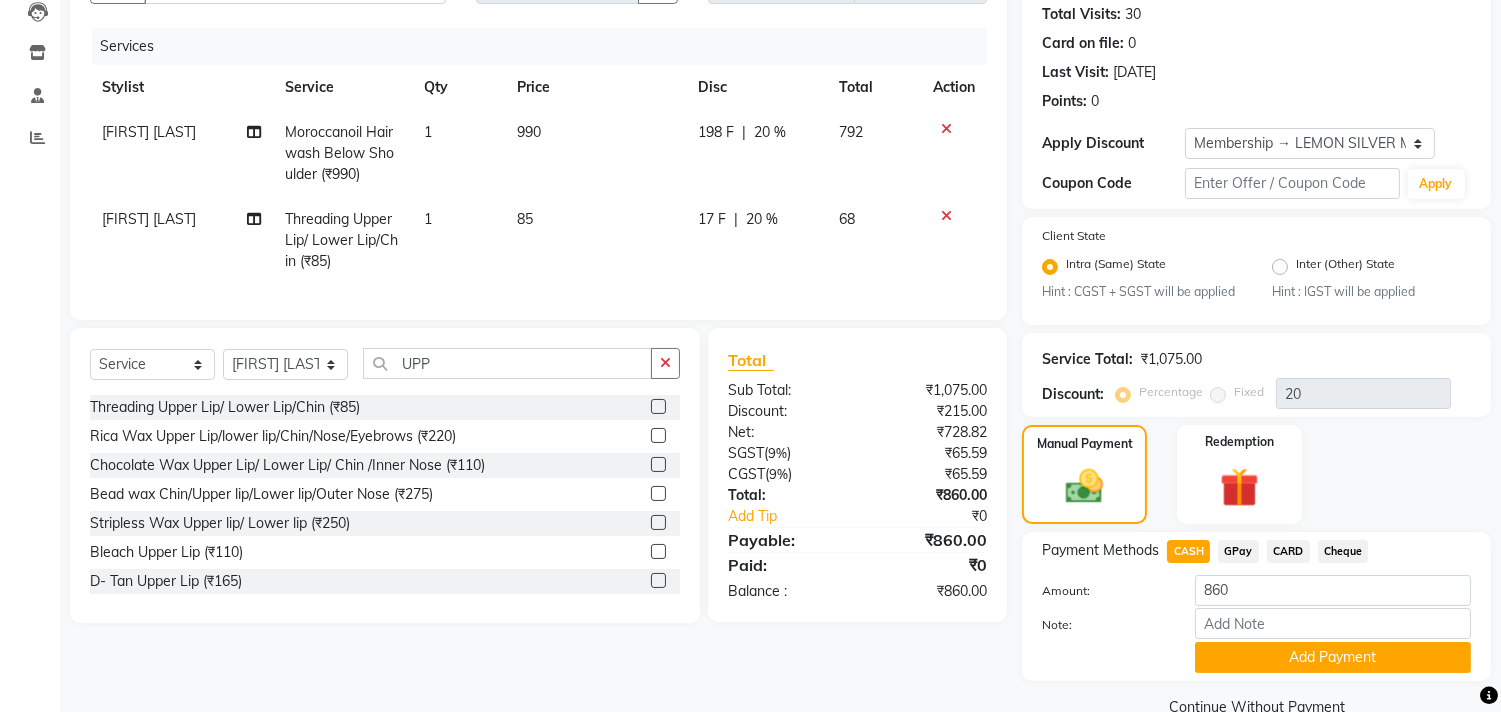 scroll, scrollTop: 260, scrollLeft: 0, axis: vertical 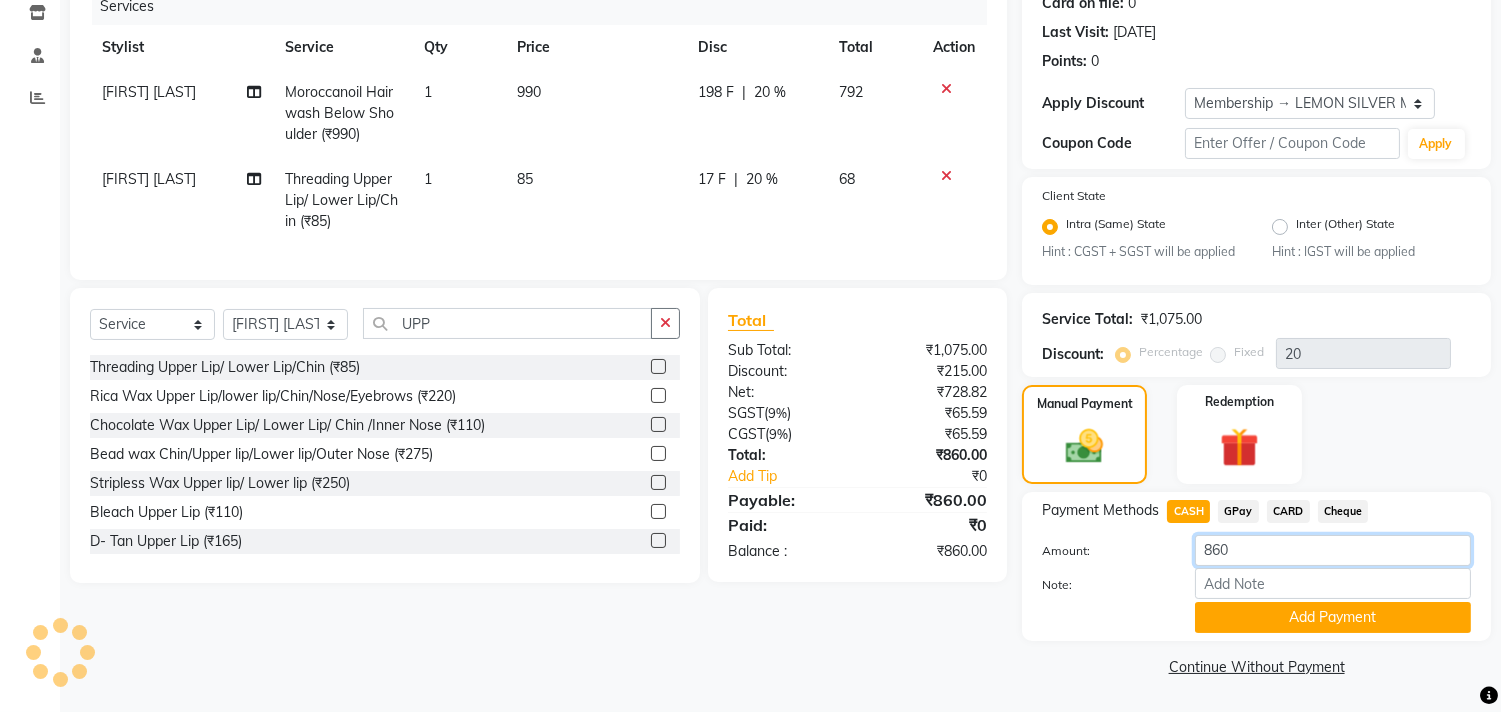 drag, startPoint x: 1253, startPoint y: 563, endPoint x: 1197, endPoint y: 577, distance: 57.72348 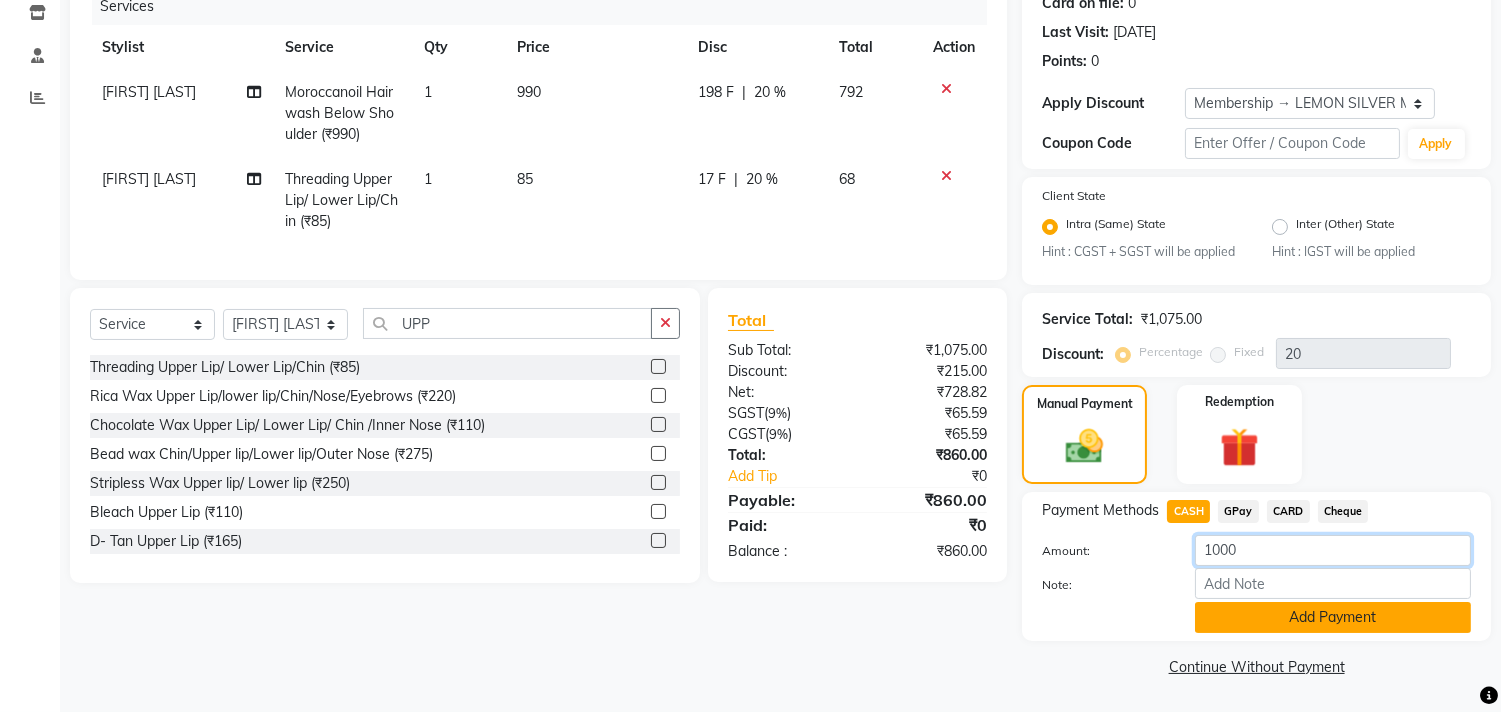 type on "1000" 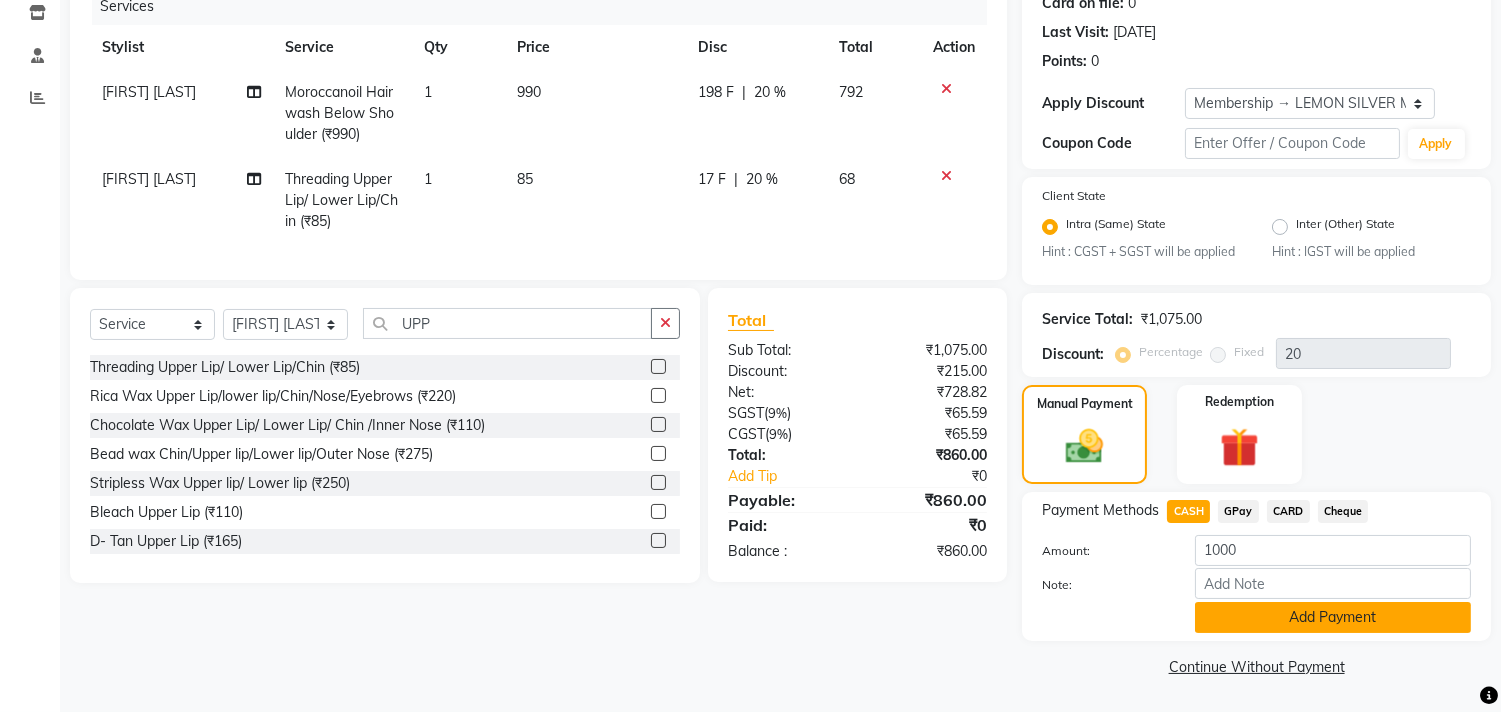 click on "Add Payment" 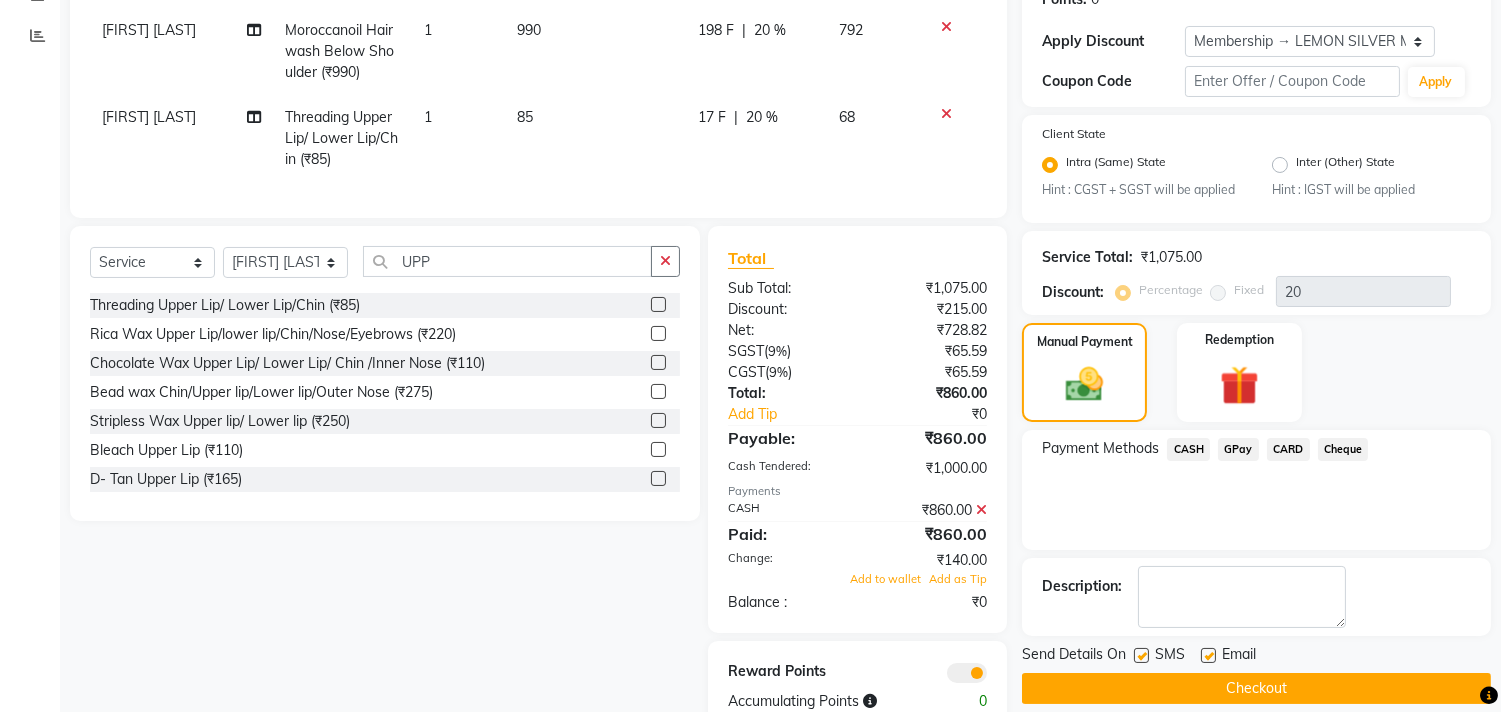 scroll, scrollTop: 371, scrollLeft: 0, axis: vertical 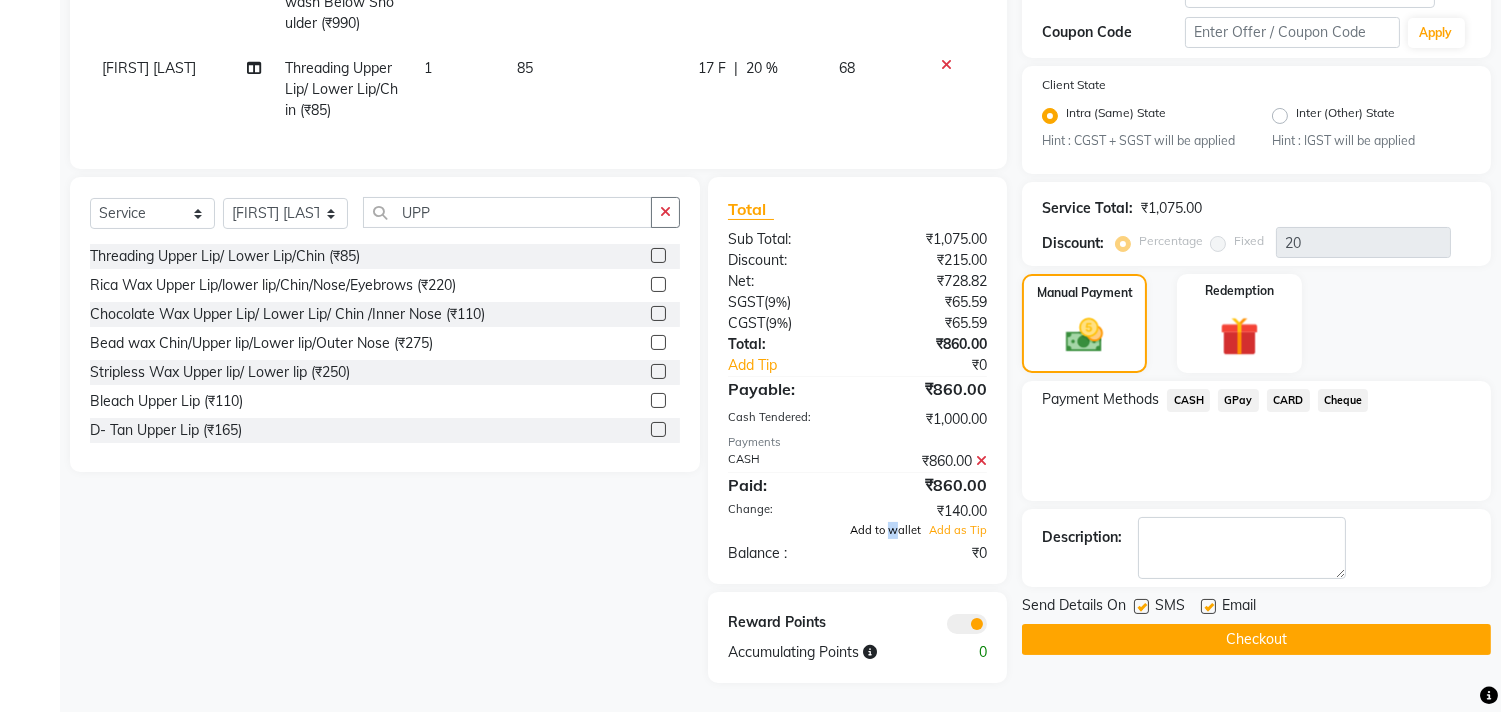 click on "Add to wallet" 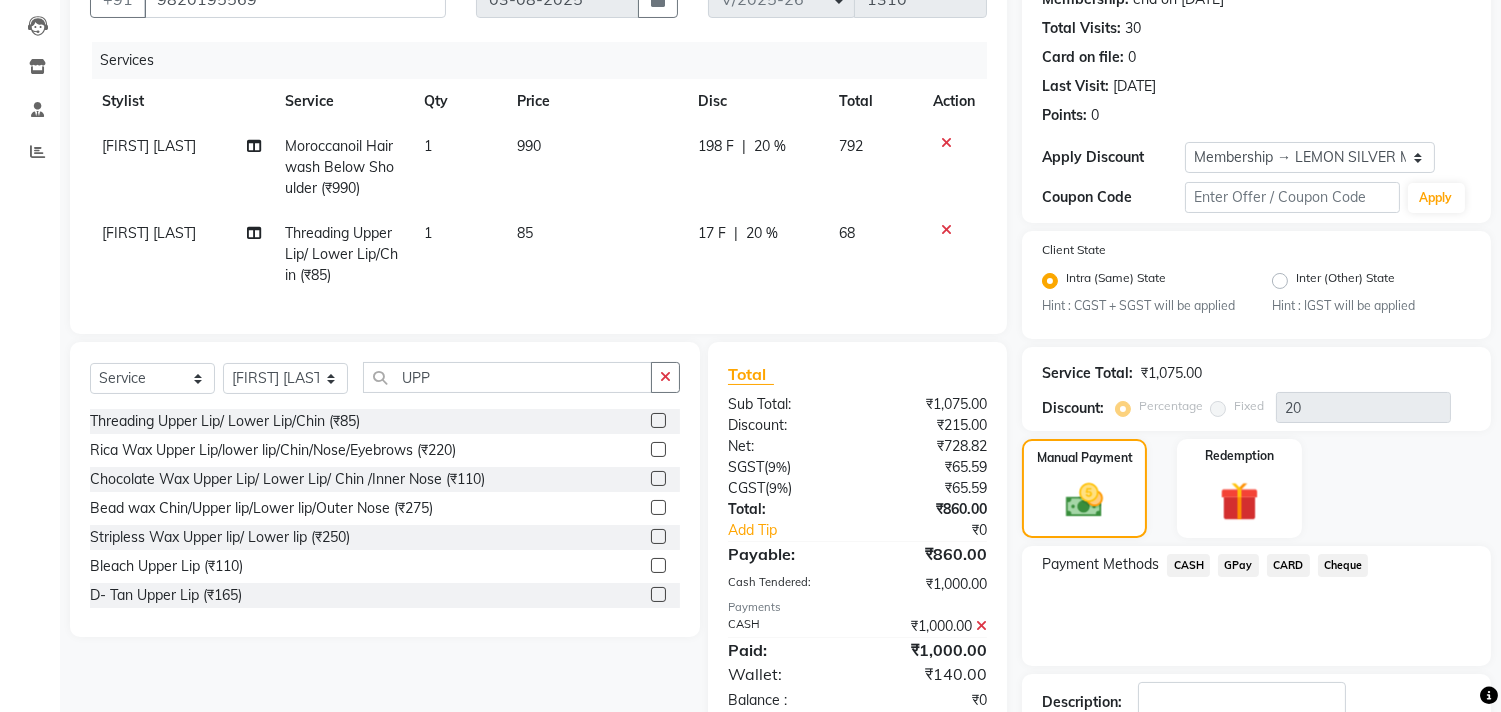 scroll, scrollTop: 260, scrollLeft: 0, axis: vertical 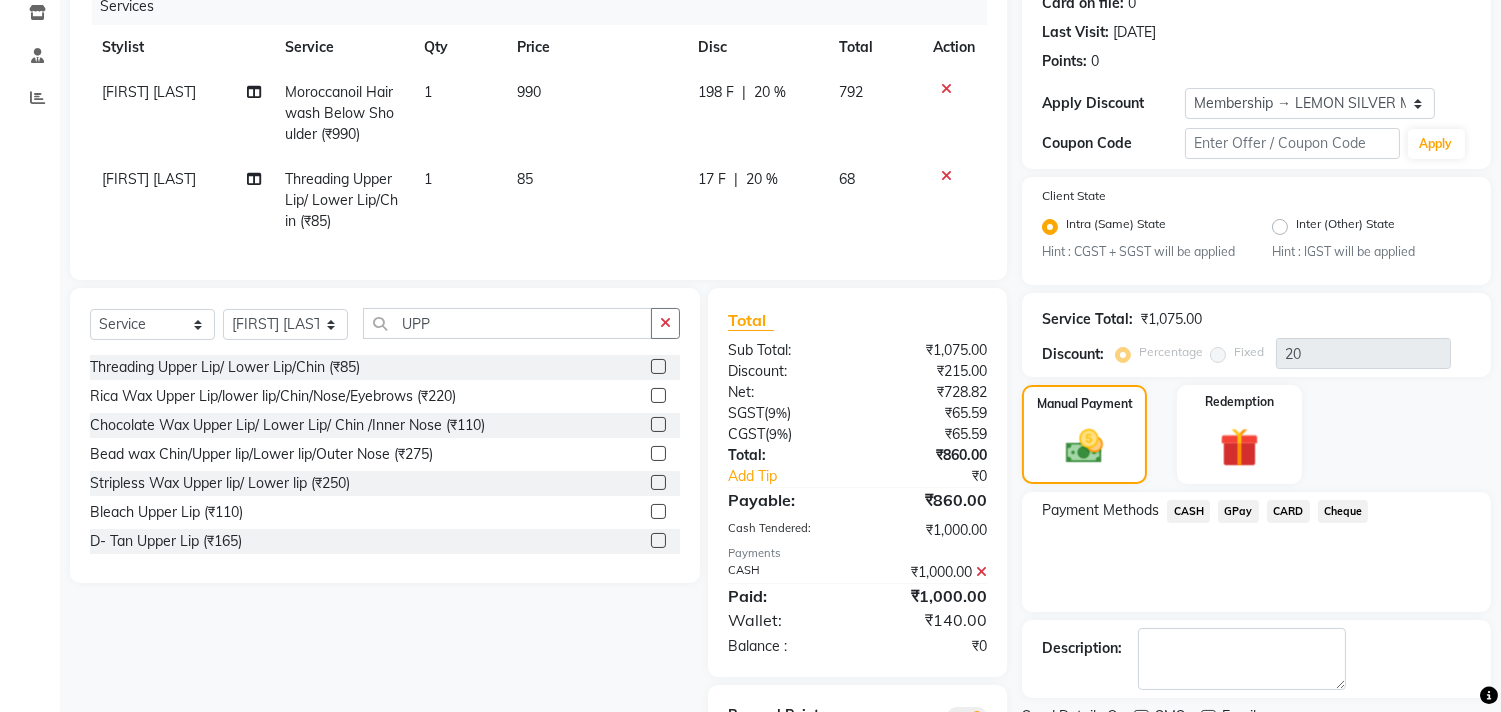 click on "CASH" 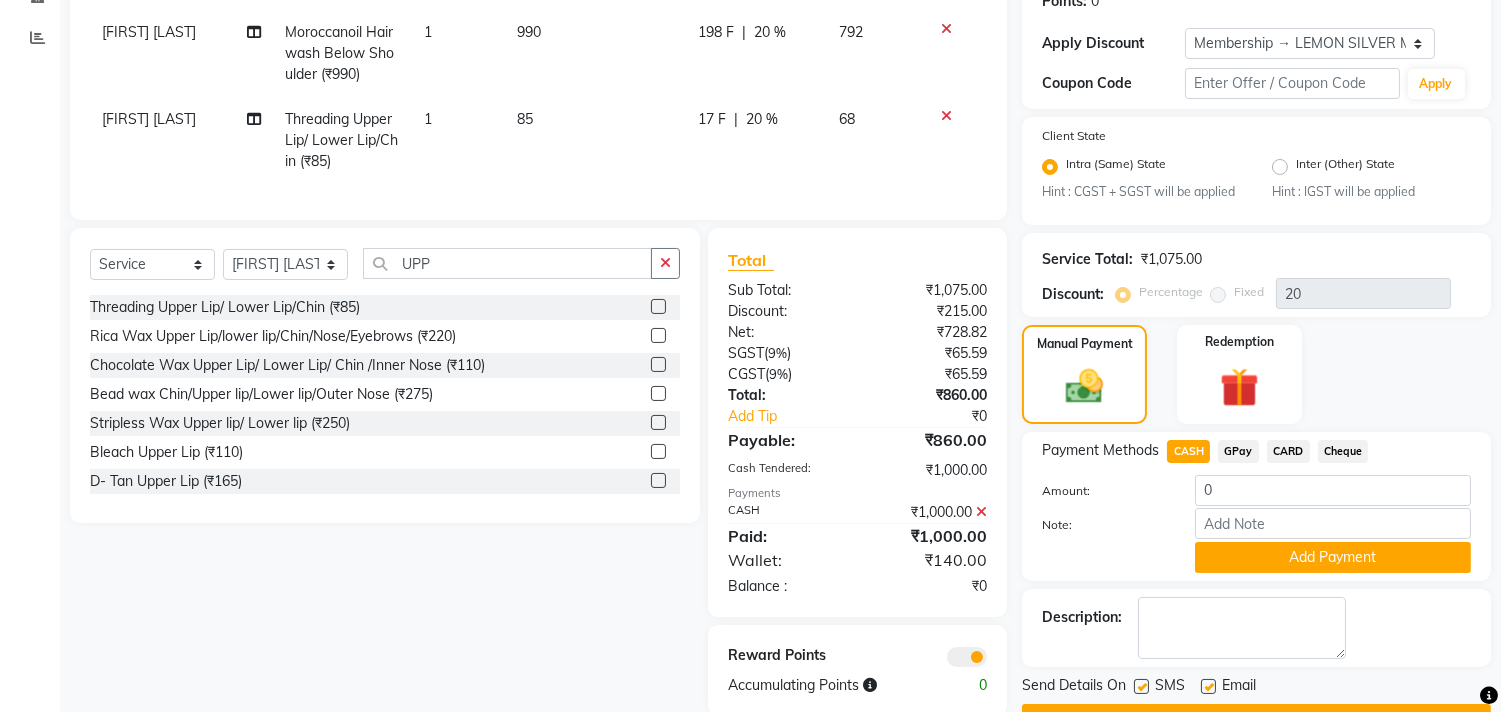 scroll, scrollTop: 373, scrollLeft: 0, axis: vertical 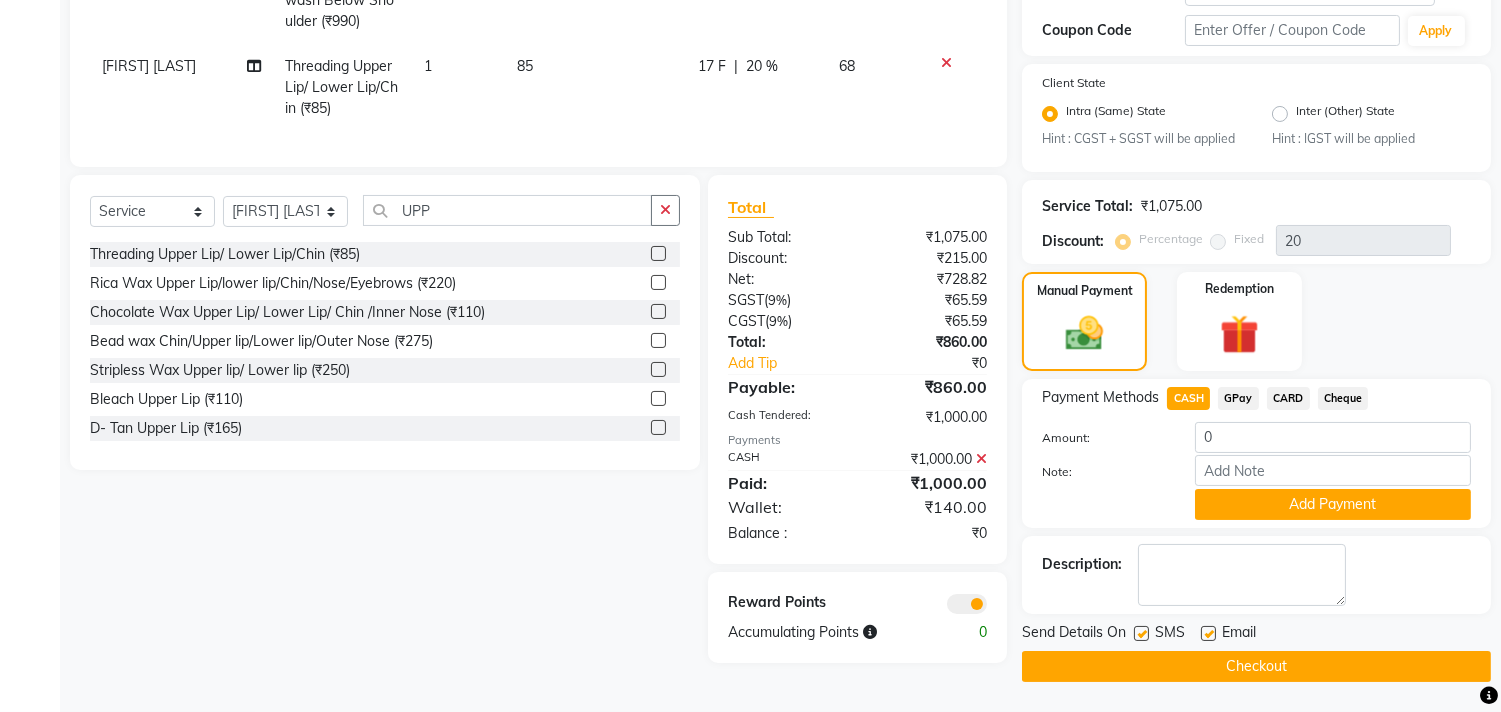 click 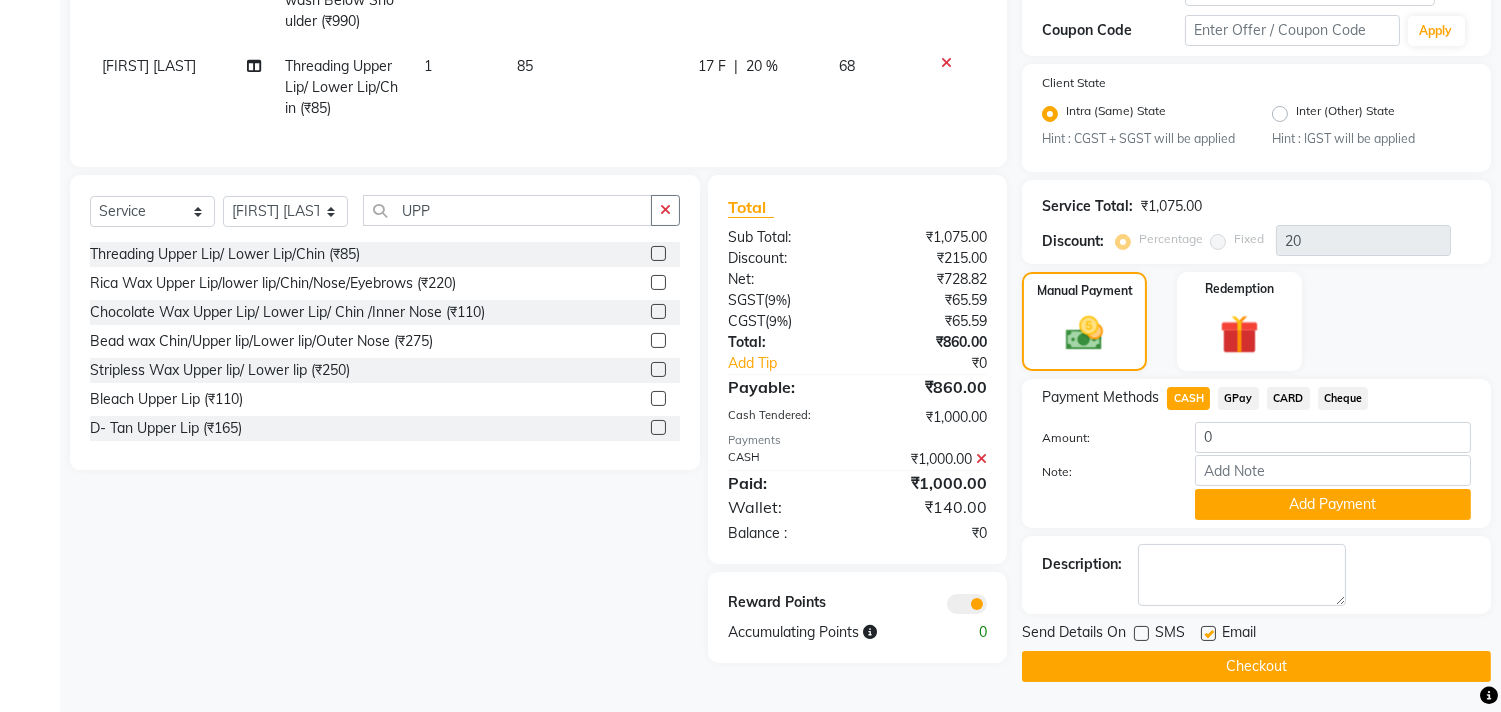 click 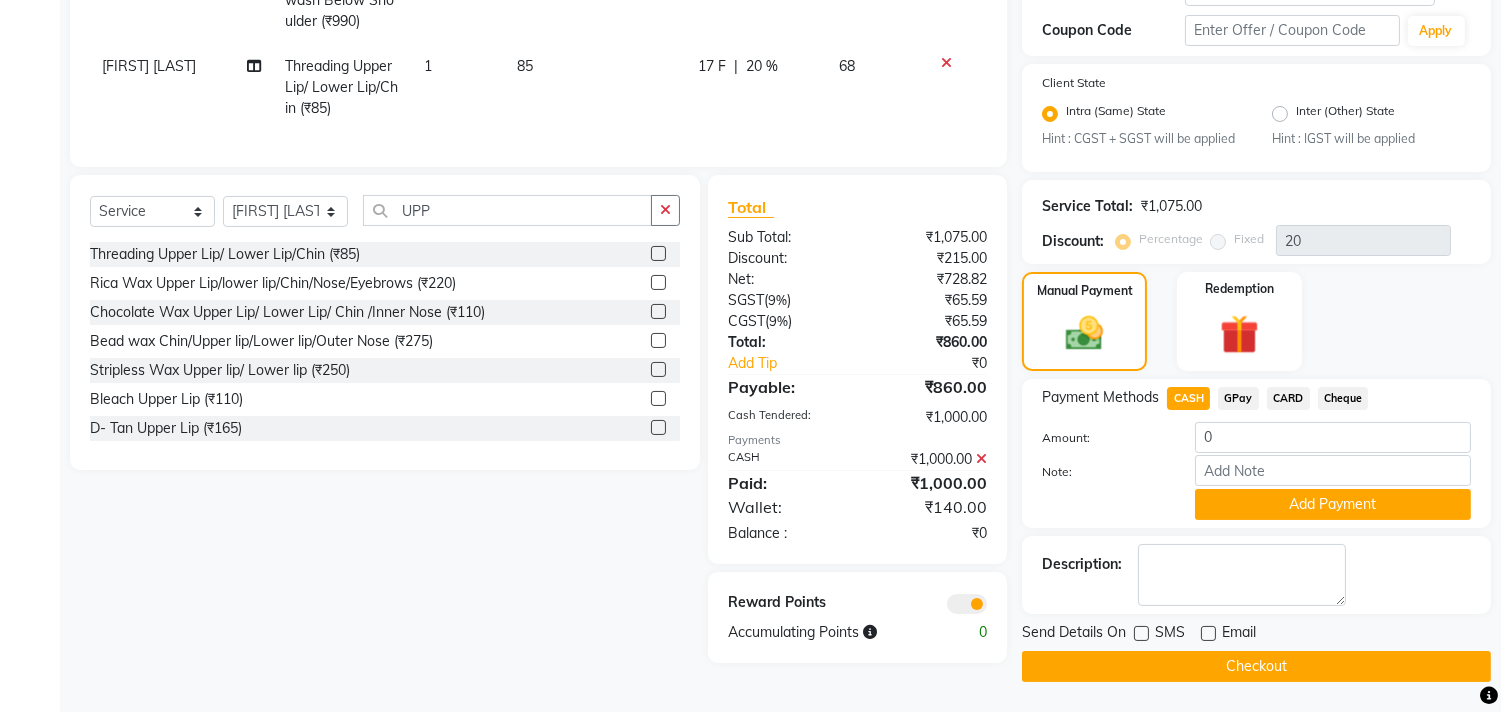 click on "Checkout" 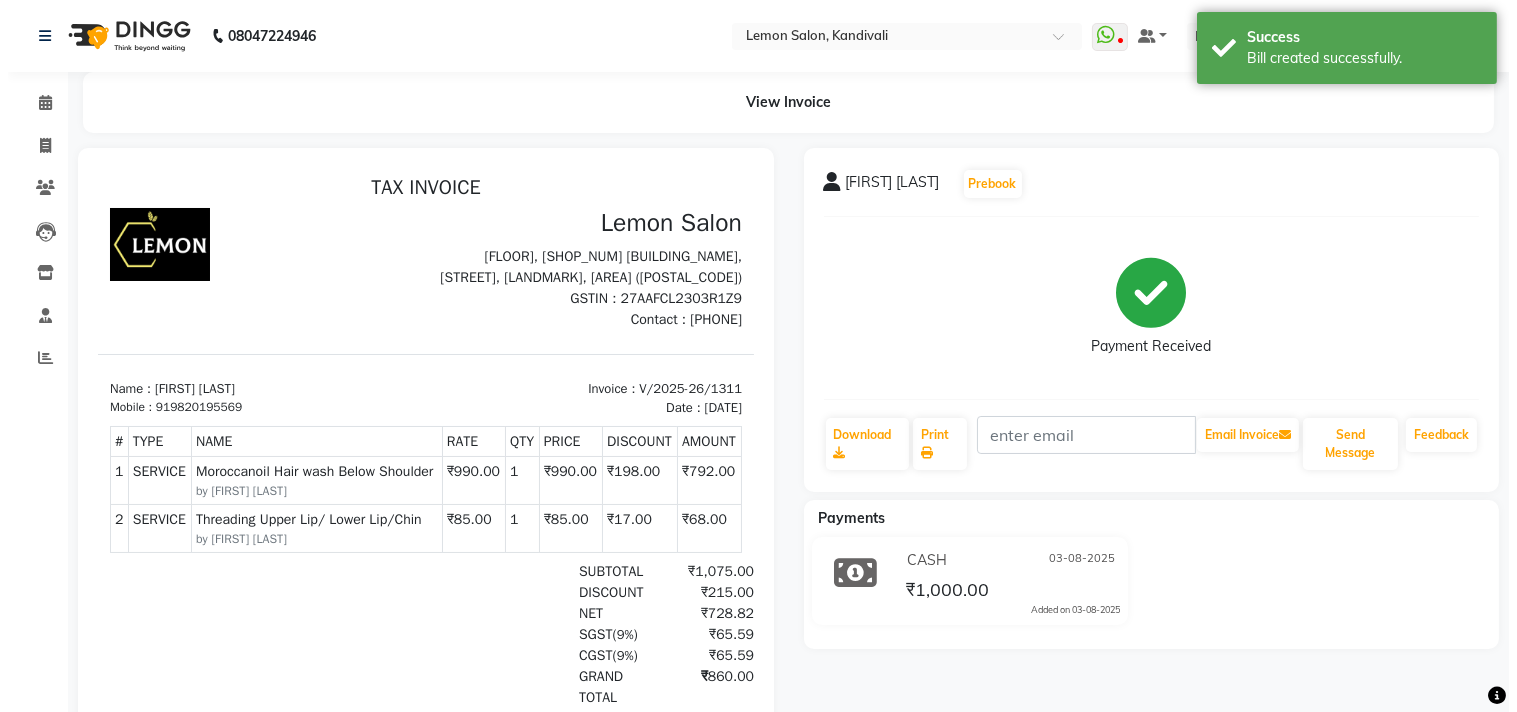 scroll, scrollTop: 0, scrollLeft: 0, axis: both 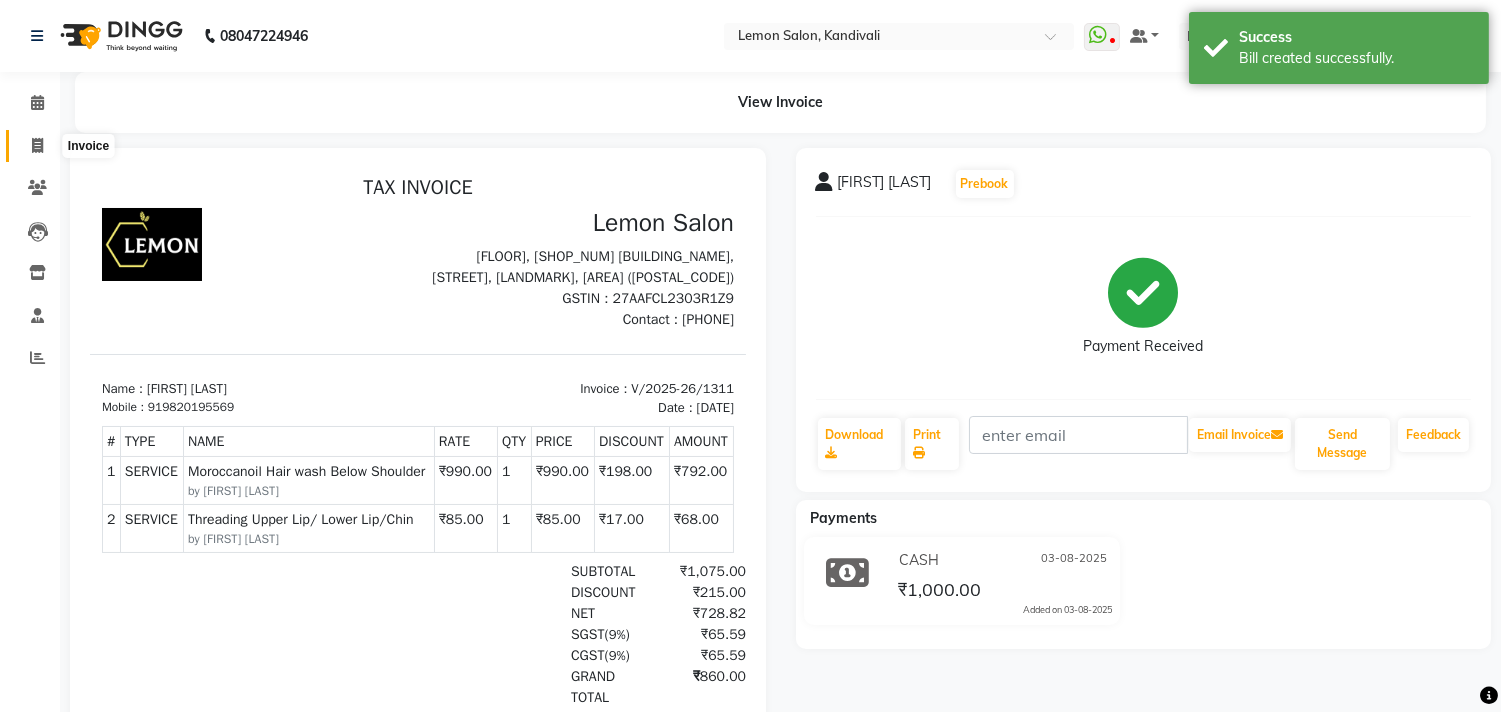 click 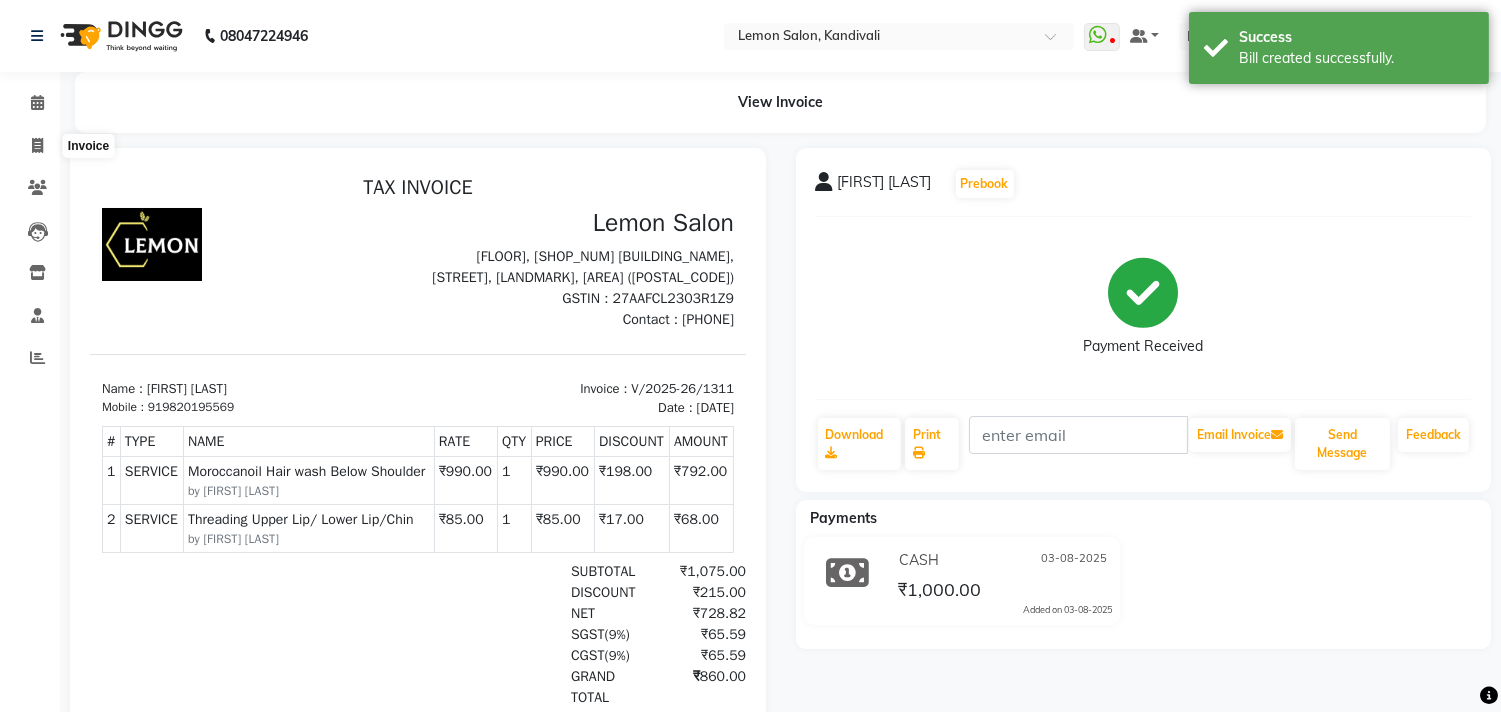 select on "service" 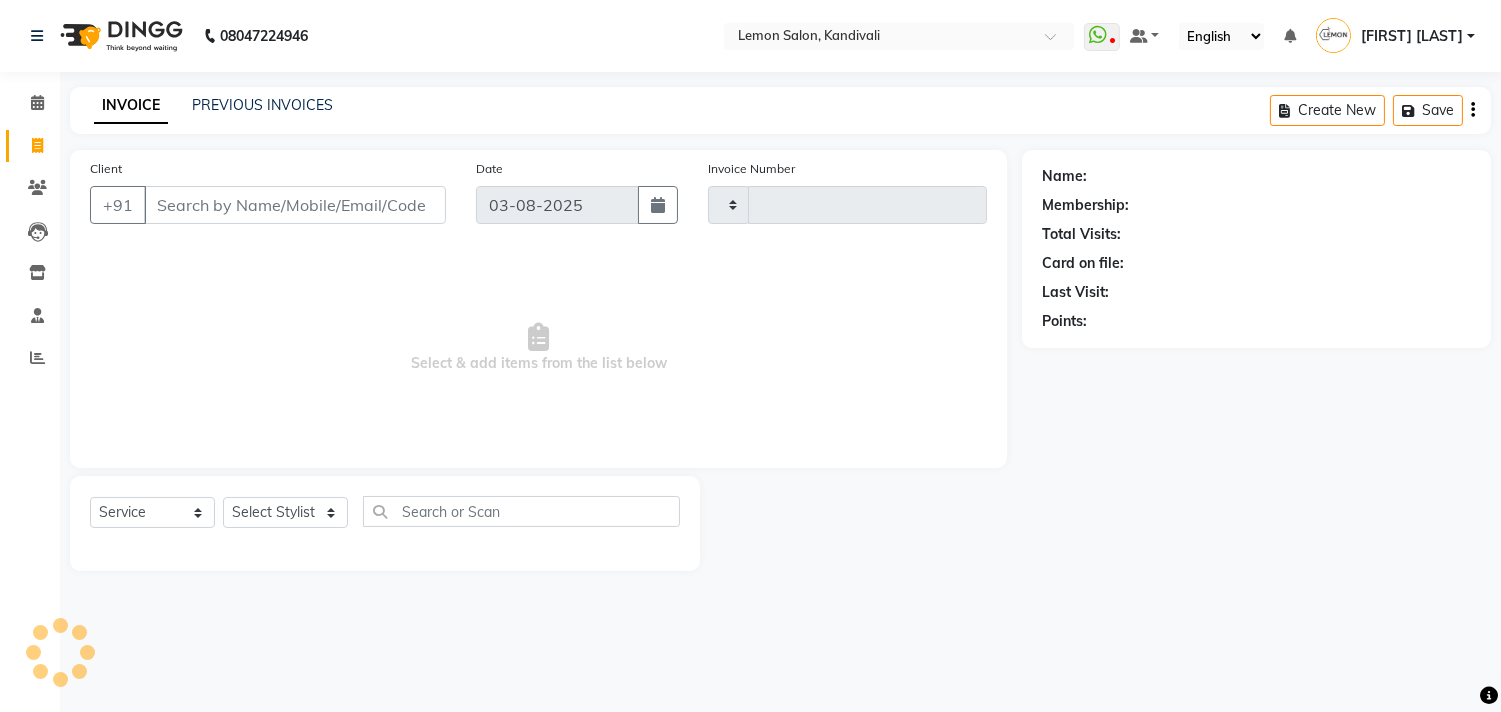 type on "1312" 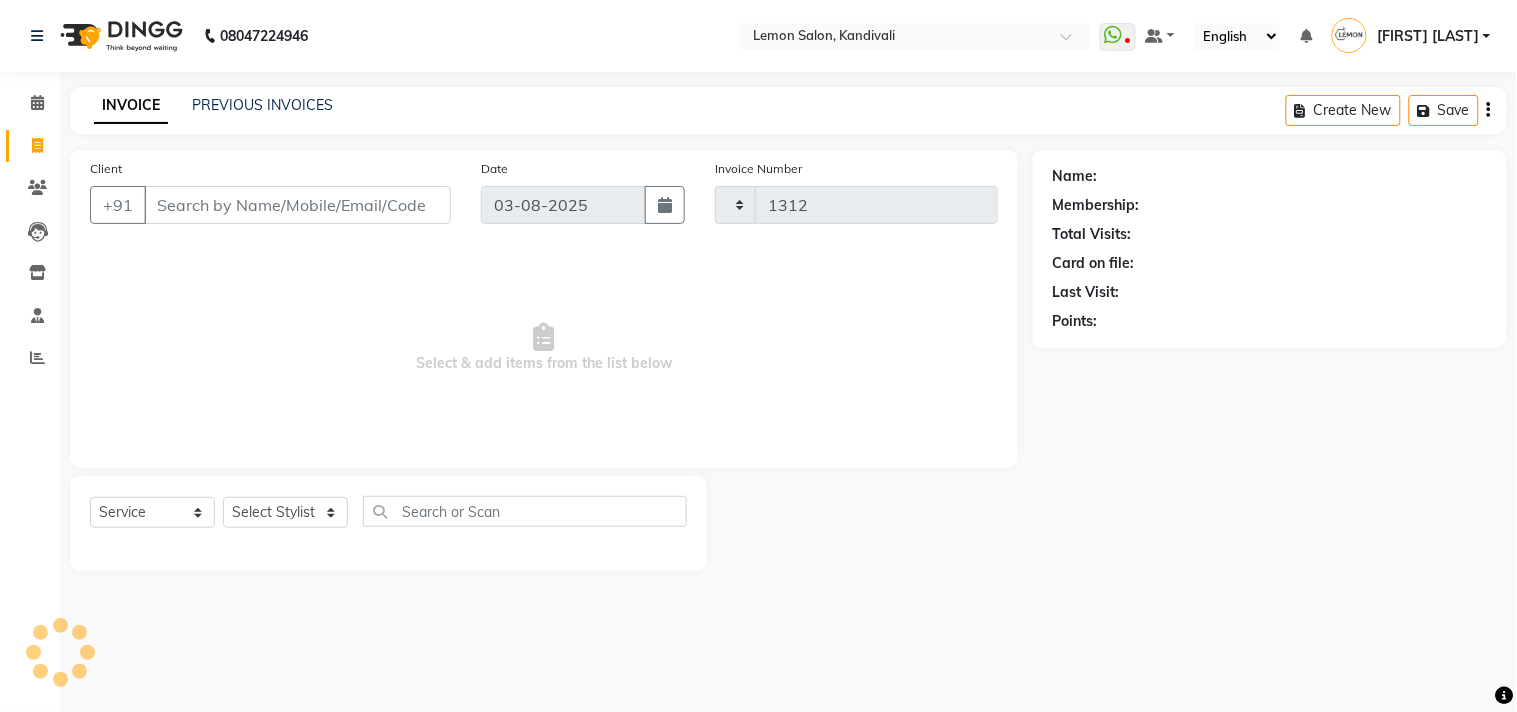 select on "569" 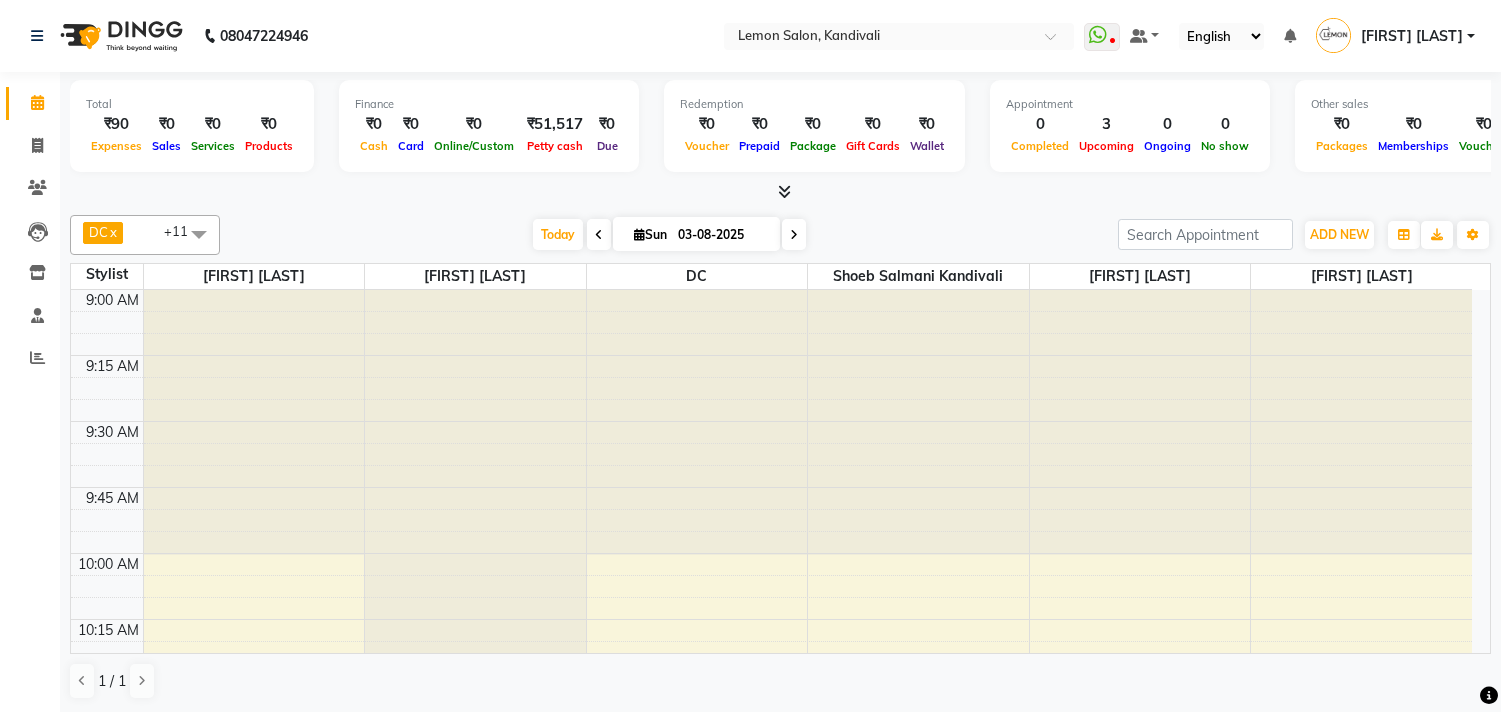 scroll, scrollTop: 0, scrollLeft: 0, axis: both 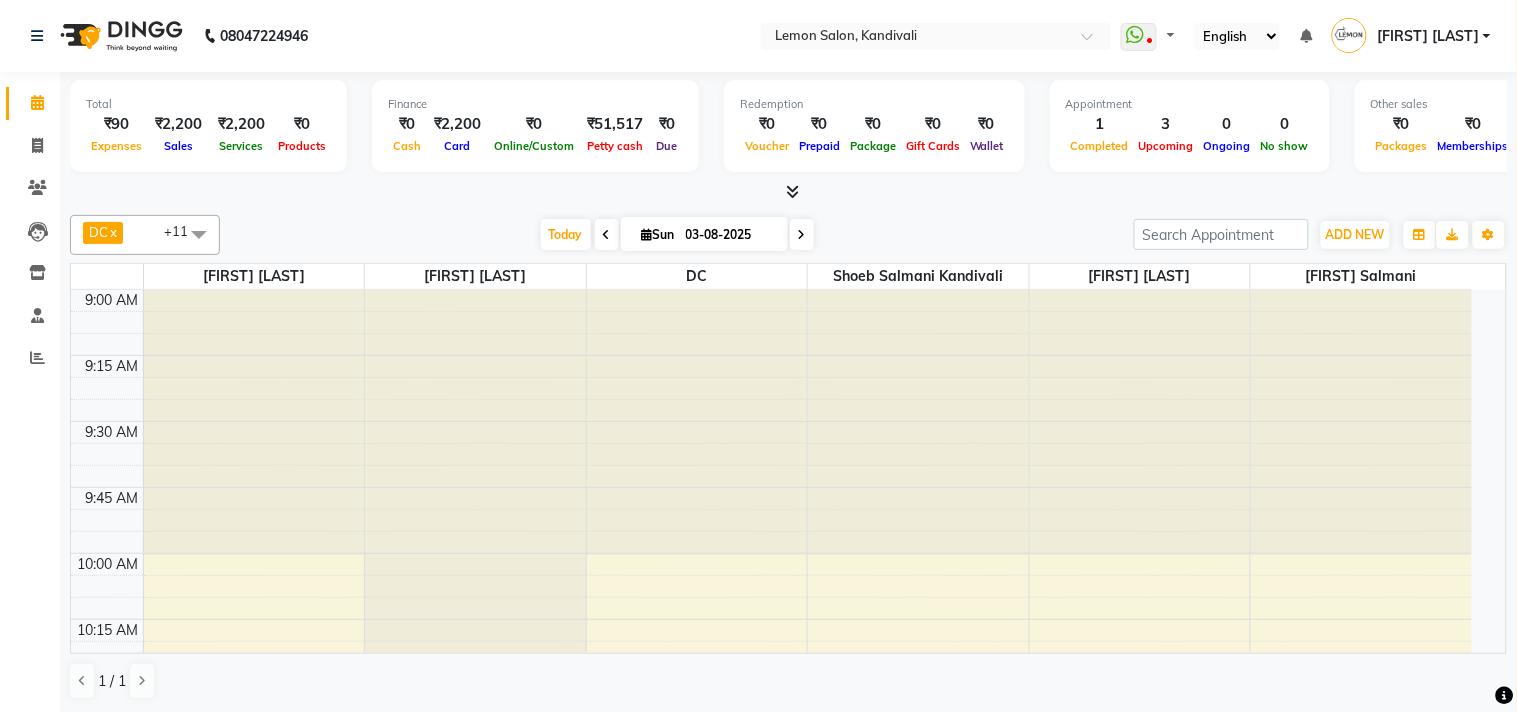 select on "en" 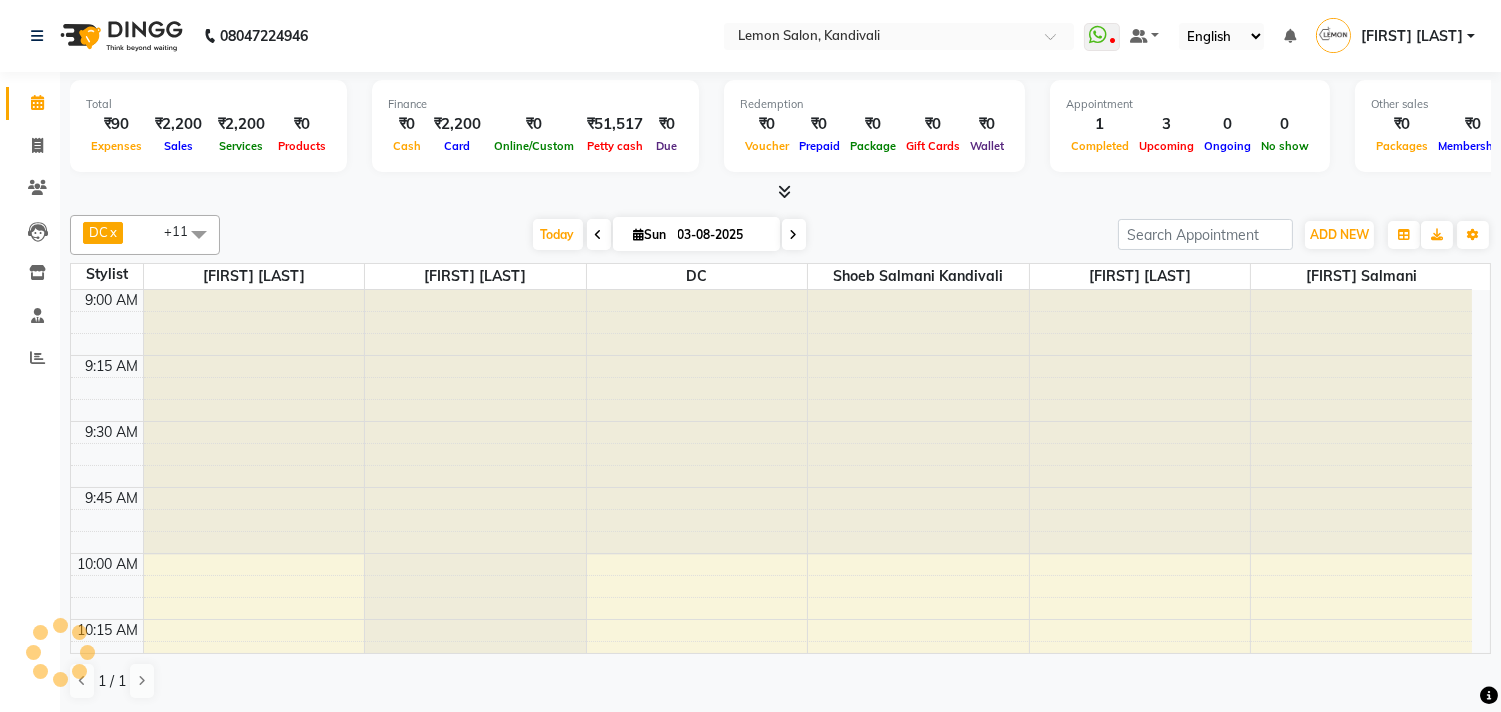 scroll, scrollTop: 1062, scrollLeft: 0, axis: vertical 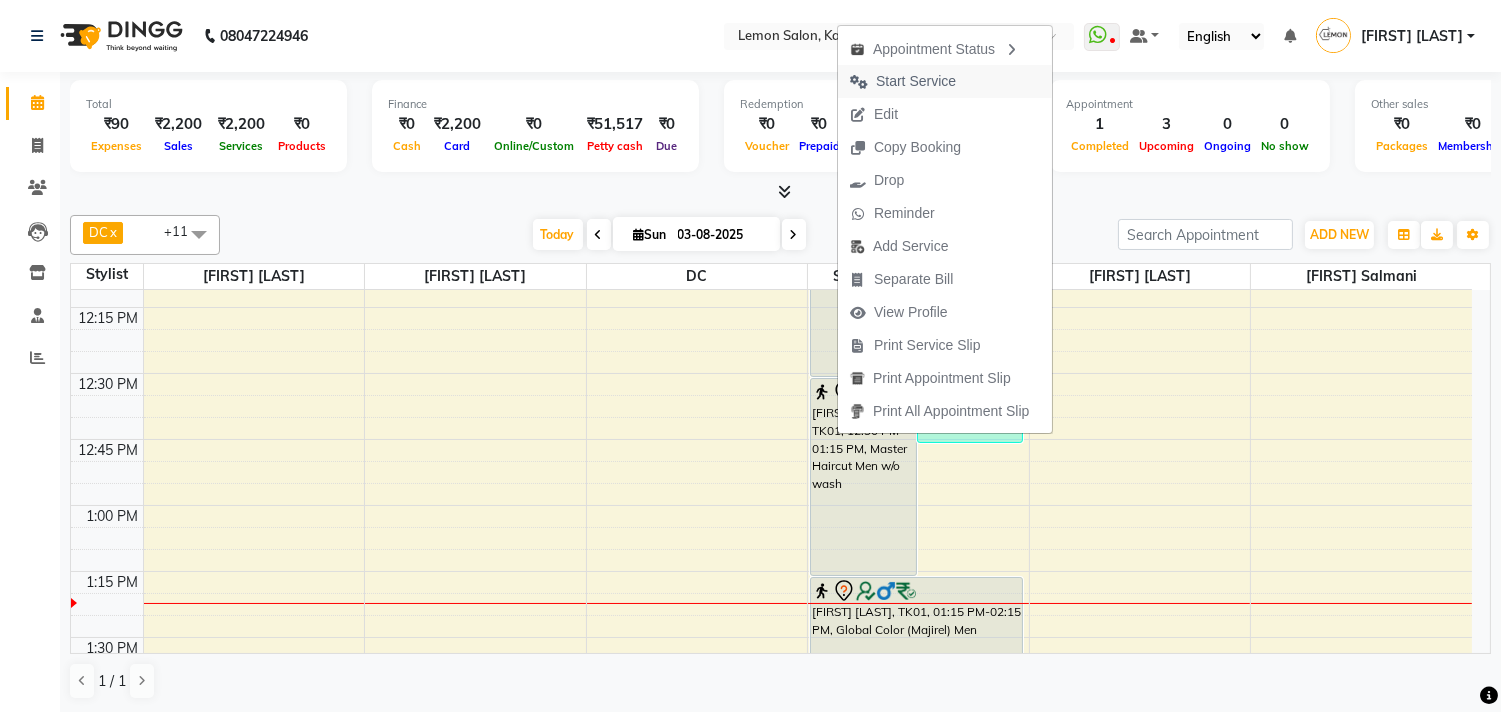 click on "Start Service" at bounding box center [916, 81] 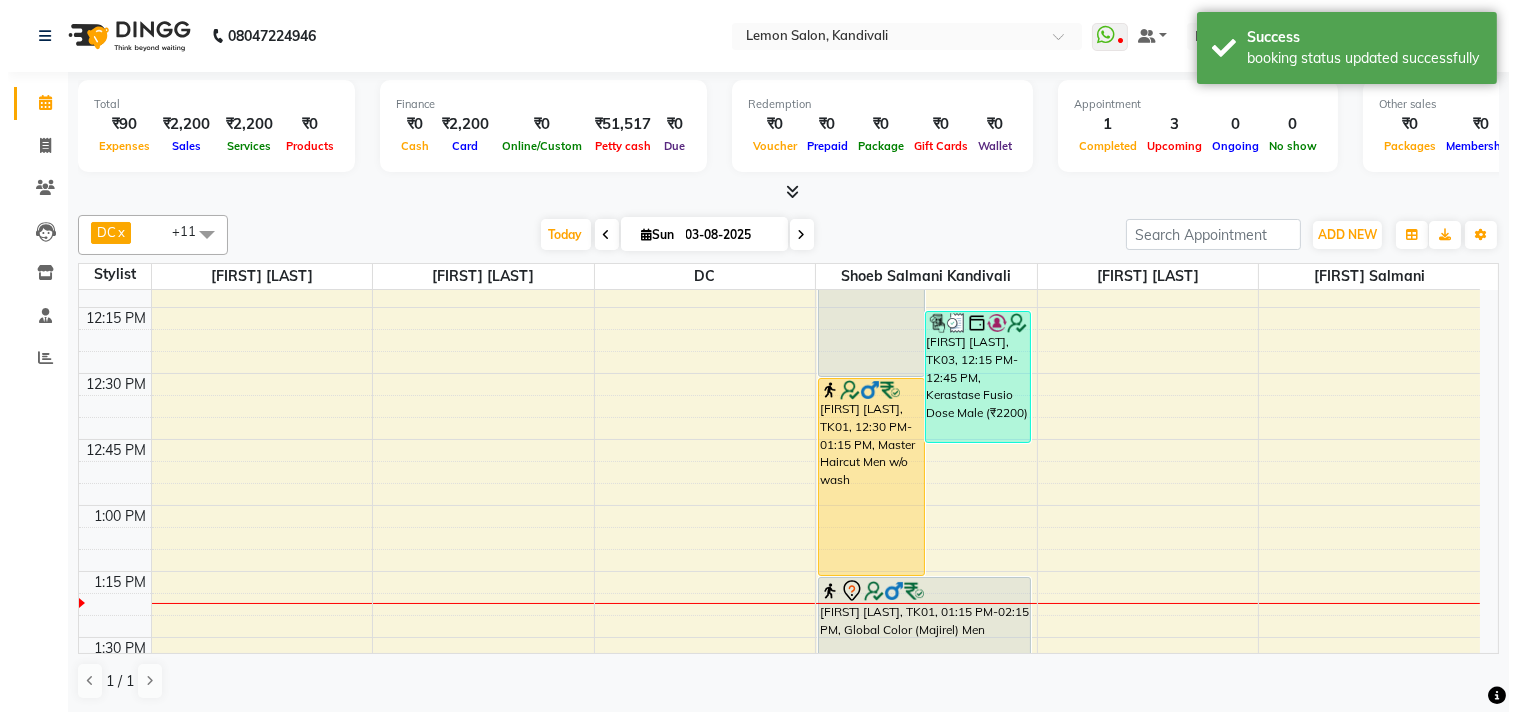 scroll, scrollTop: 1062, scrollLeft: 0, axis: vertical 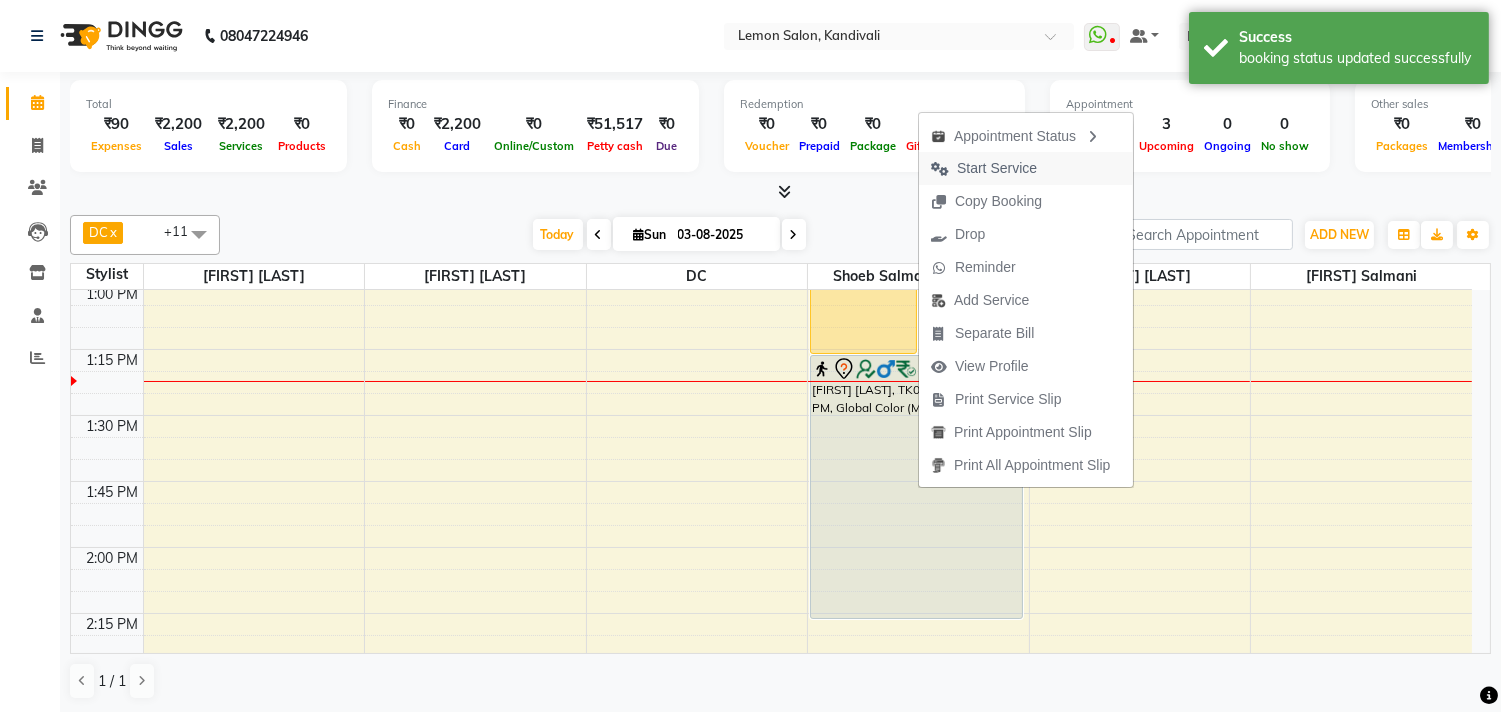click on "Start Service" at bounding box center [997, 168] 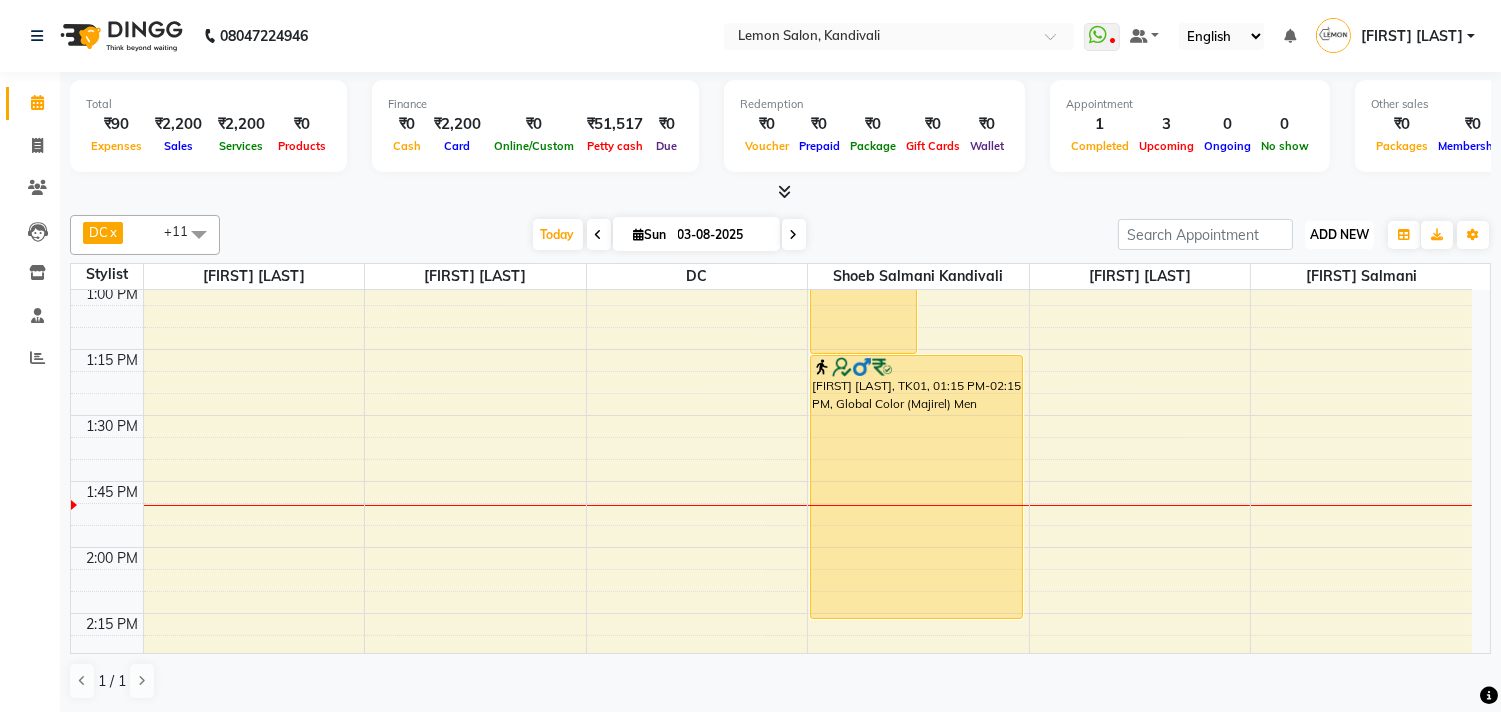 click on "ADD NEW" at bounding box center [1339, 234] 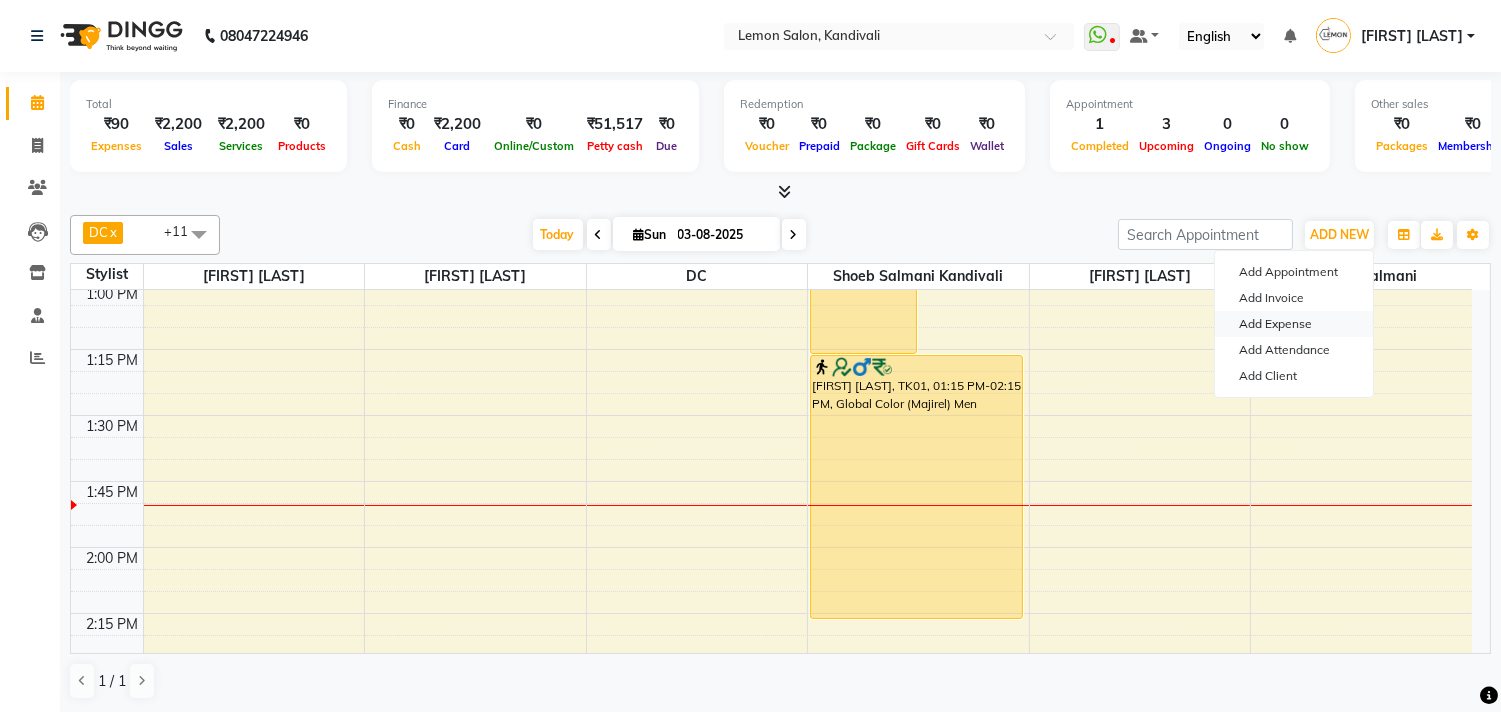 click on "Add Expense" at bounding box center (1294, 324) 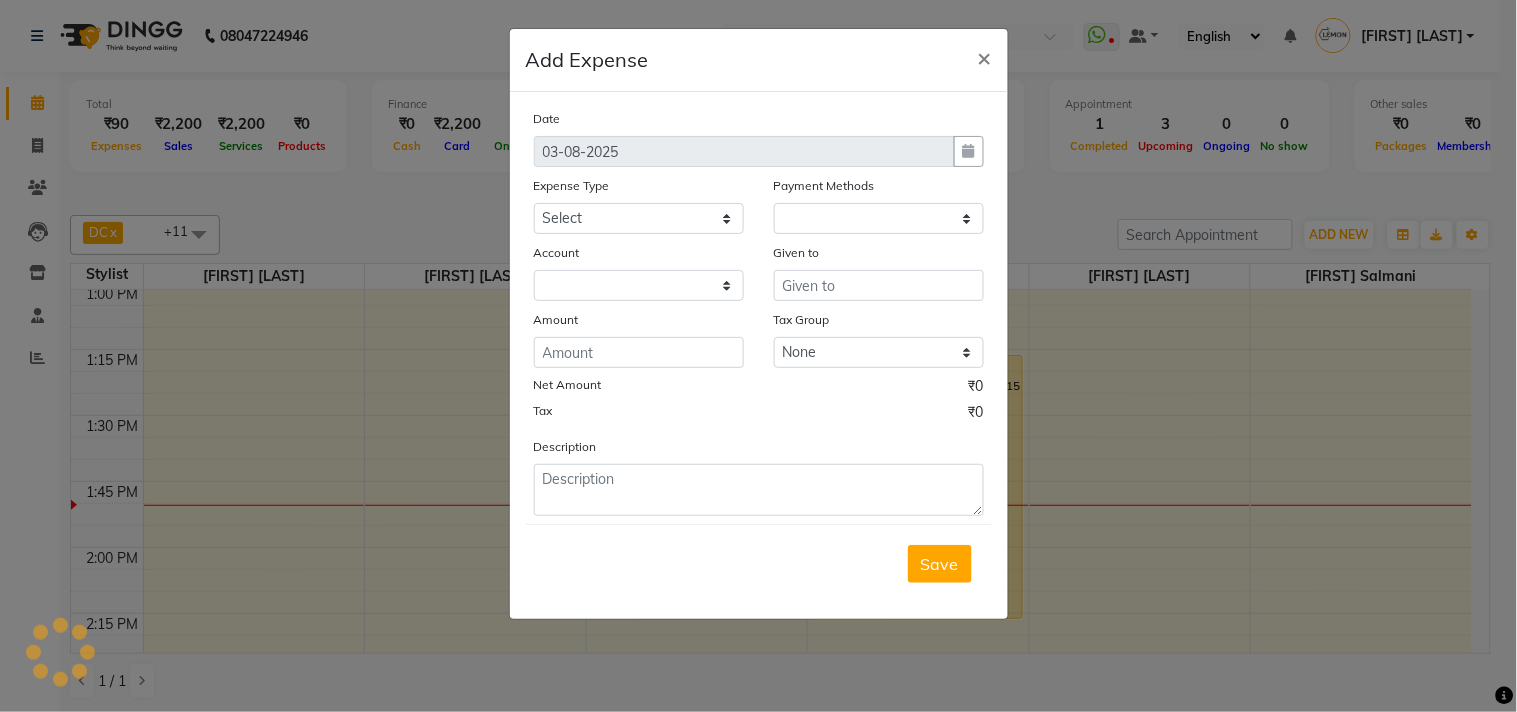 select on "1" 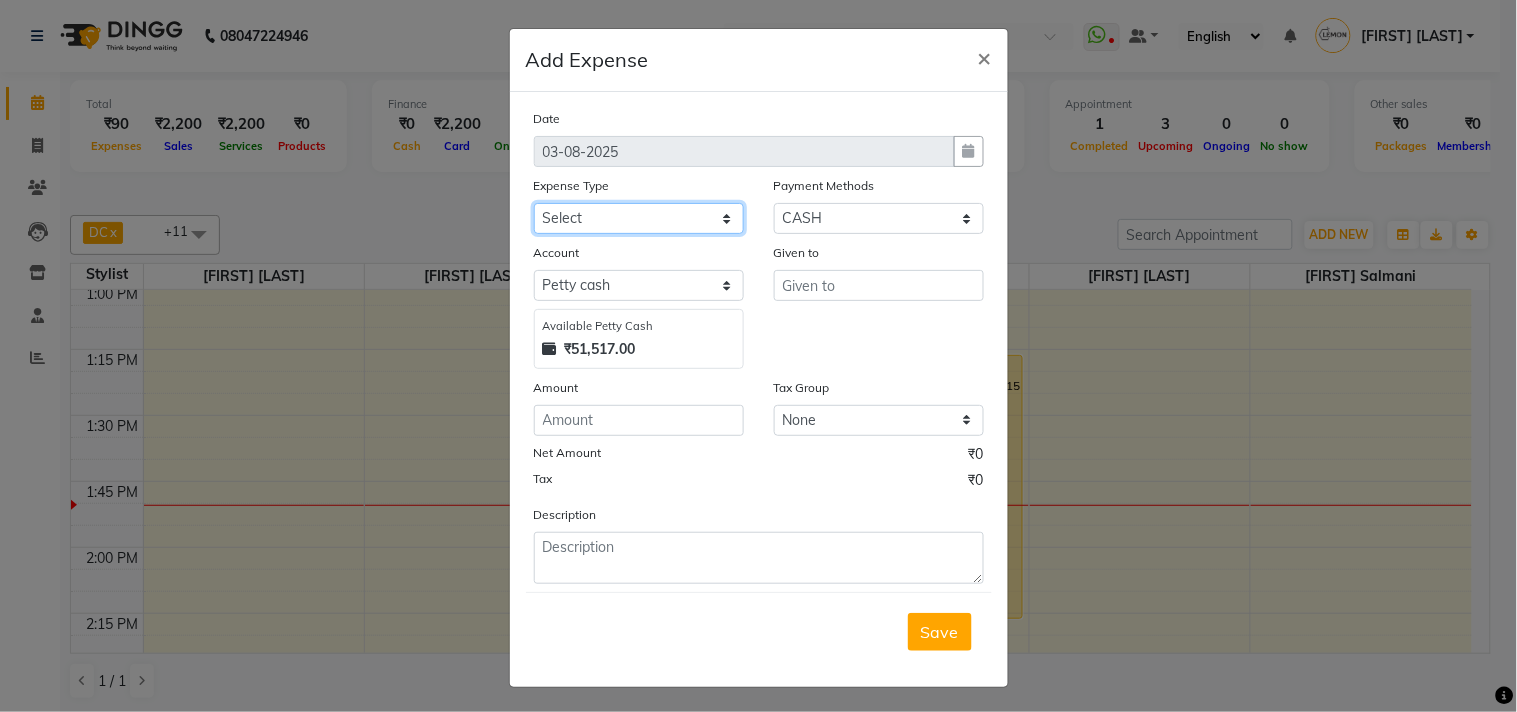 click on "Select Advance Cash transfer to hub Laundry Loan Membership Milk Miscellaneous MONTHLY GROCERY Prepaid Product Tip" 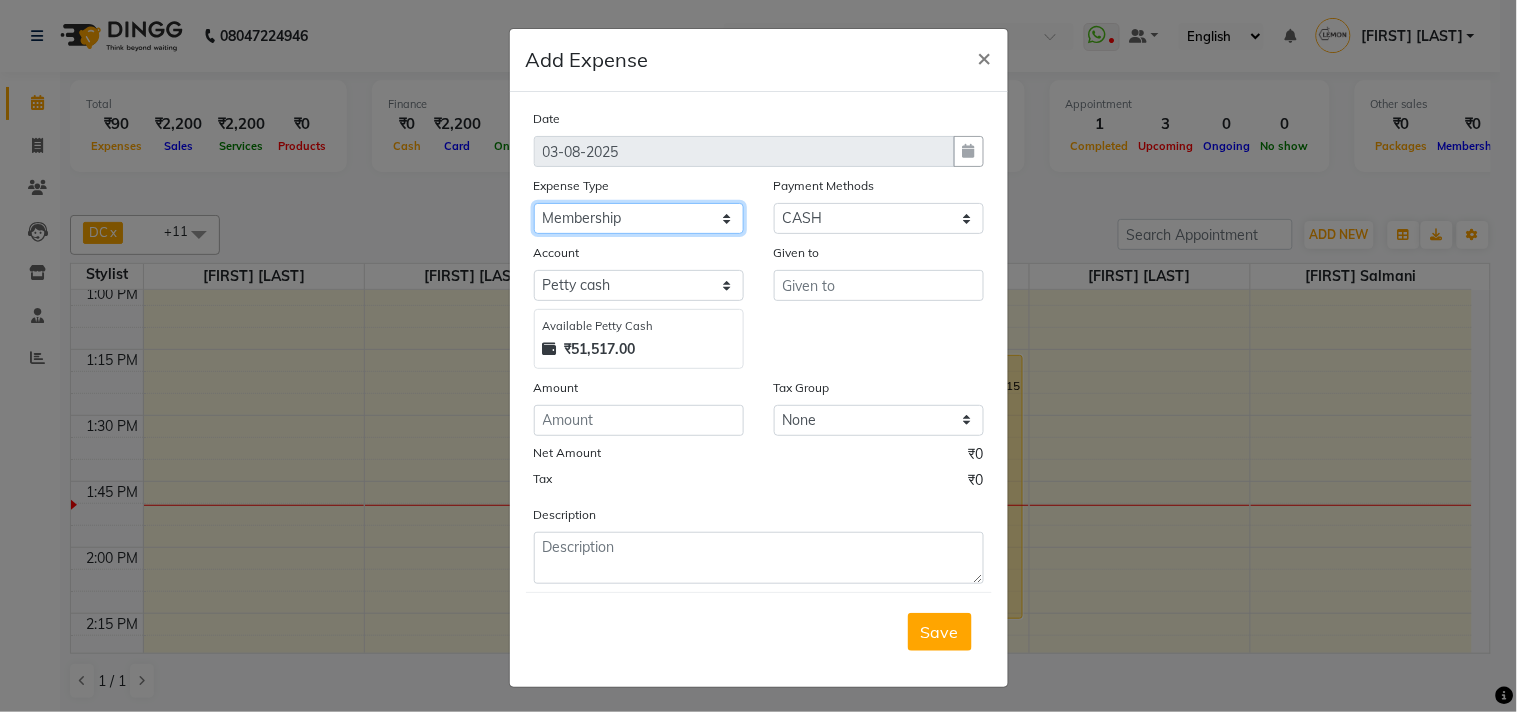 click on "Select Advance Cash transfer to hub Laundry Loan Membership Milk Miscellaneous MONTHLY GROCERY Prepaid Product Tip" 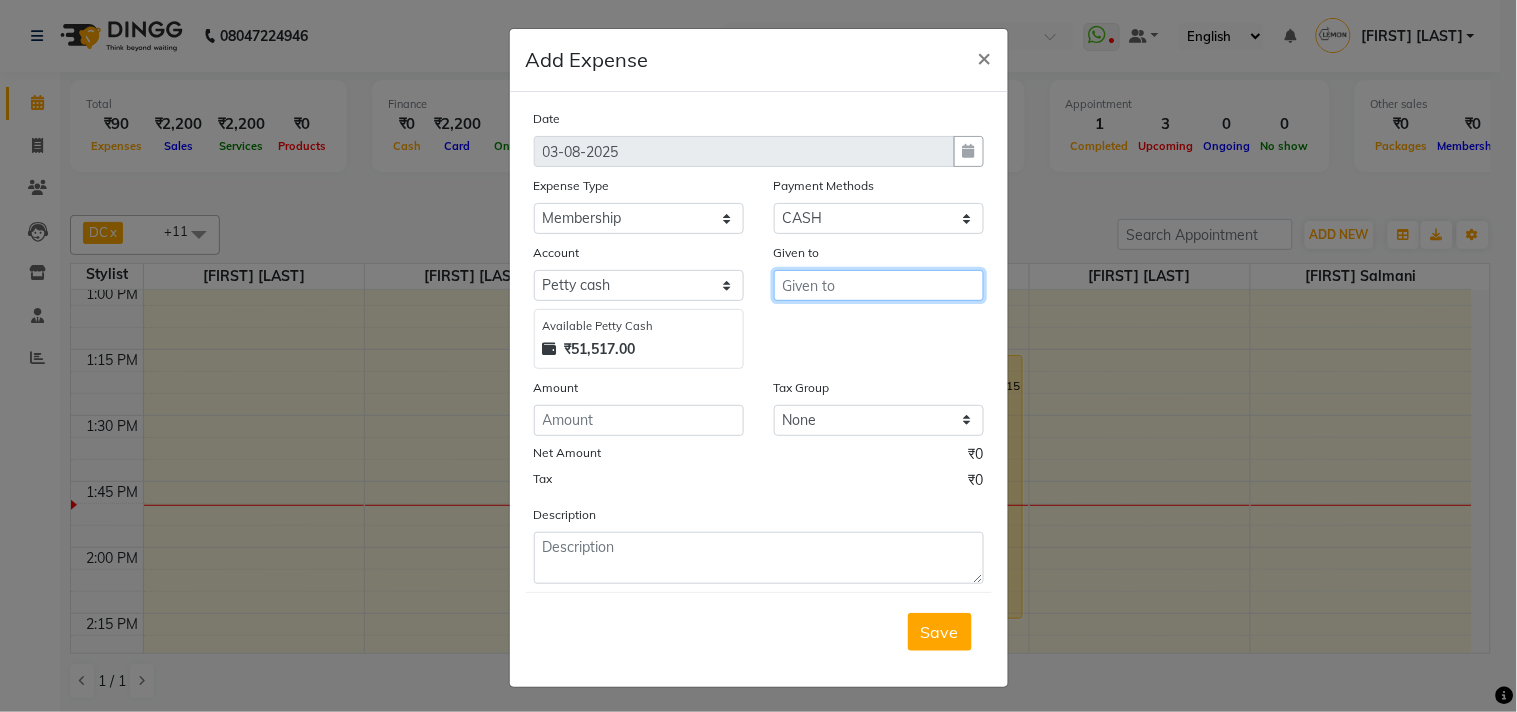 click at bounding box center (879, 285) 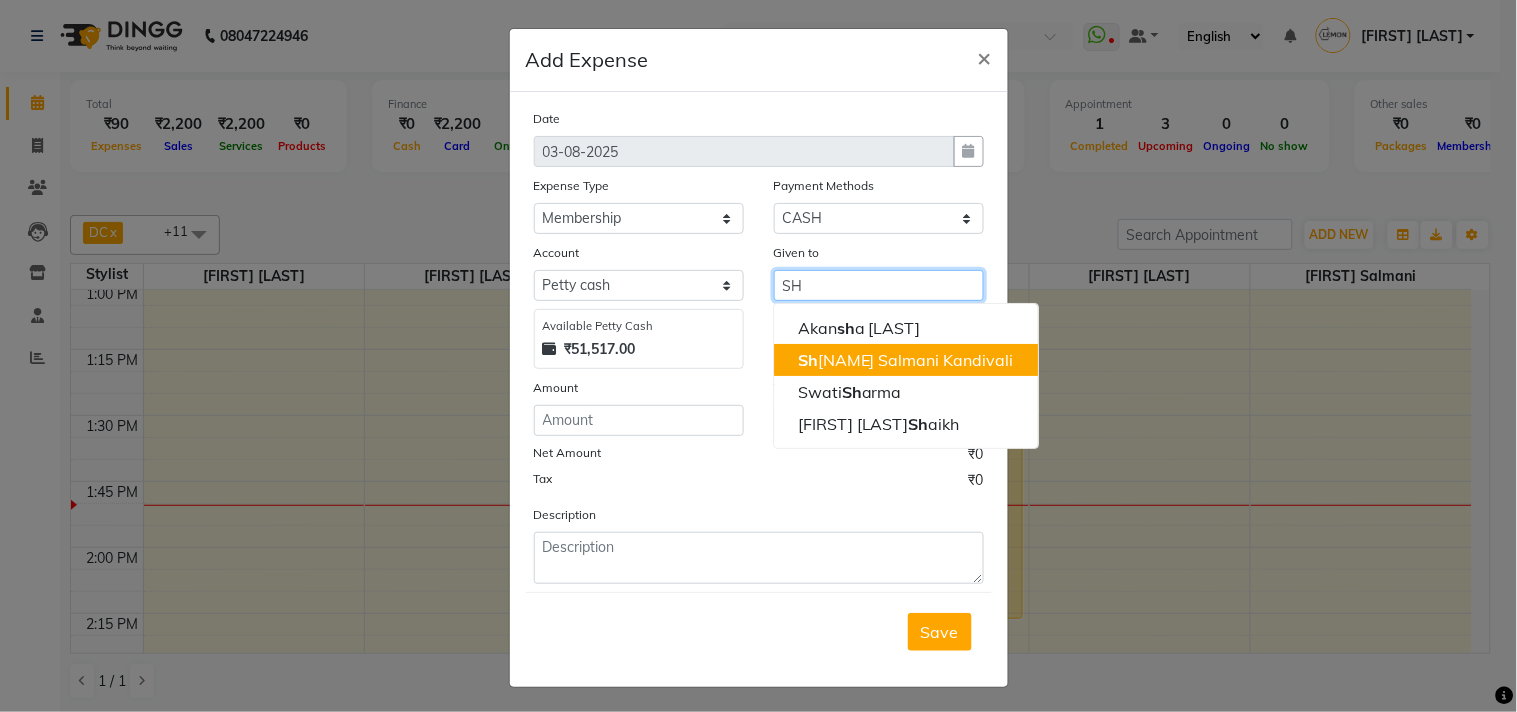 click on "Sh" 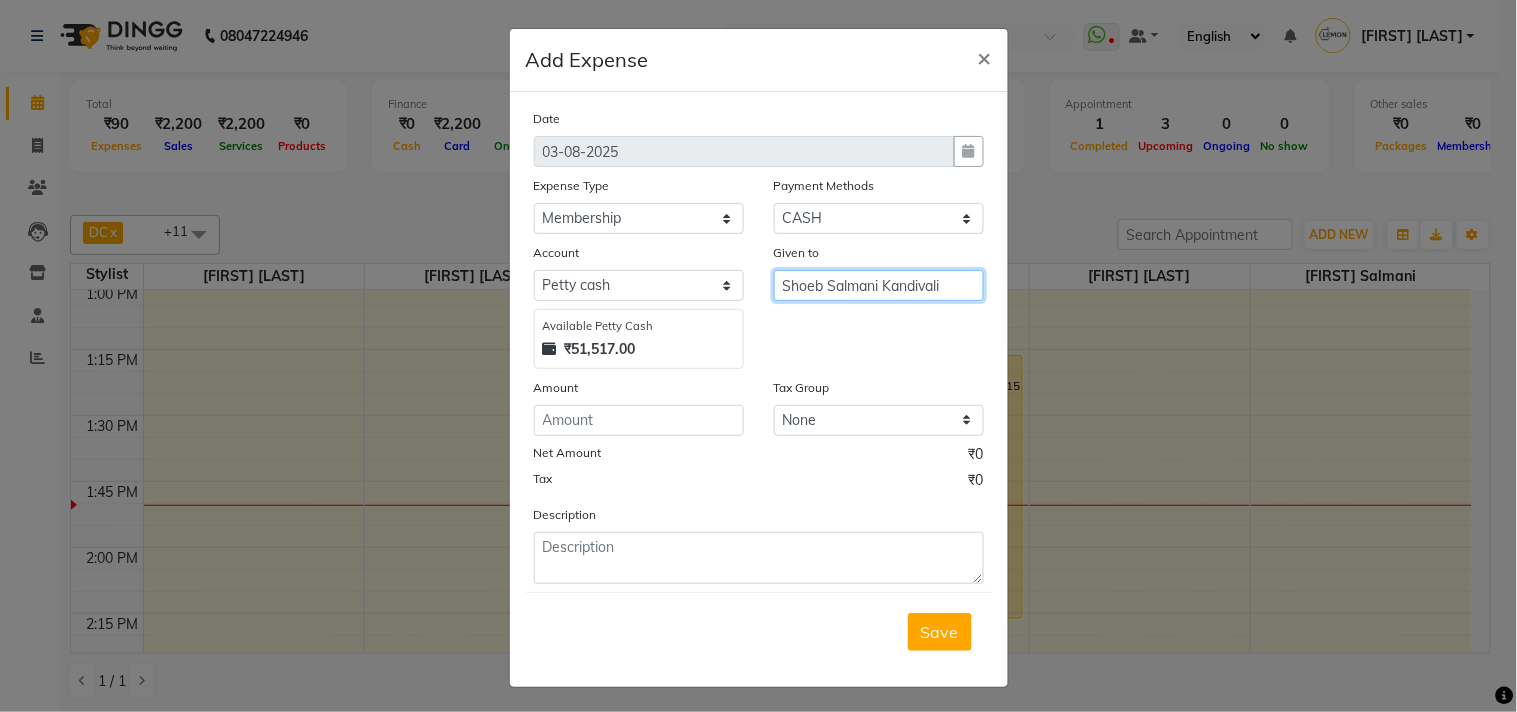 type on "Shoeb Salmani Kandivali" 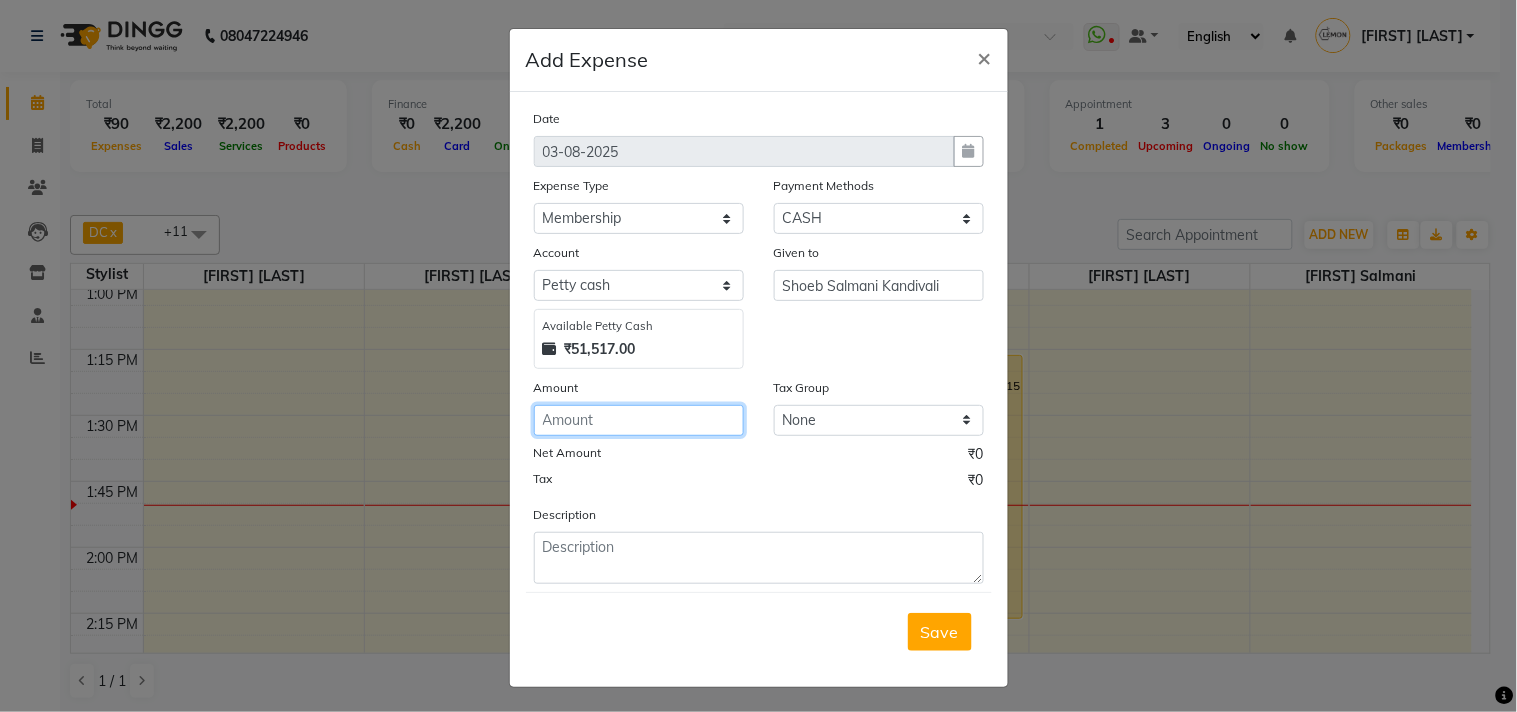 click 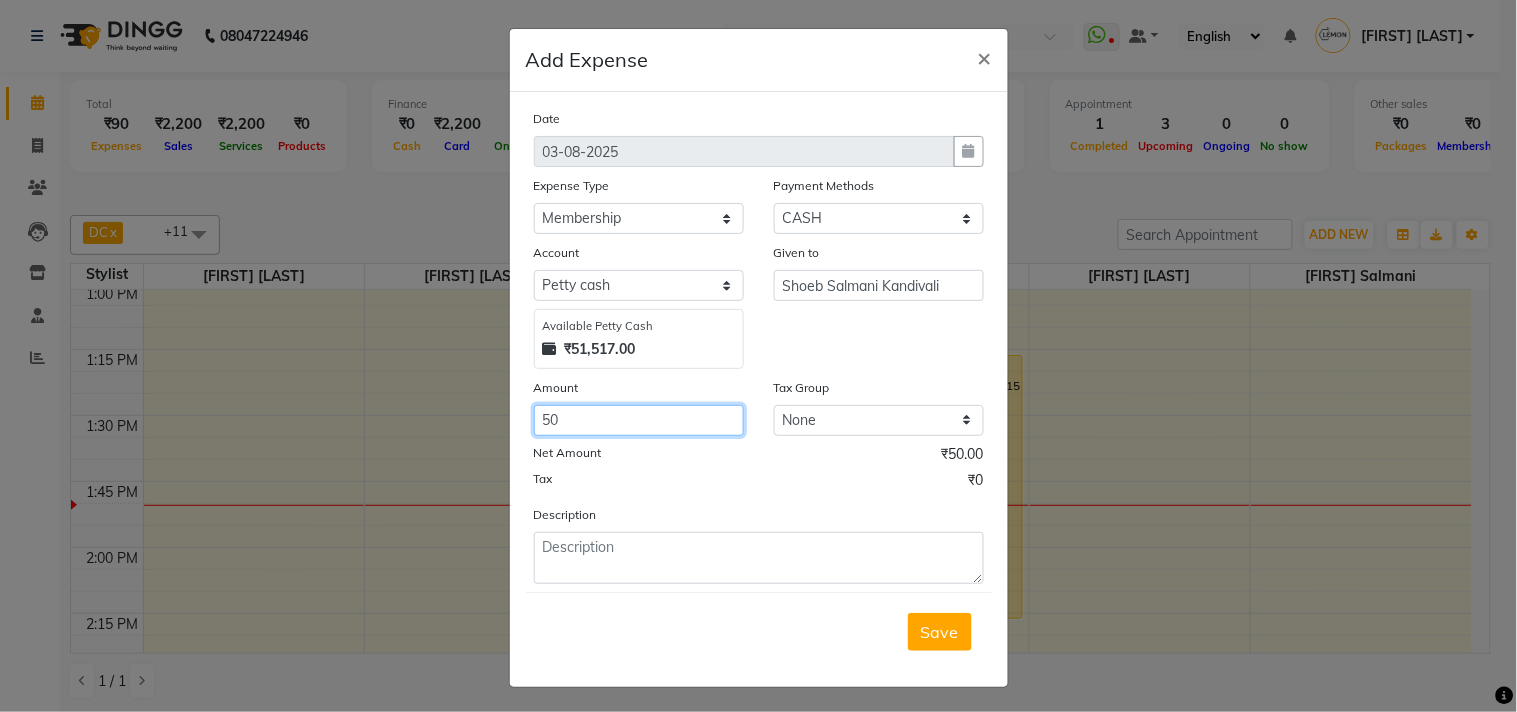 type on "50" 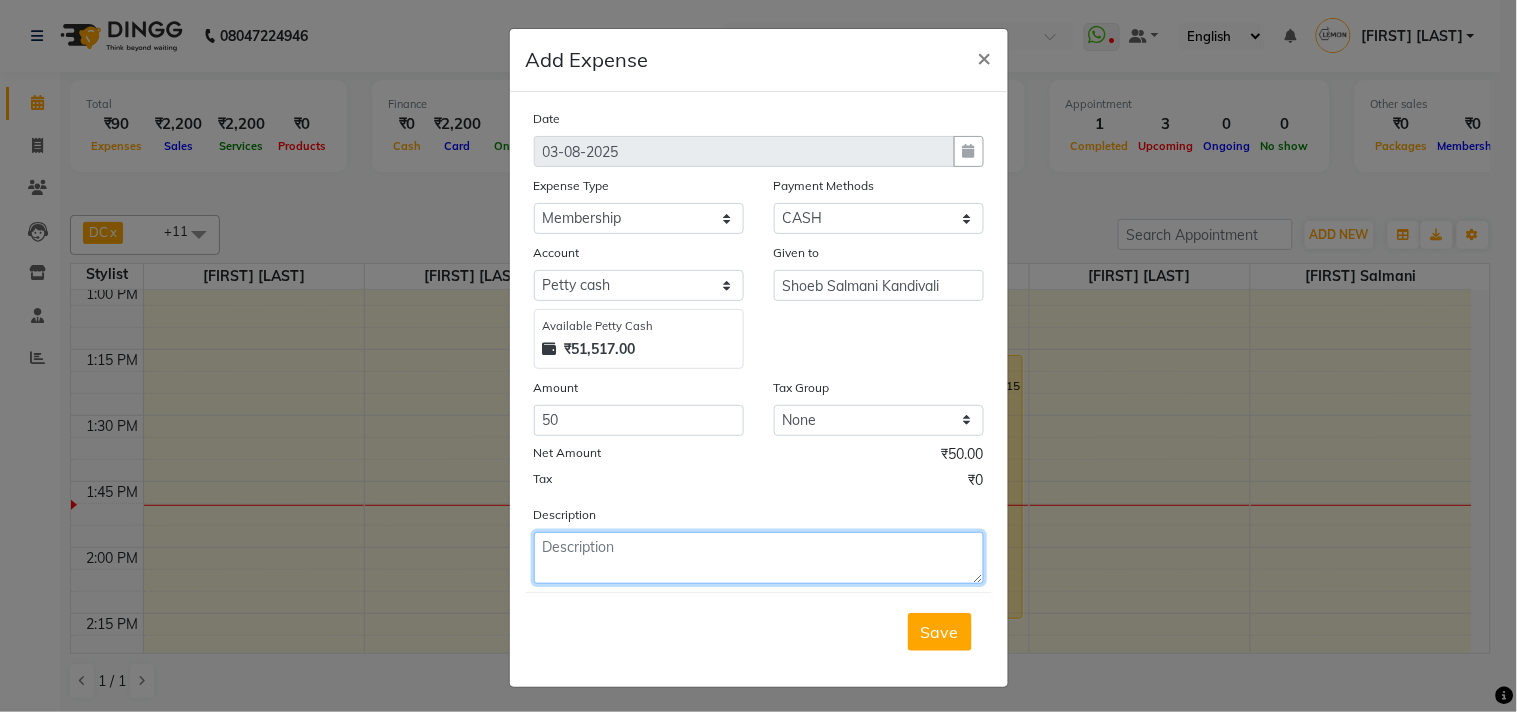 click 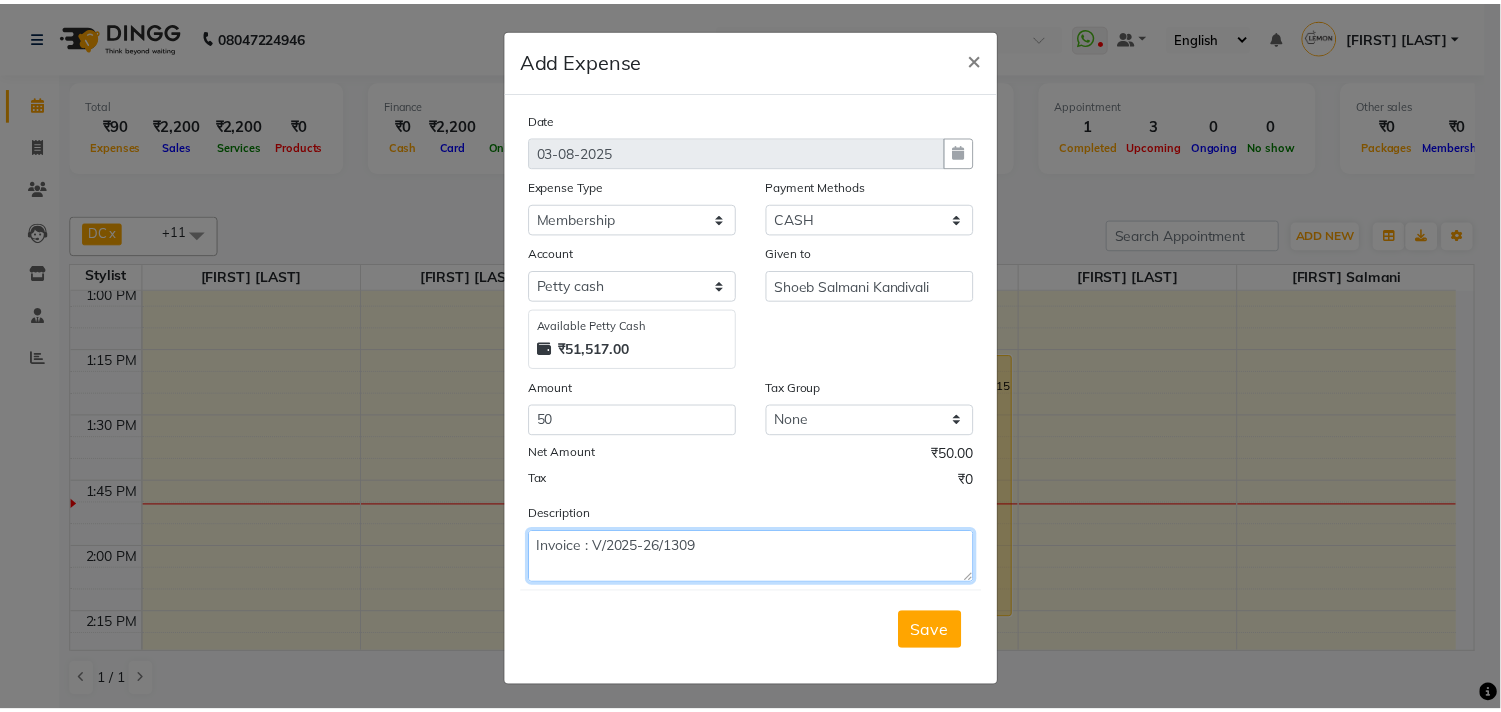 scroll, scrollTop: 15, scrollLeft: 0, axis: vertical 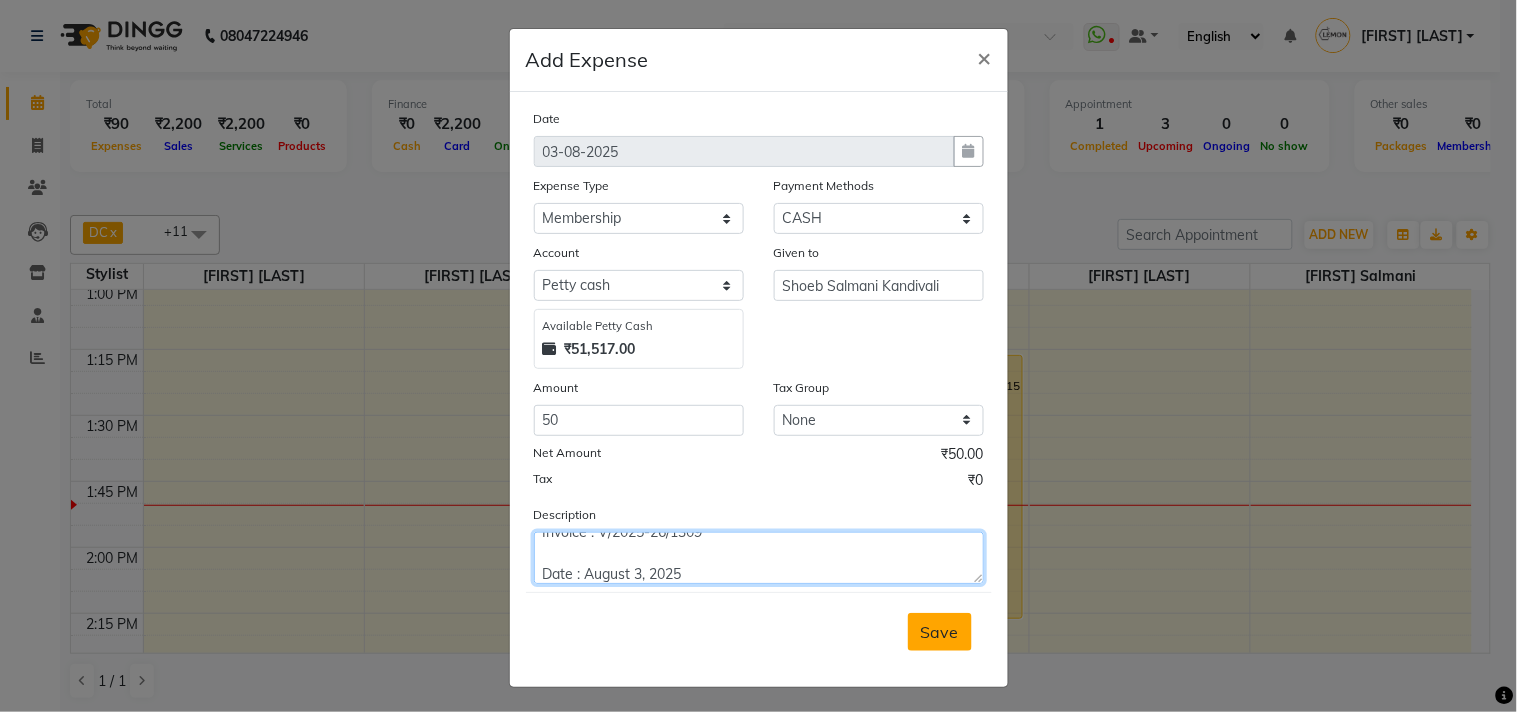 type on "Invoice : V/2025-26/1309
Date : August 3, 2025" 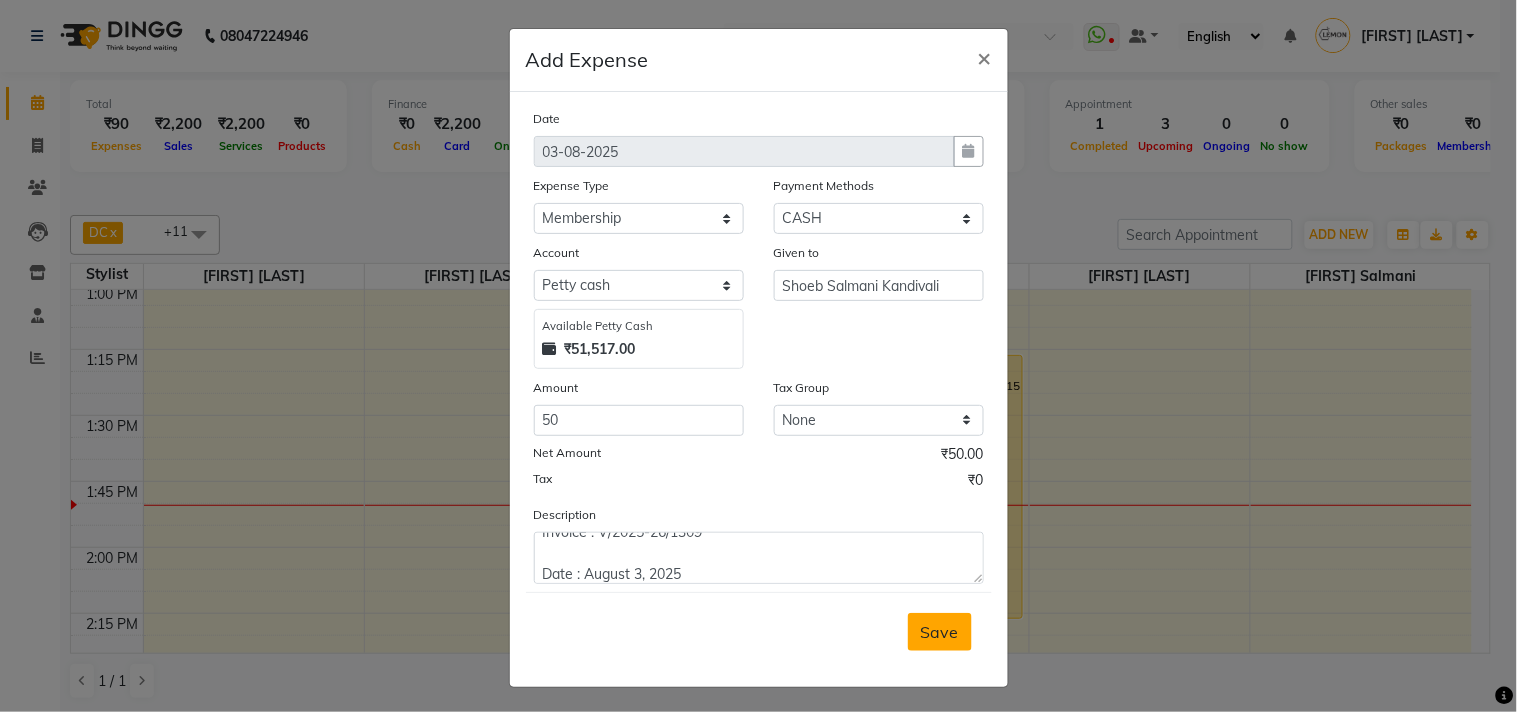 click on "Save" at bounding box center (940, 632) 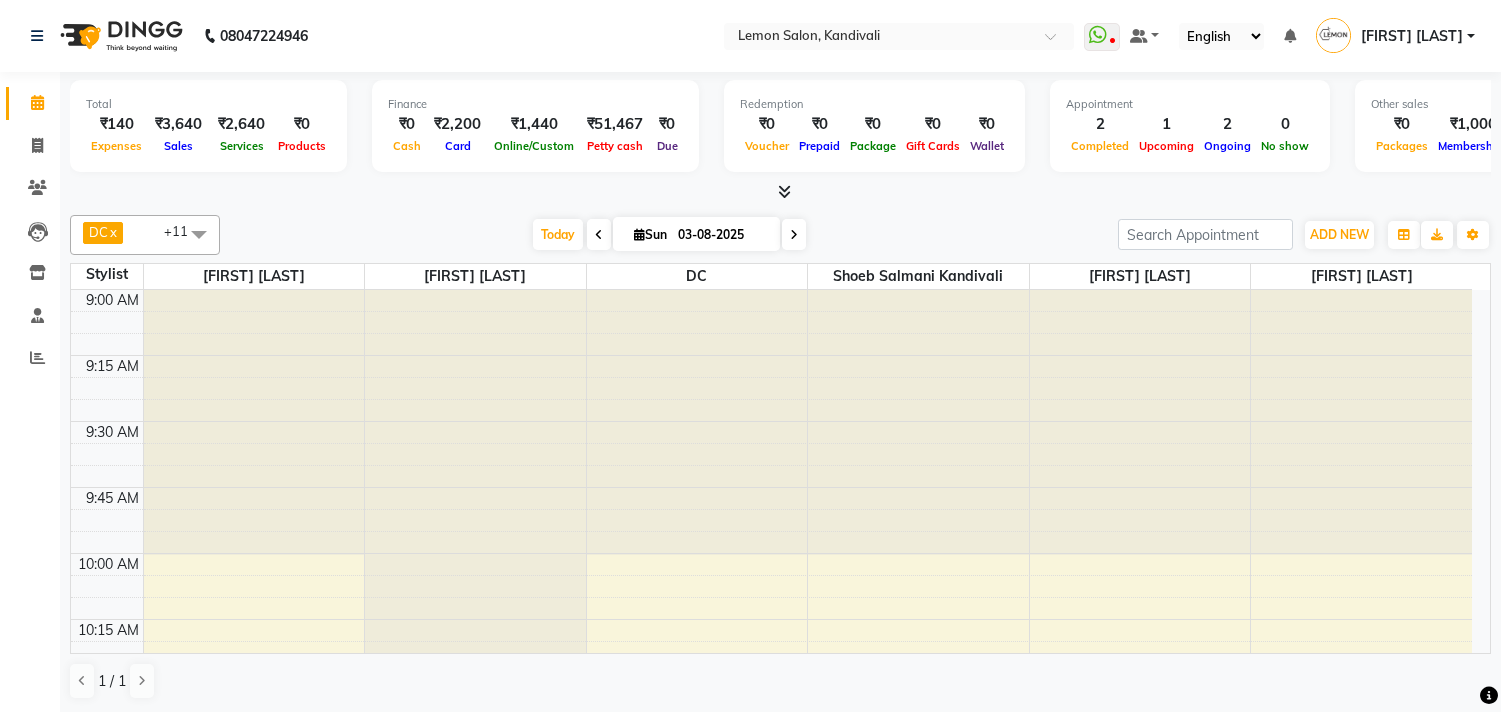scroll, scrollTop: 0, scrollLeft: 0, axis: both 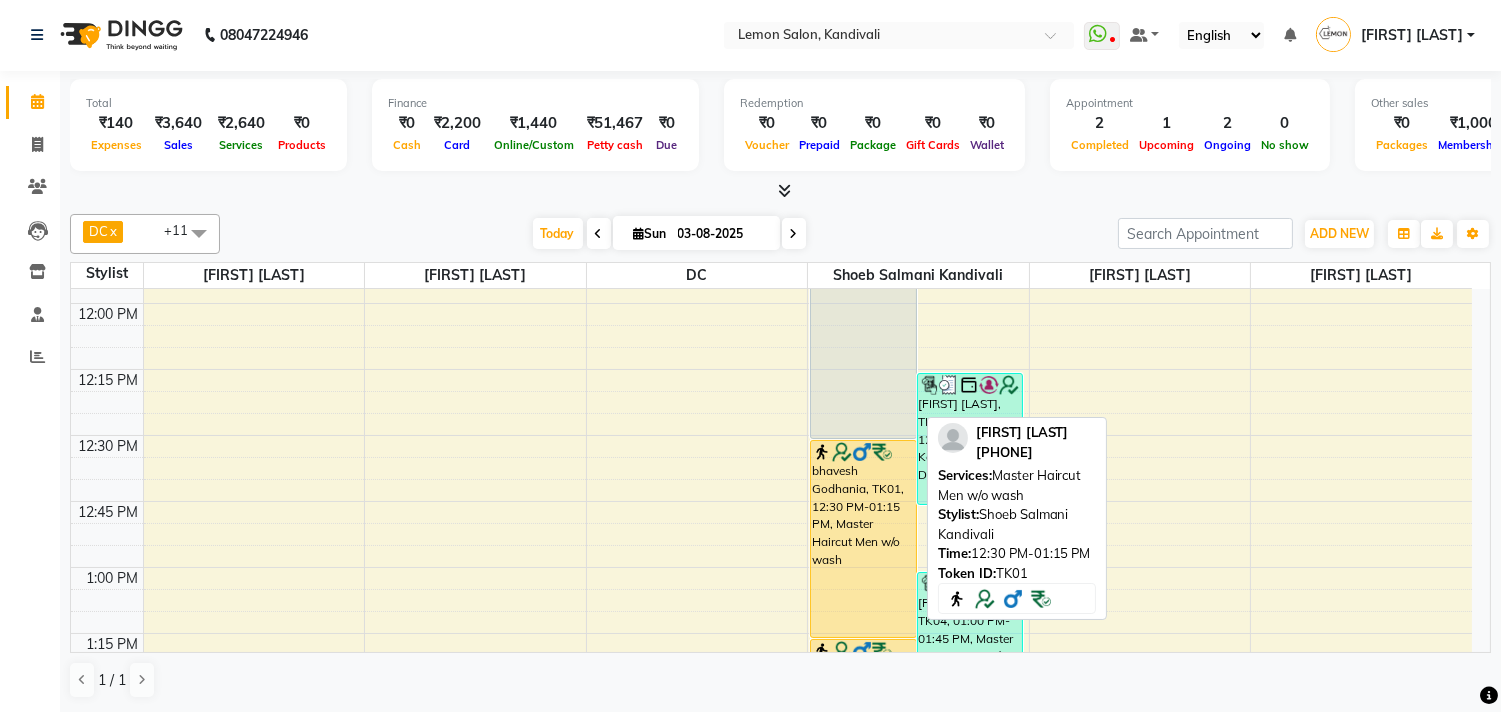 click on "bhavesh Godhania, TK01, 12:30 PM-01:15 PM, Master Haircut Men w/o wash" at bounding box center [863, 539] 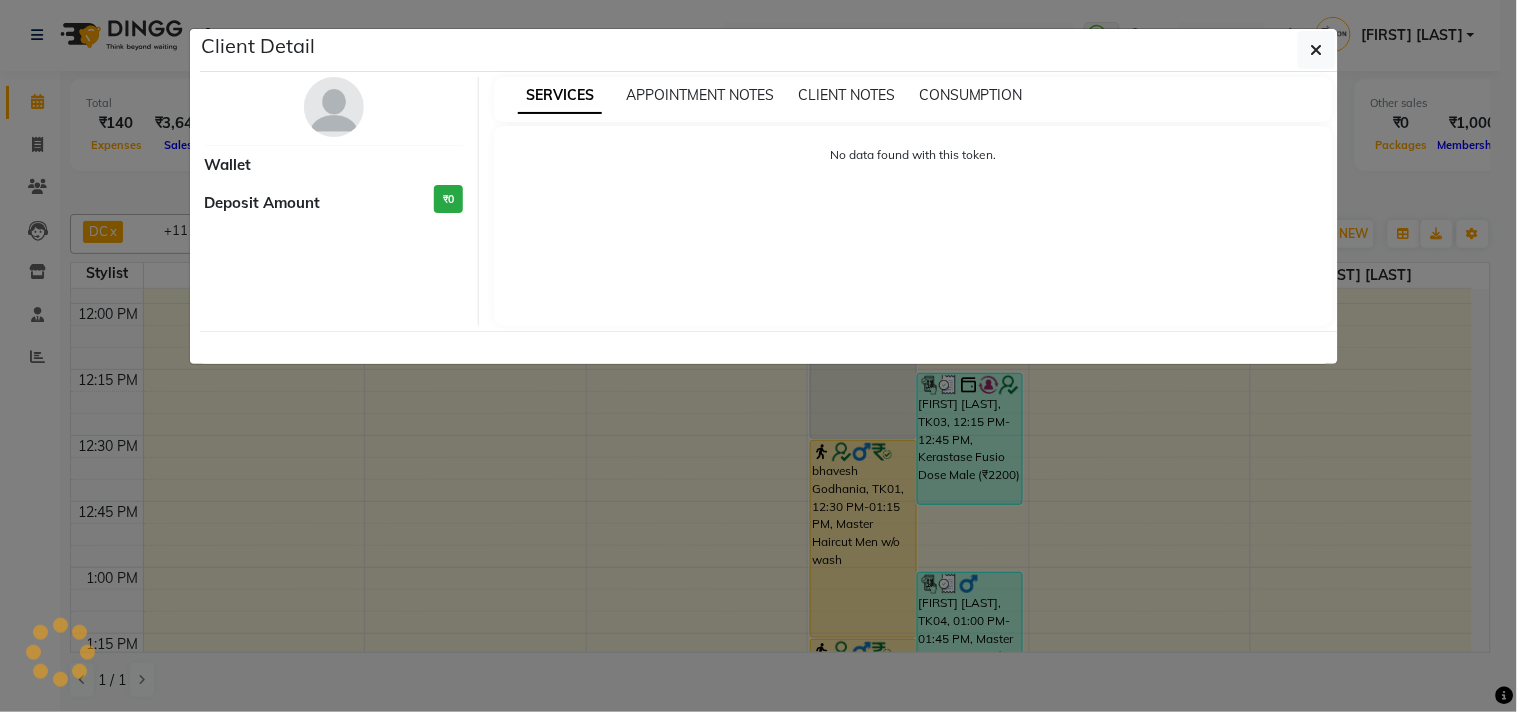 select on "1" 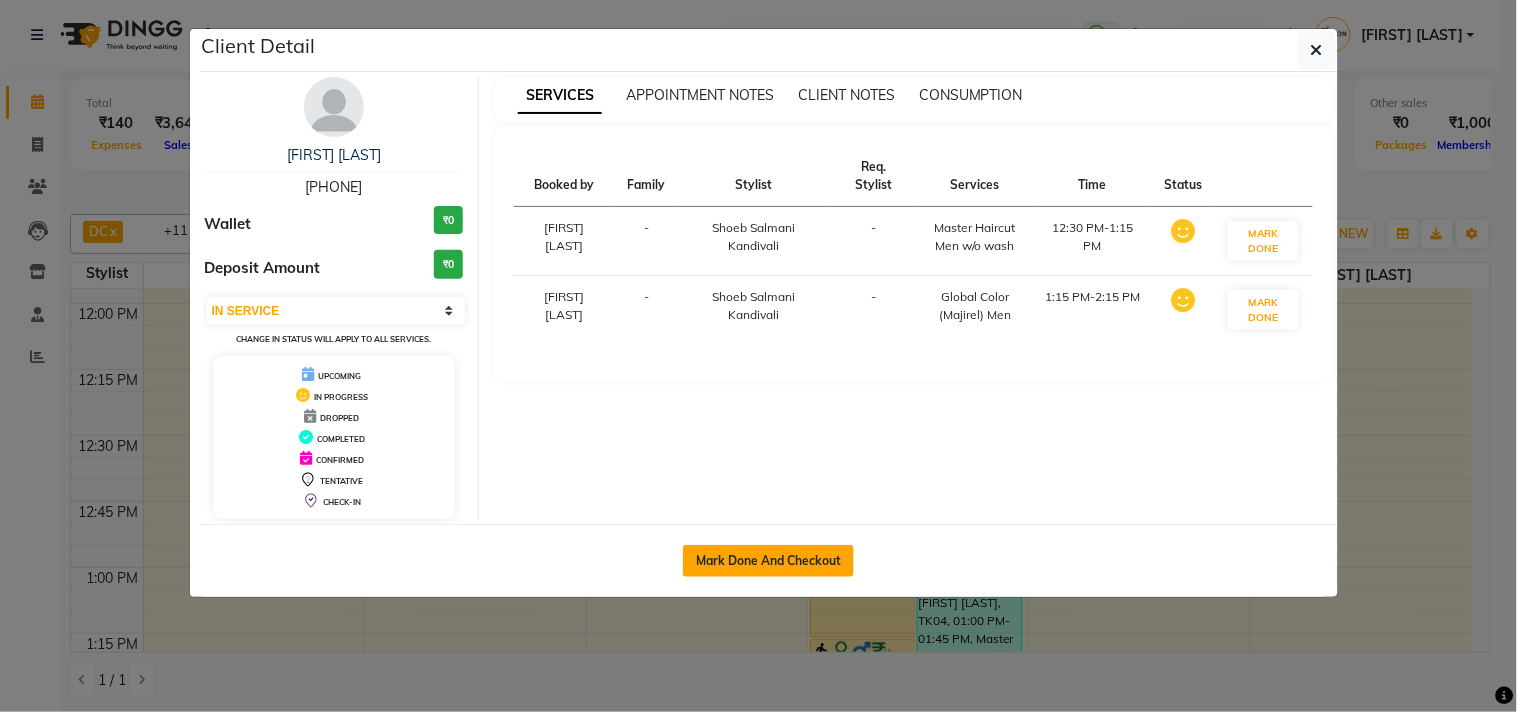 click on "Mark Done And Checkout" 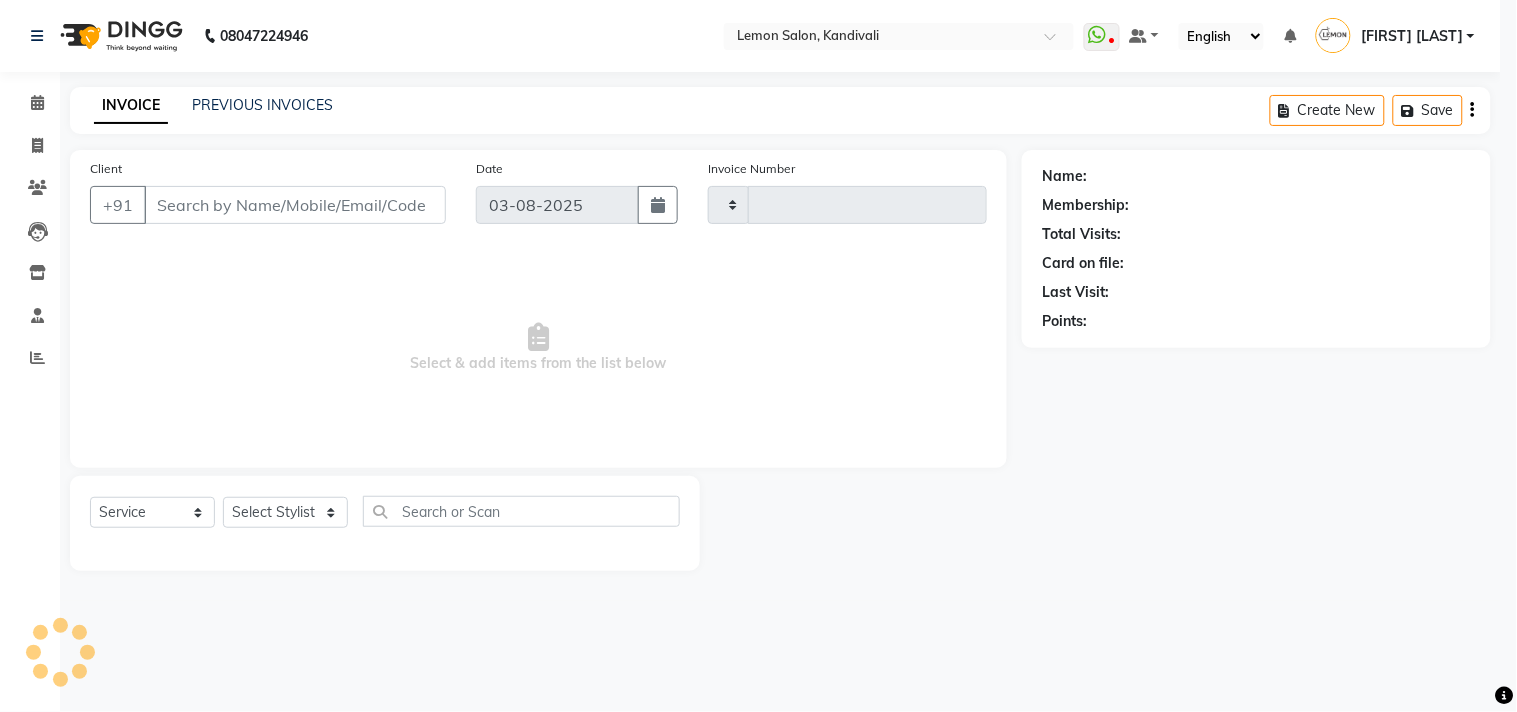 type on "1310" 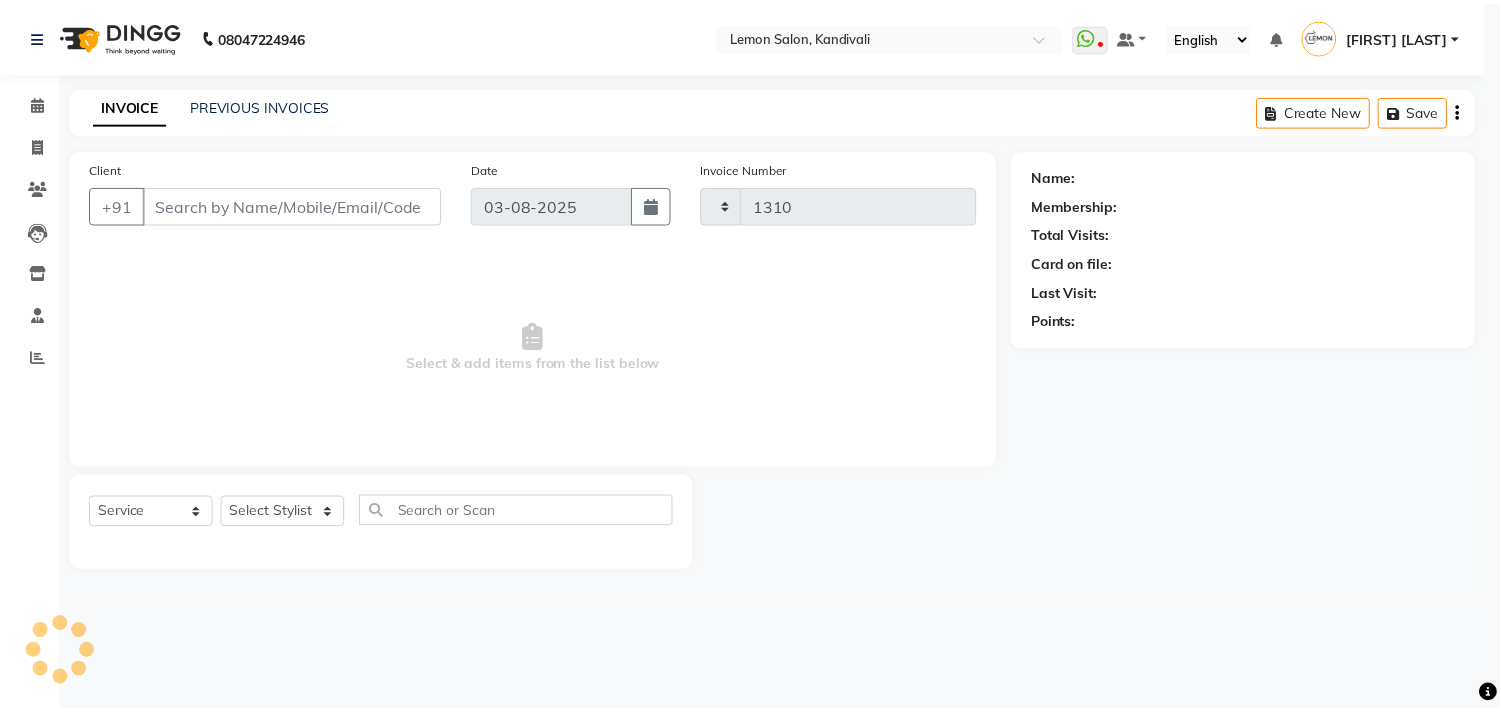 scroll, scrollTop: 0, scrollLeft: 0, axis: both 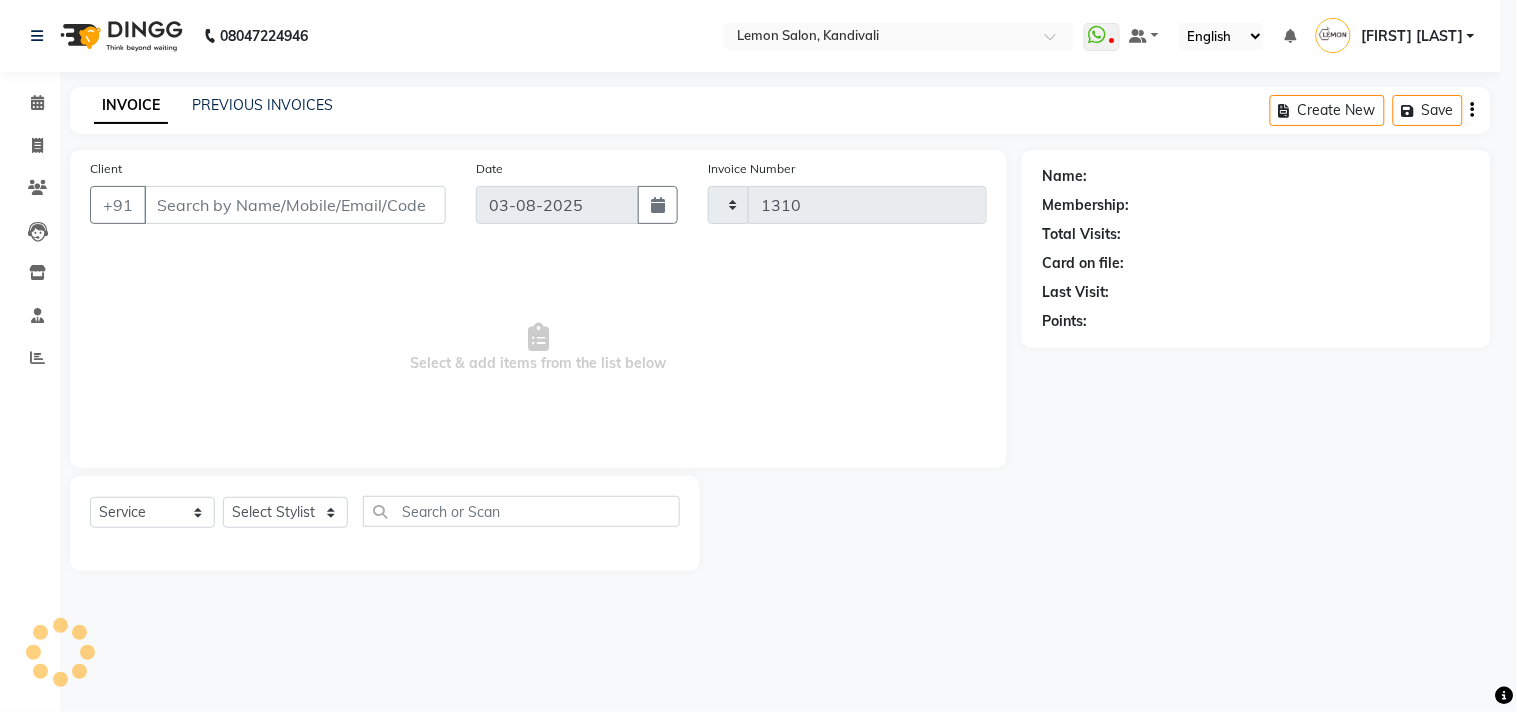 select on "569" 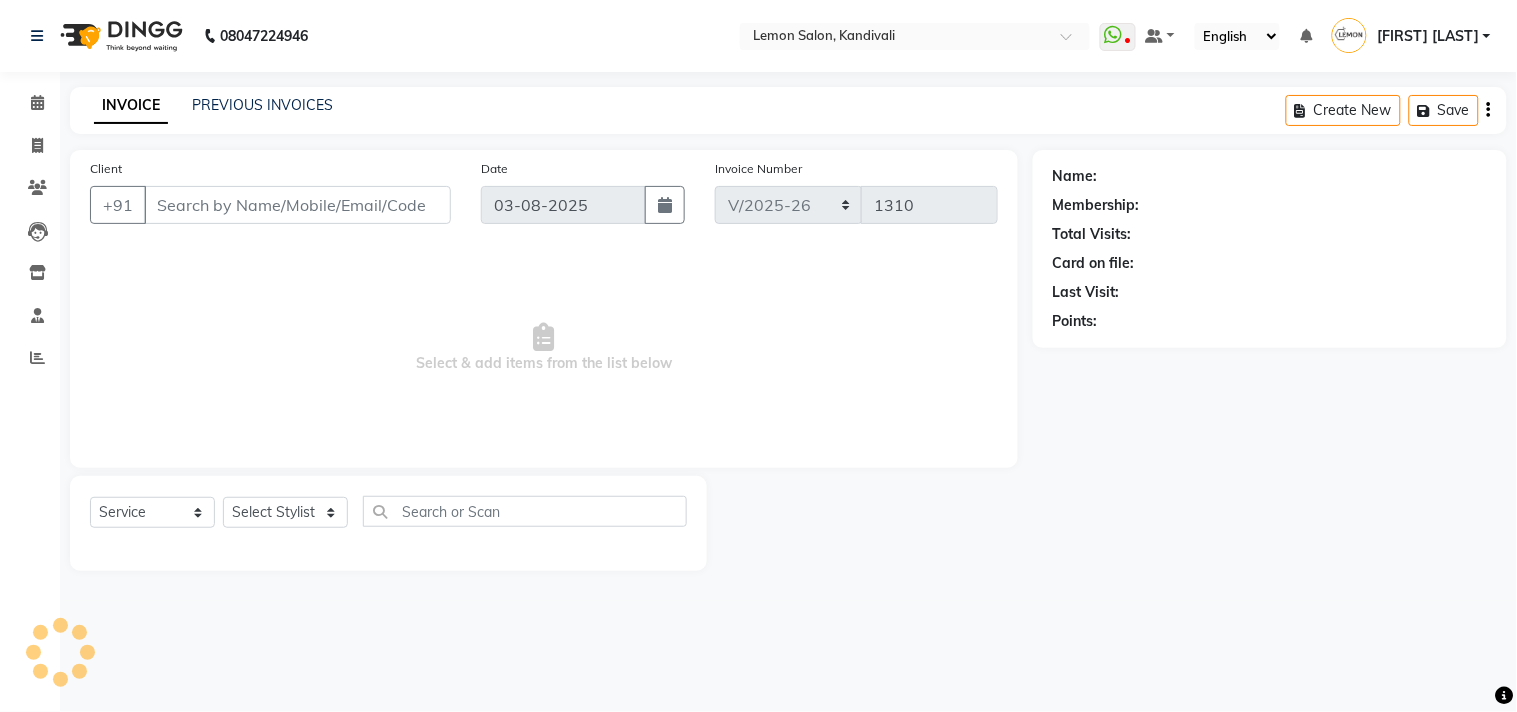 type on "[PHONE]" 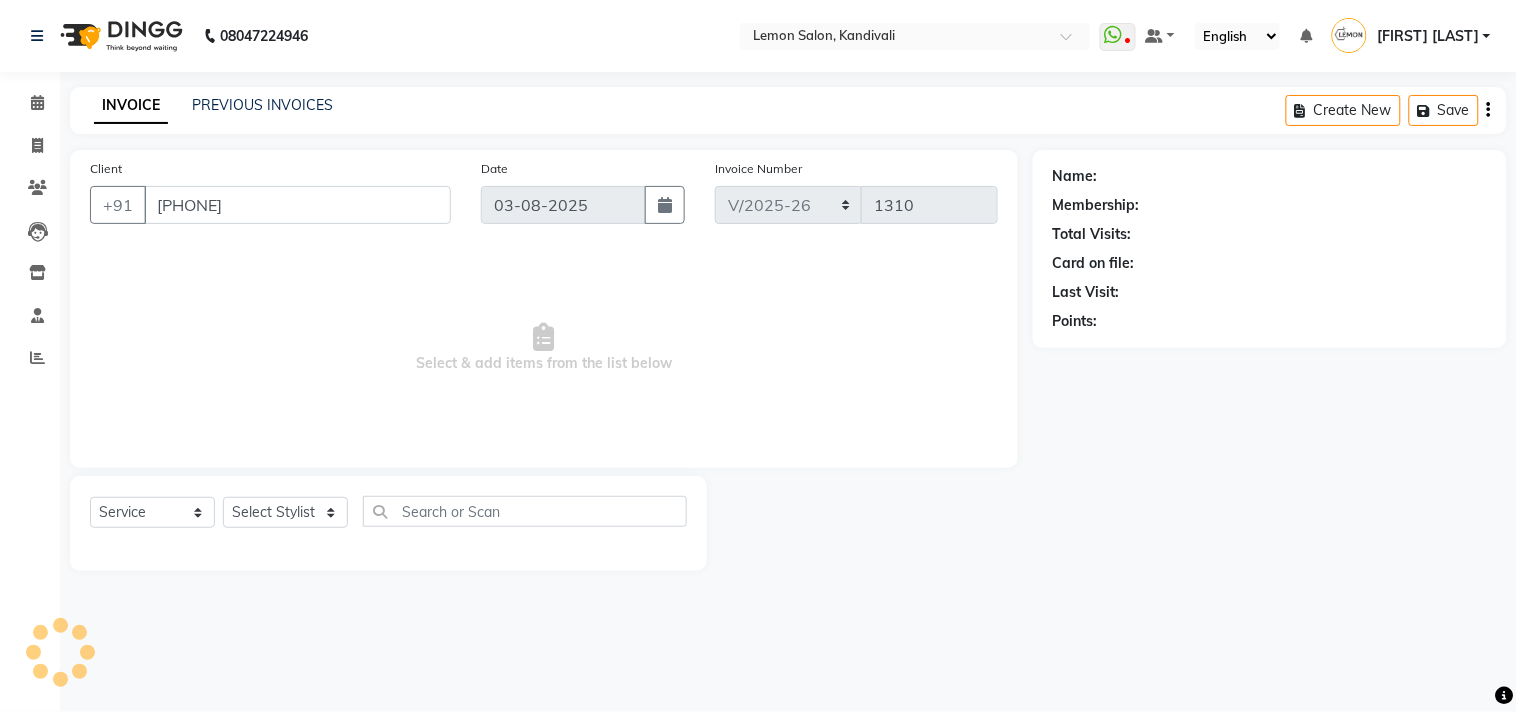 select on "60413" 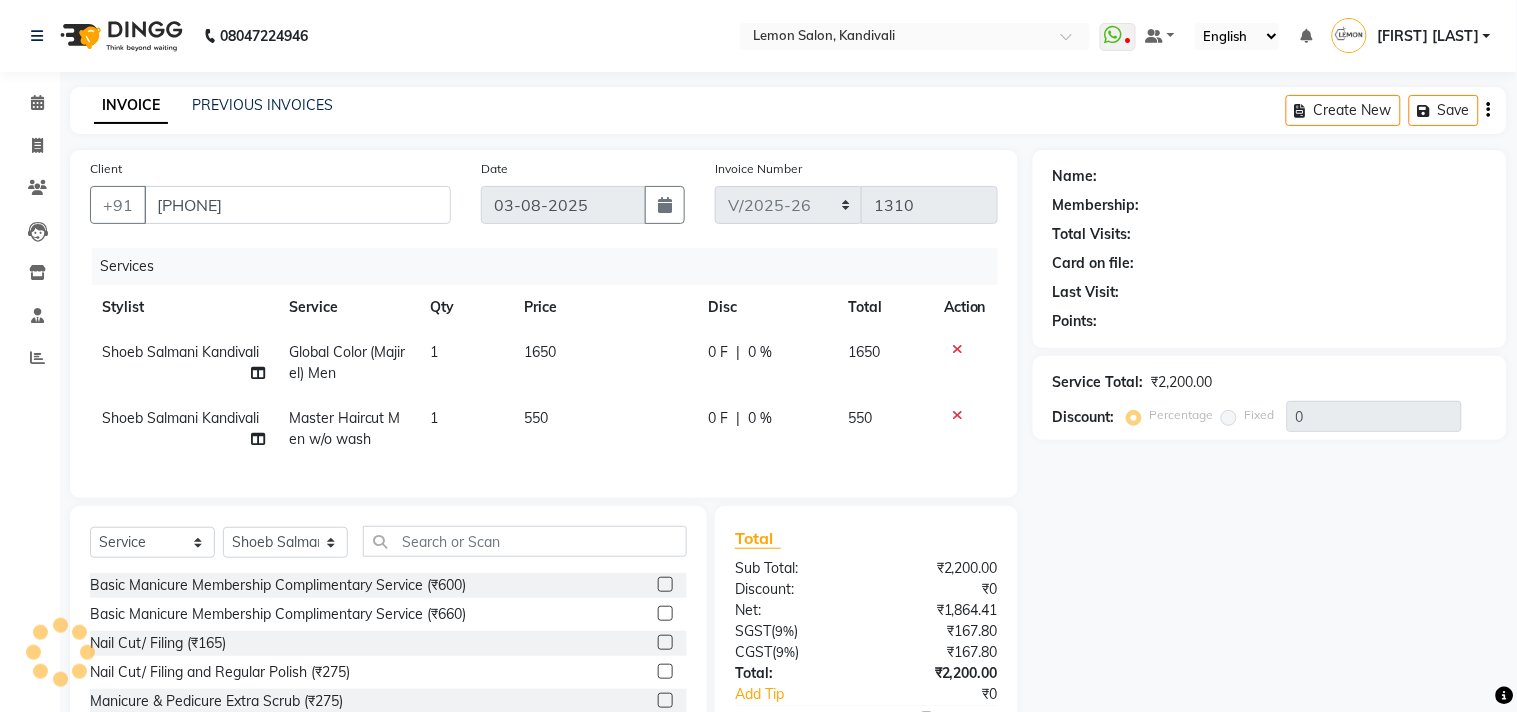 type on "30" 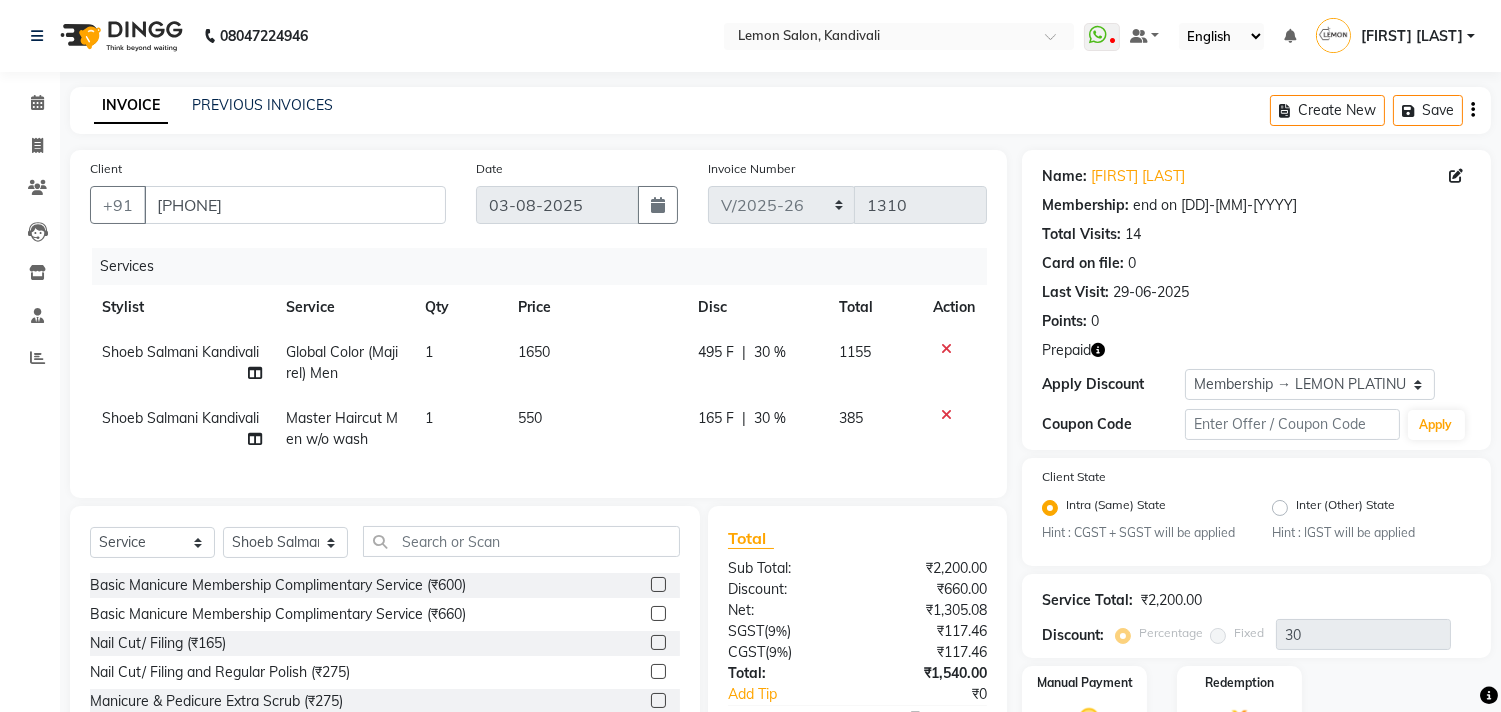 scroll, scrollTop: 135, scrollLeft: 0, axis: vertical 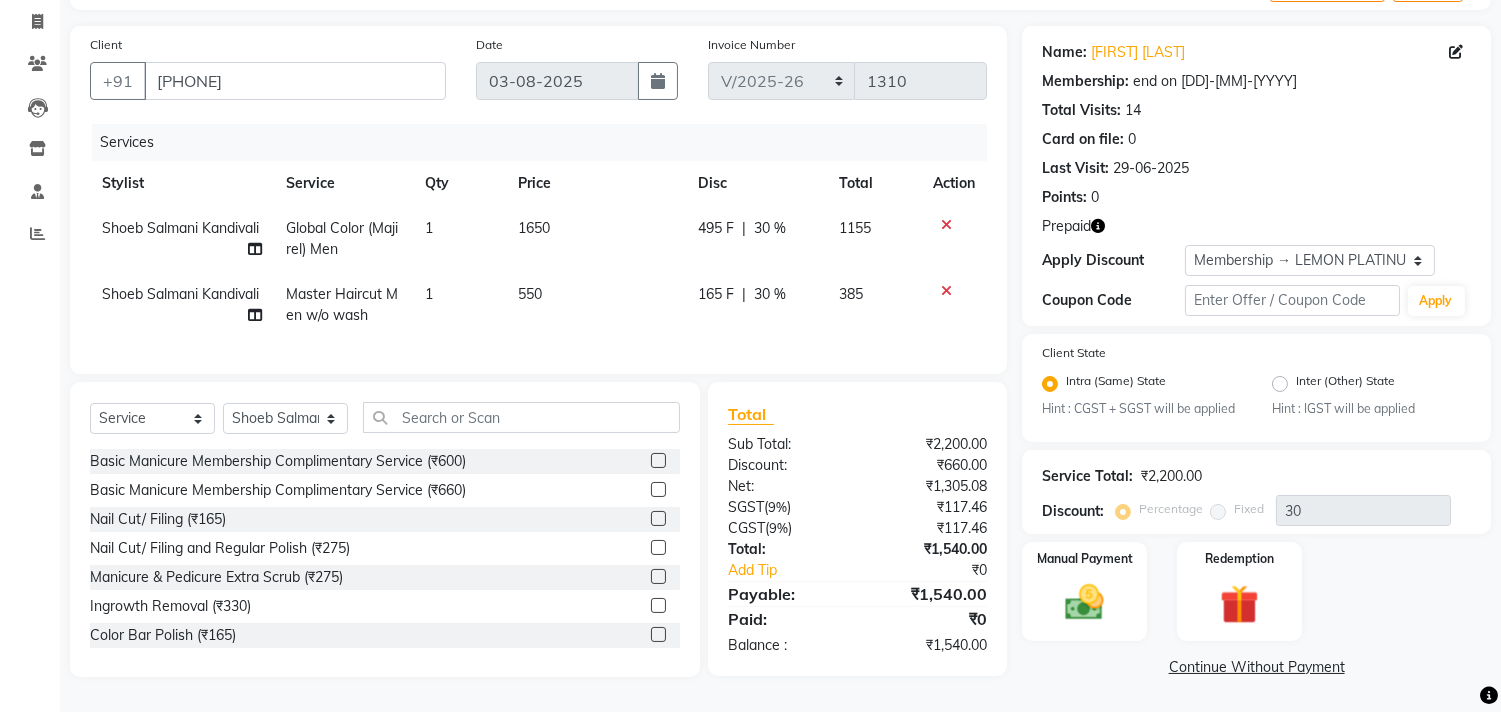 click 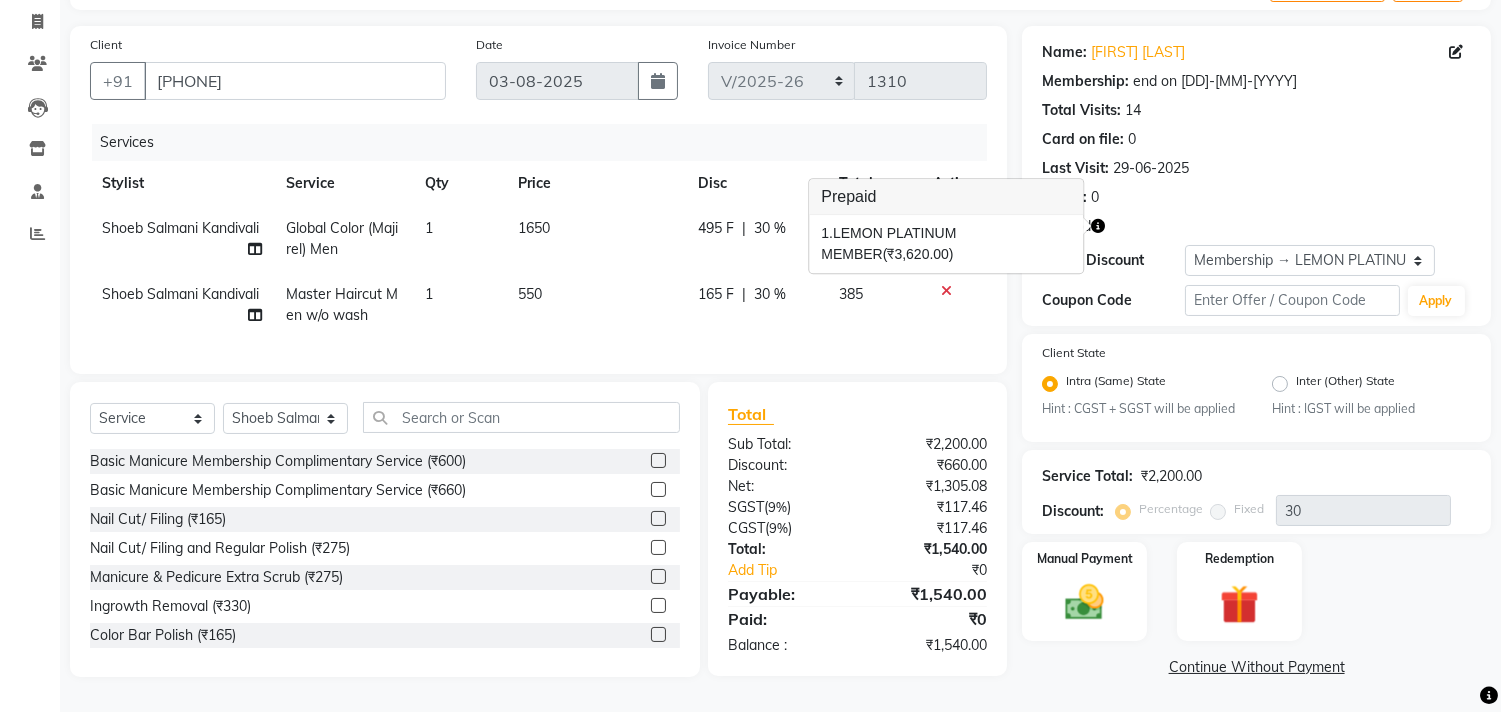 click on "Points:   0" 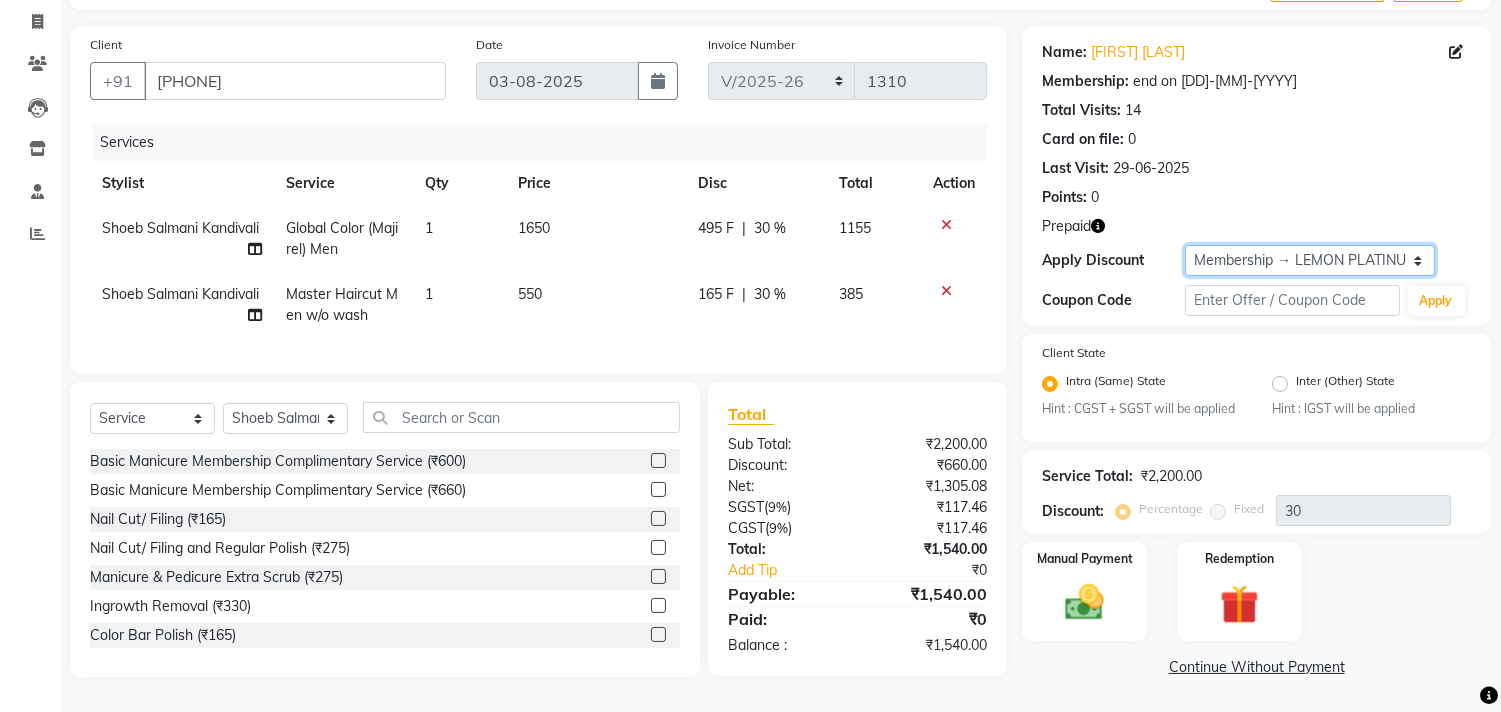 click on "Select Membership → LEMON PLATINUM MEMBERSHIP  Coupon → Abc" 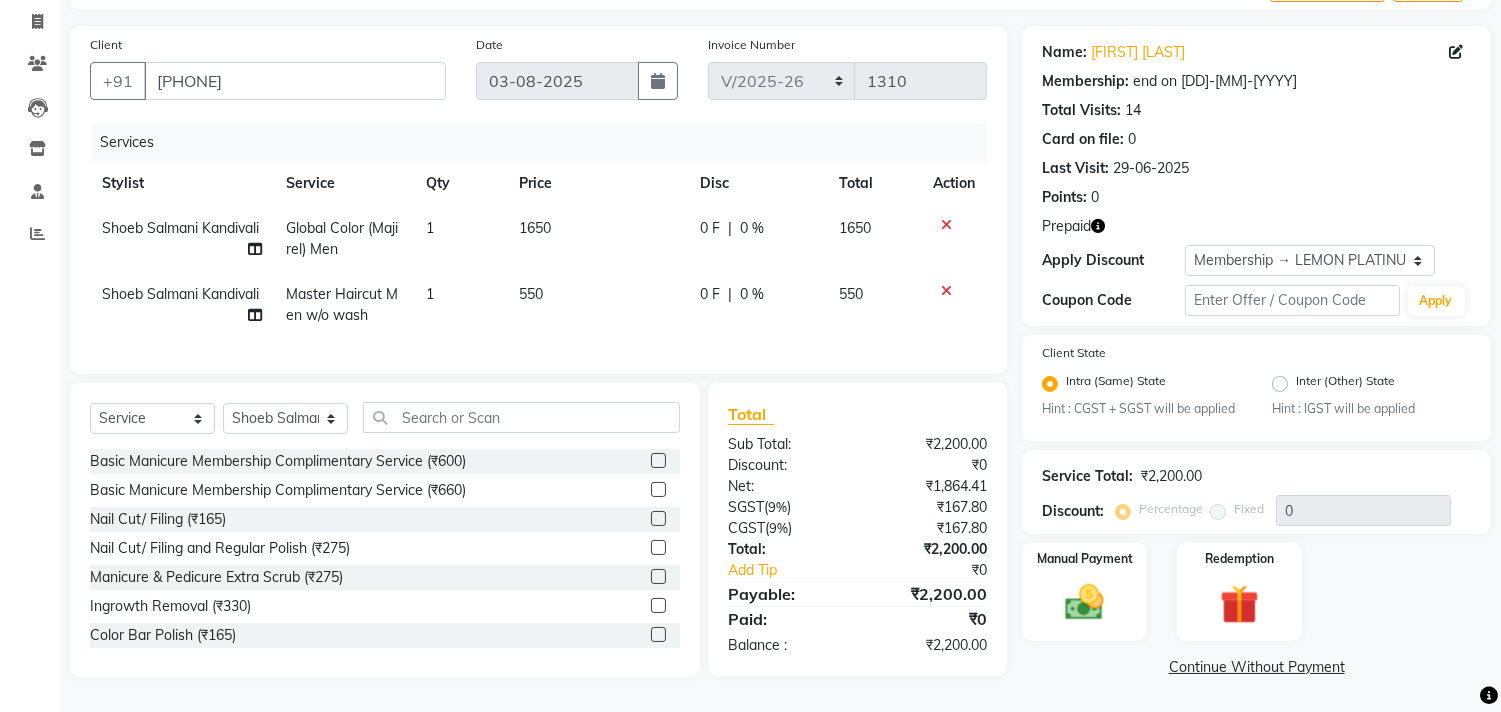 click 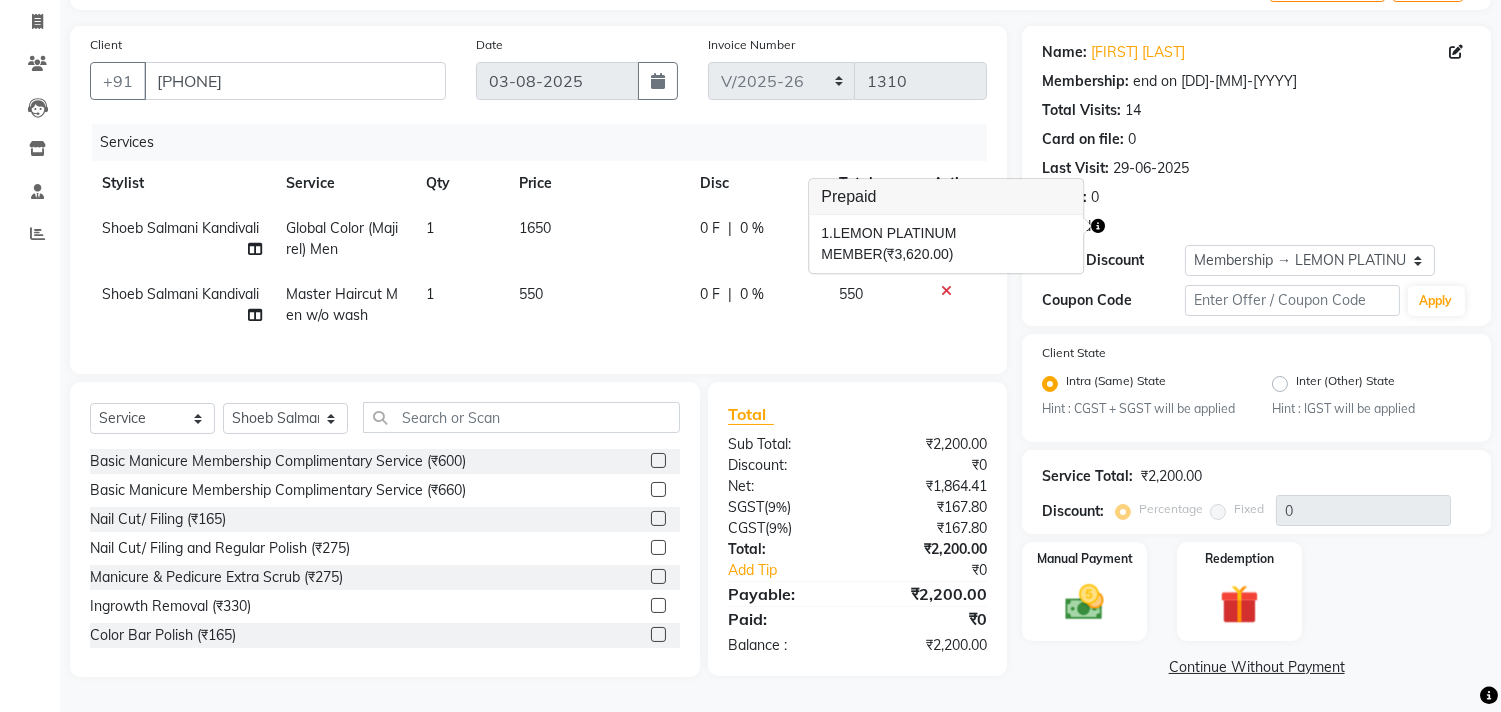 click on "Points:   0" 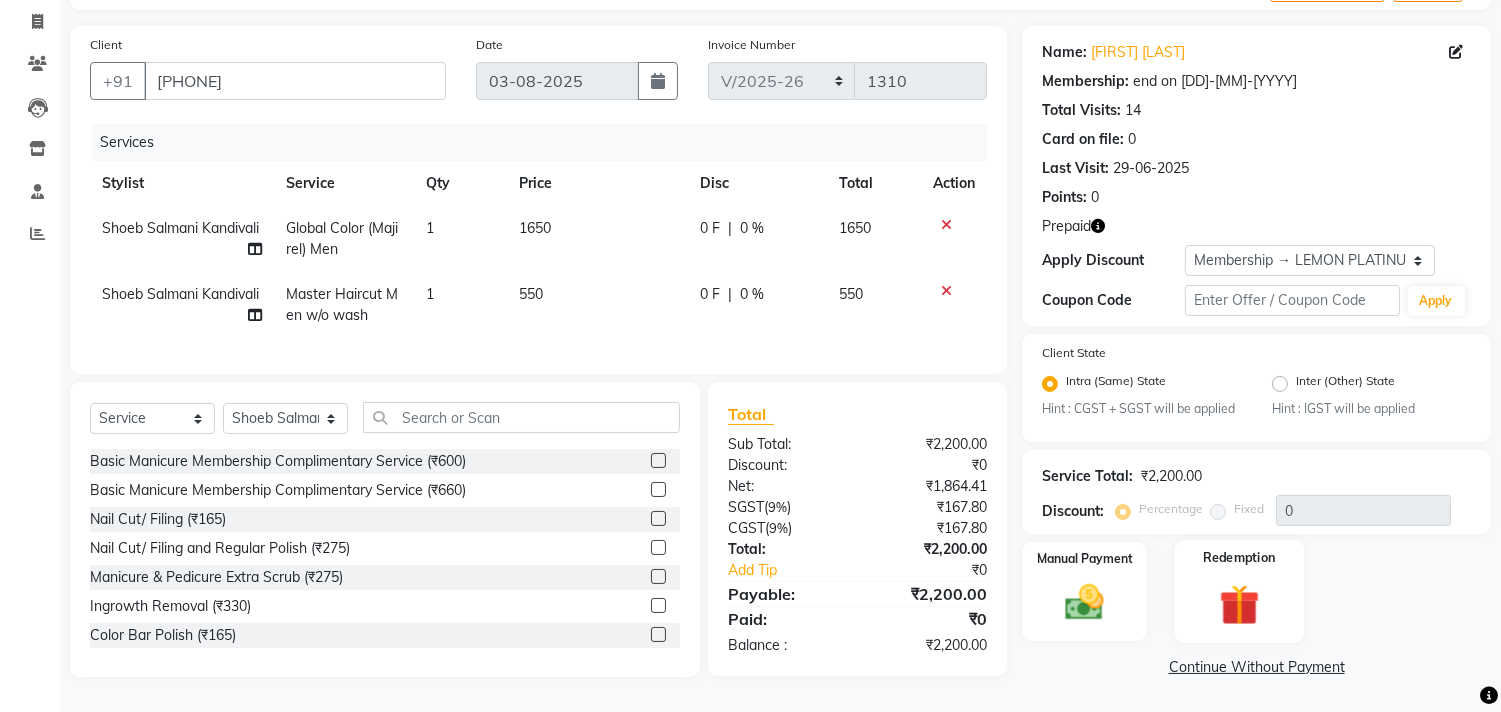 click 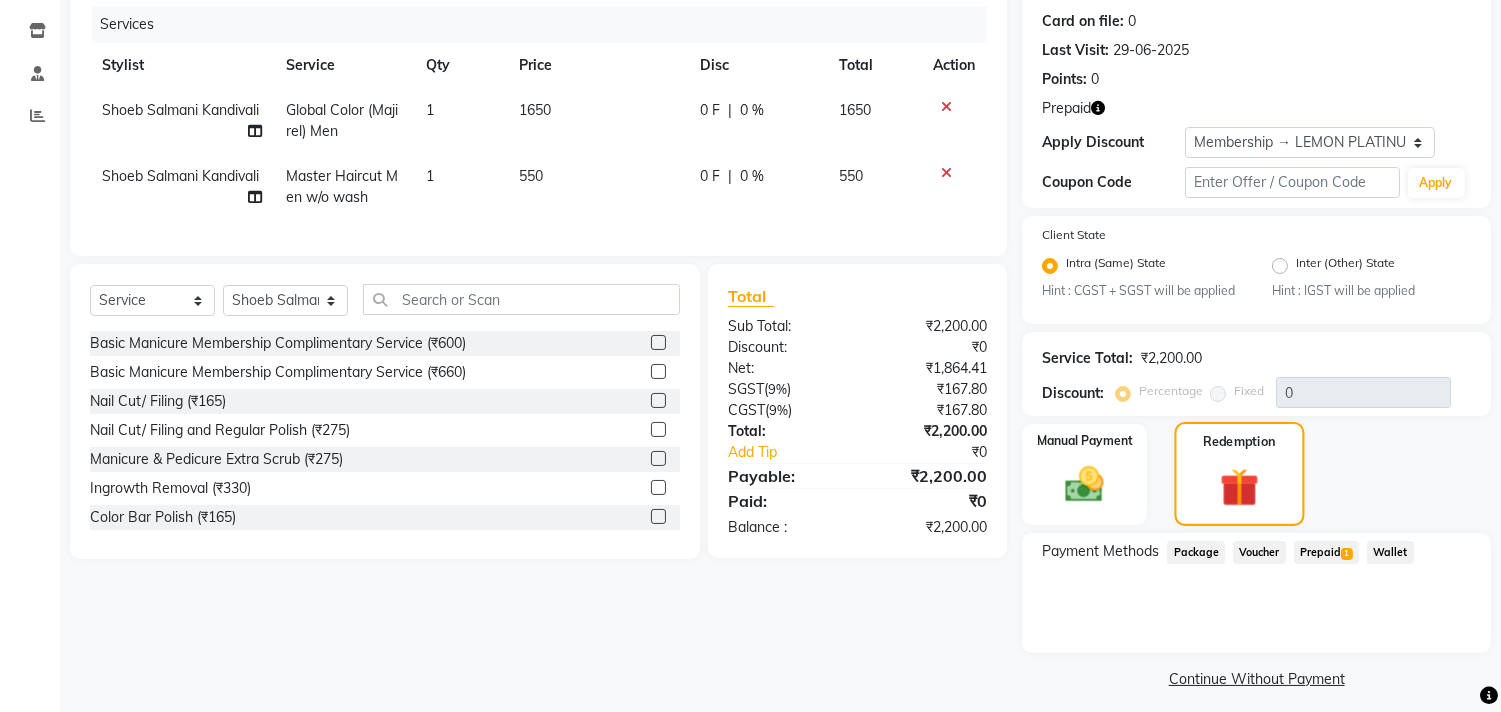 scroll, scrollTop: 252, scrollLeft: 0, axis: vertical 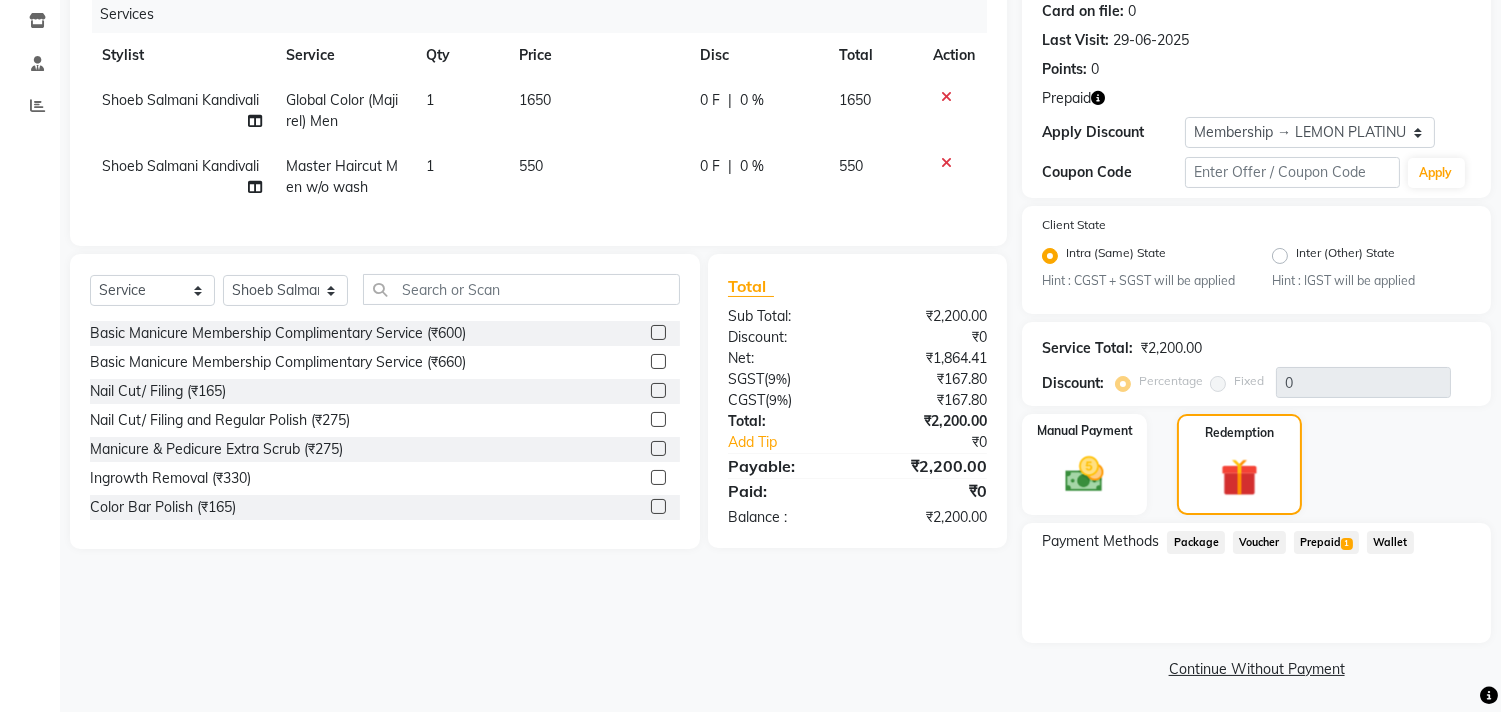 click on "Prepaid  1" 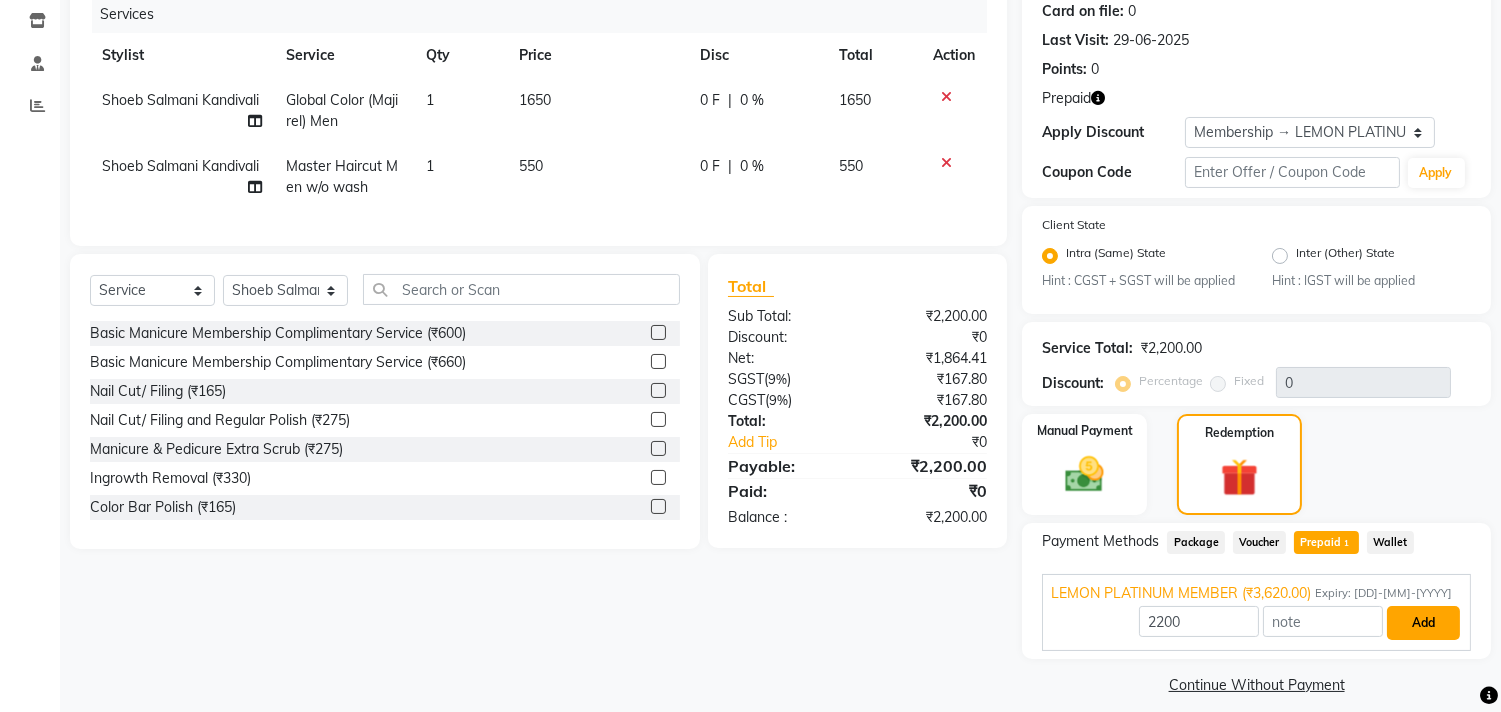 click on "Add" at bounding box center [1423, 623] 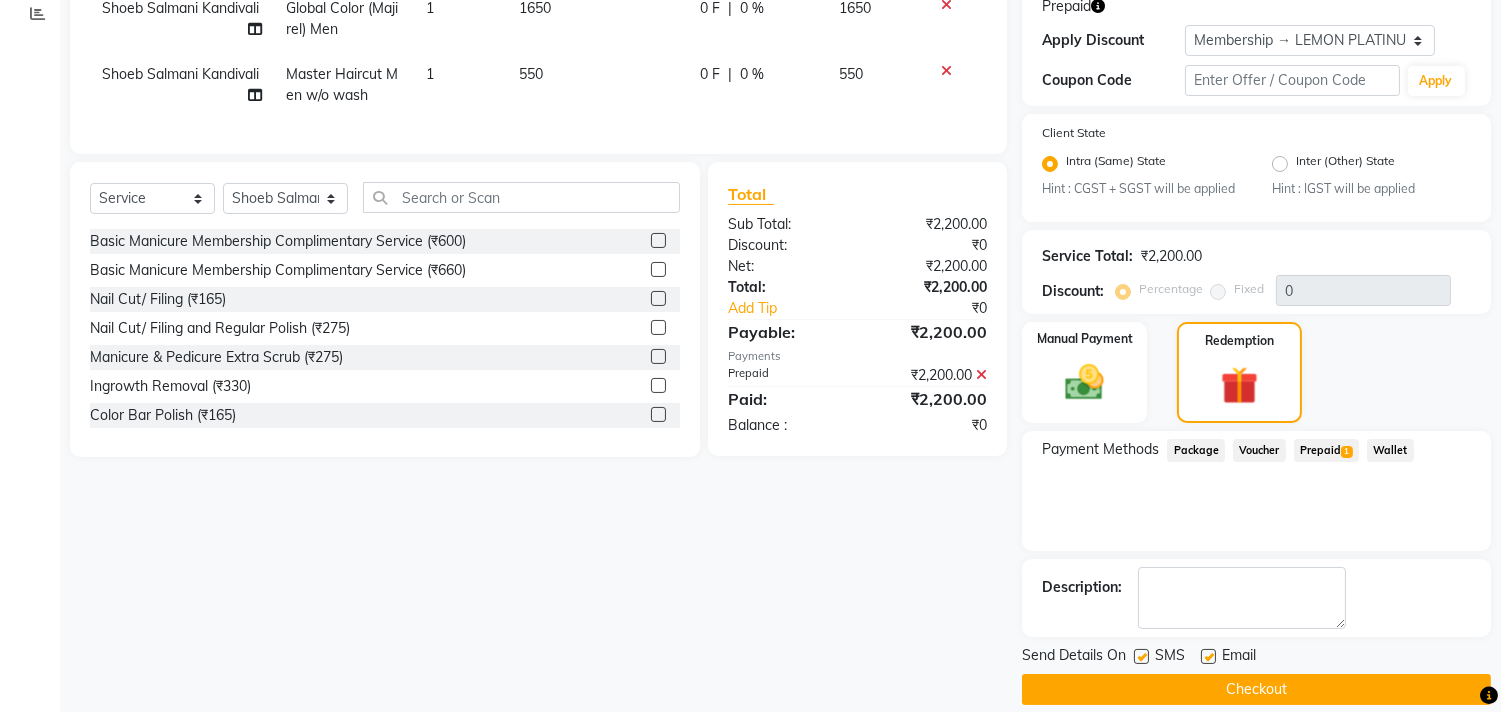 scroll, scrollTop: 365, scrollLeft: 0, axis: vertical 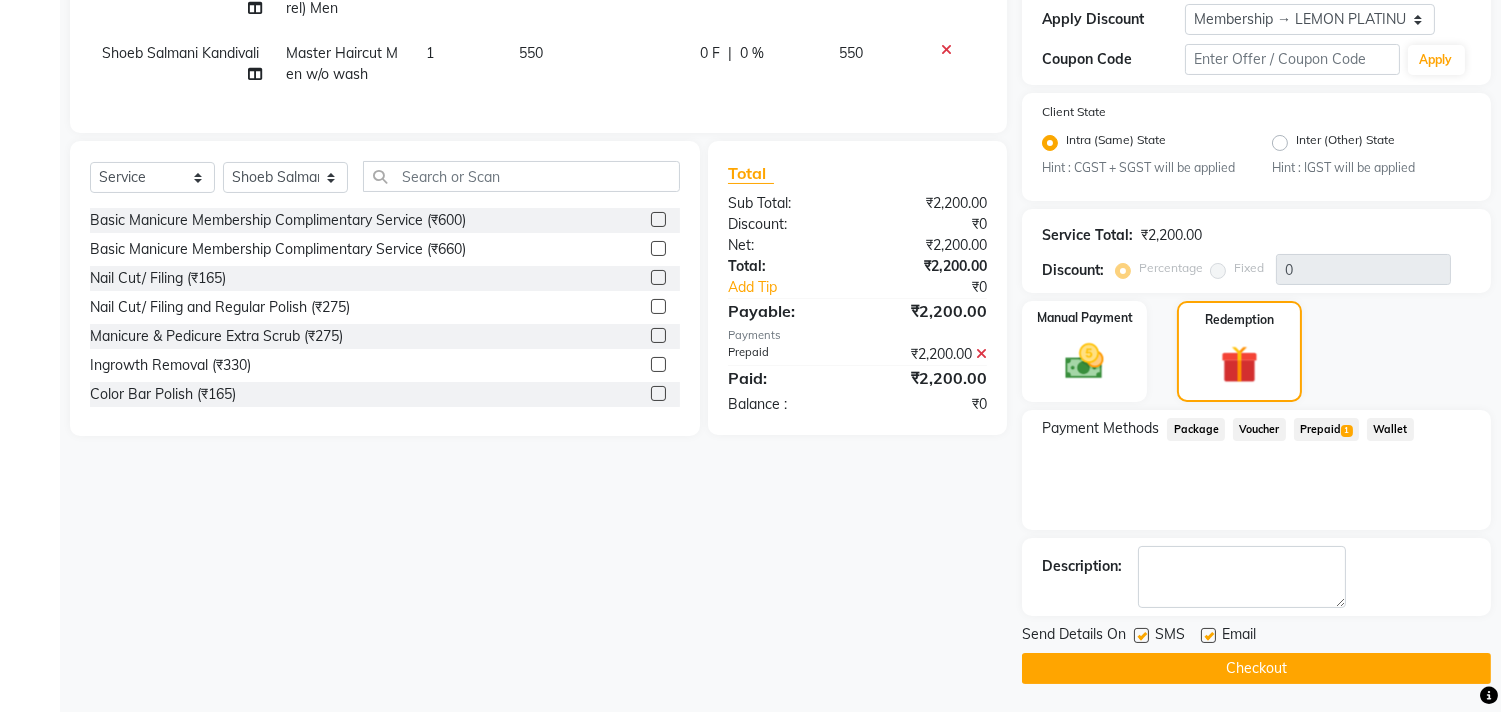 click on "Checkout" 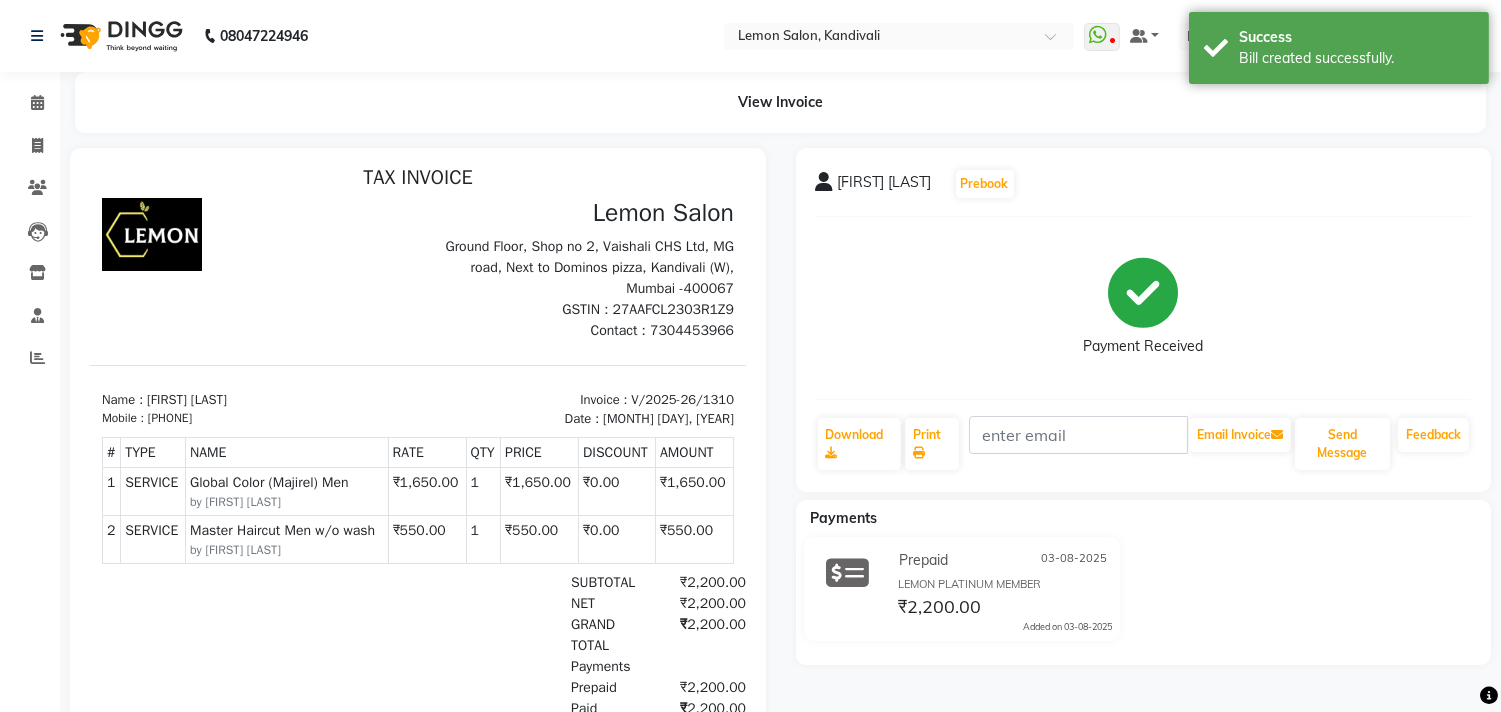 scroll, scrollTop: 15, scrollLeft: 0, axis: vertical 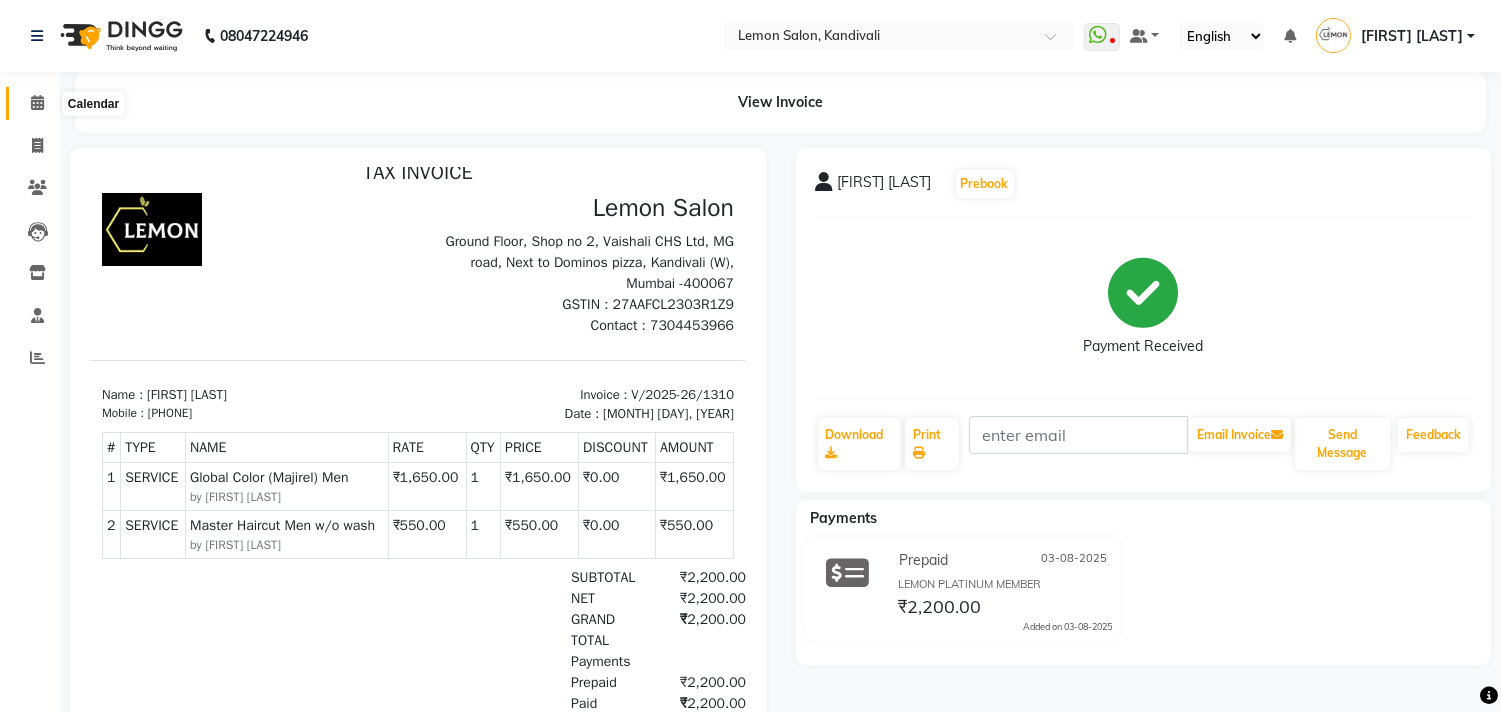 click 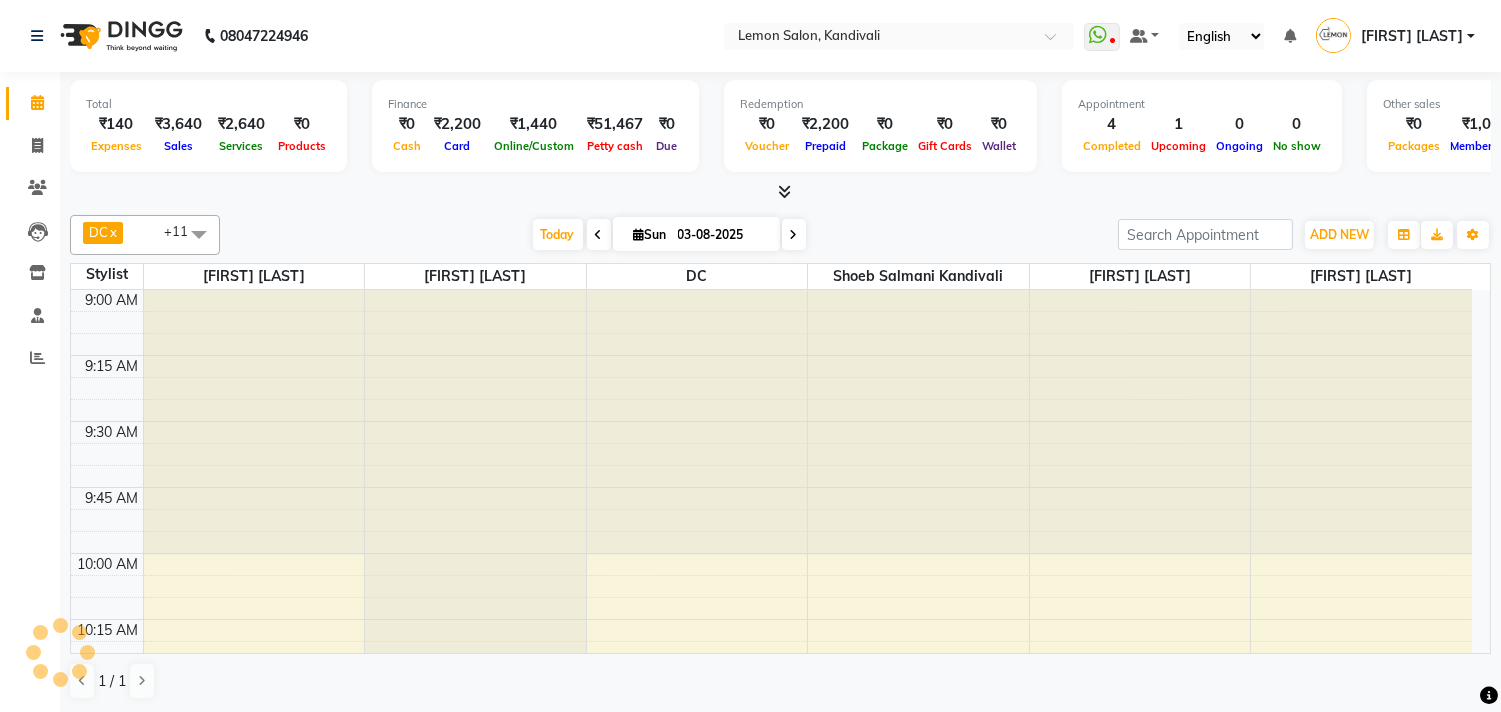 scroll, scrollTop: 1326, scrollLeft: 0, axis: vertical 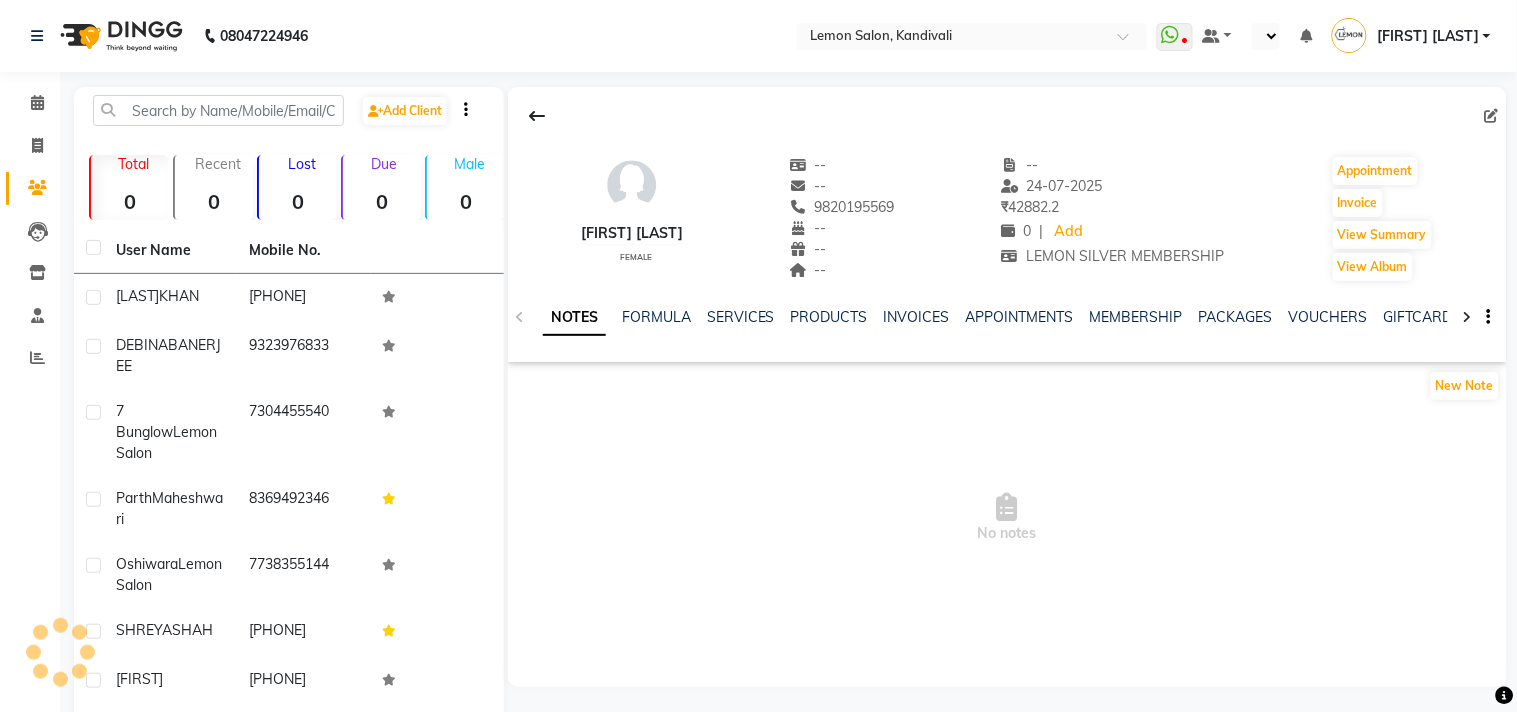 select on "en" 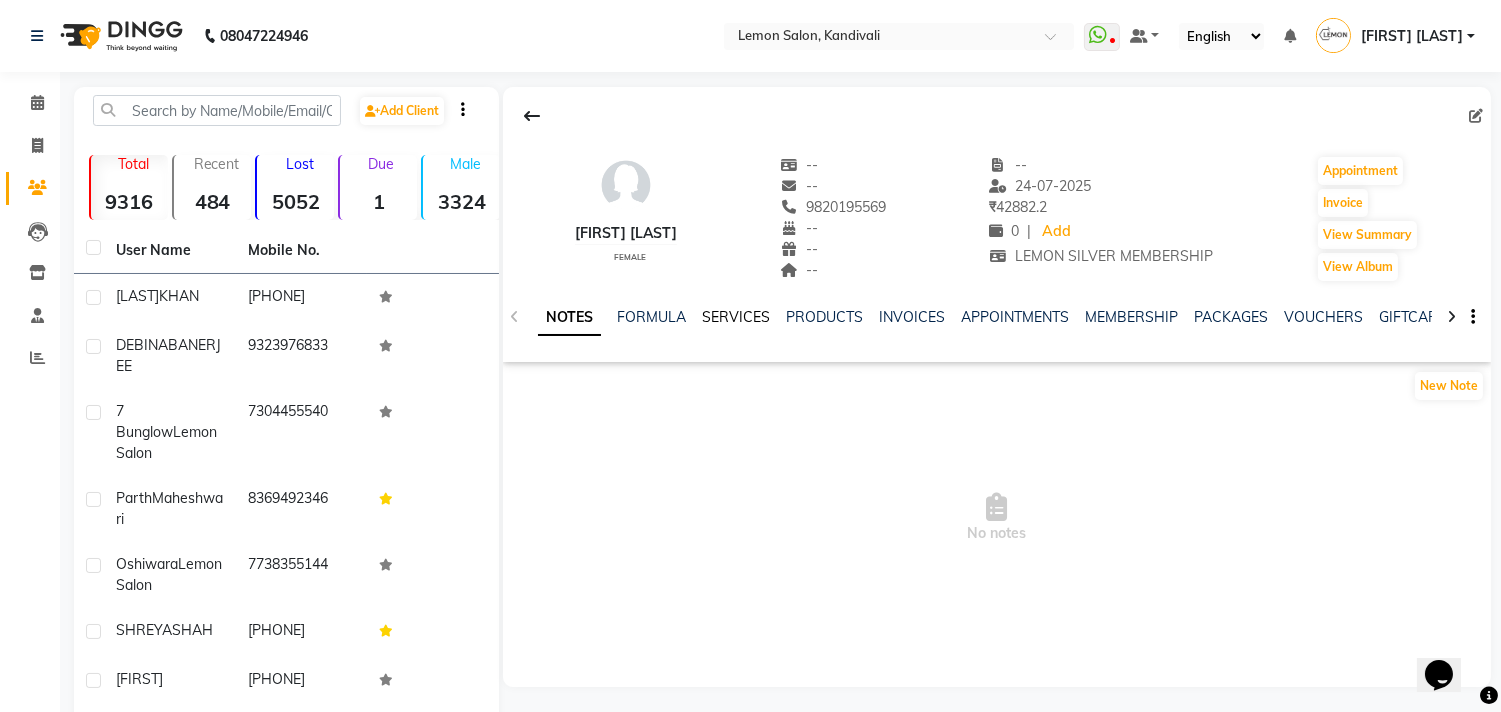 scroll, scrollTop: 0, scrollLeft: 0, axis: both 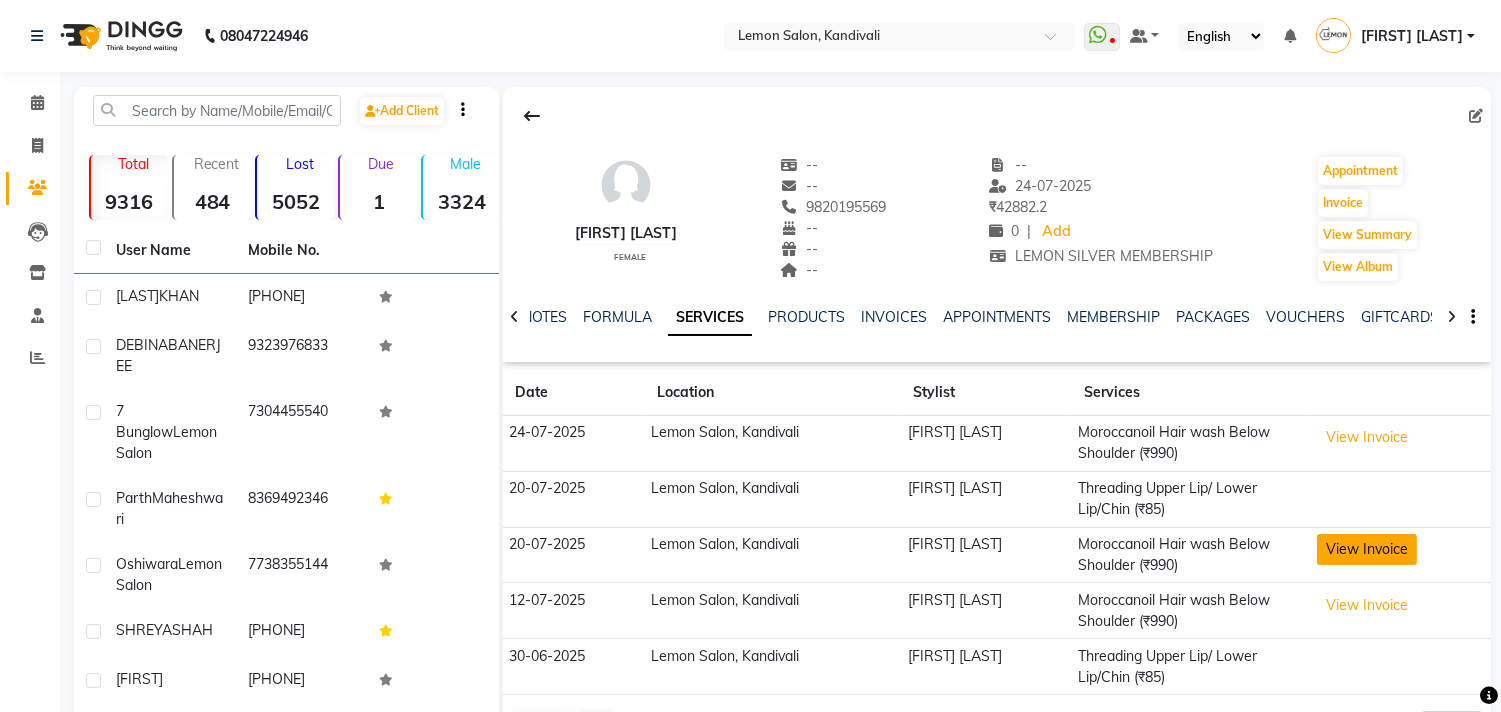 click on "View Invoice" 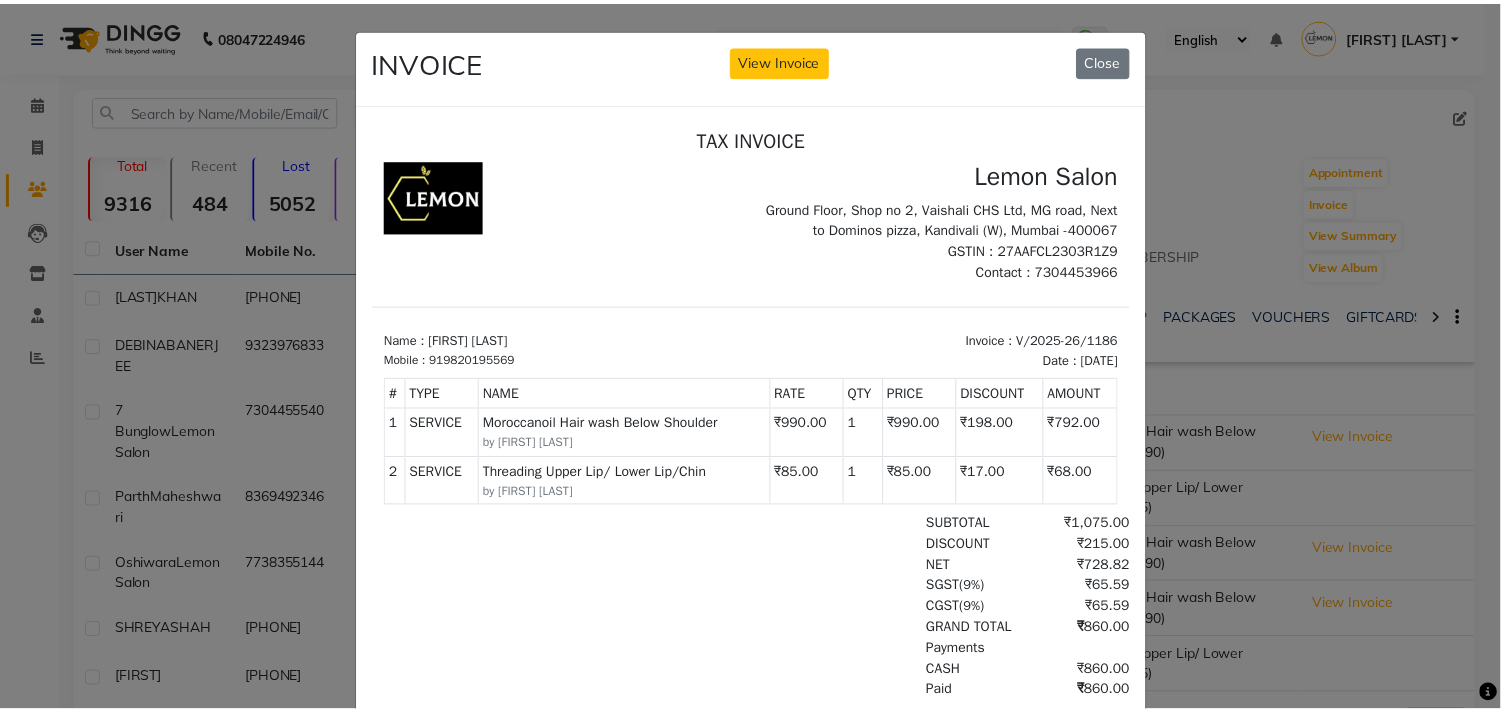 scroll, scrollTop: 15, scrollLeft: 0, axis: vertical 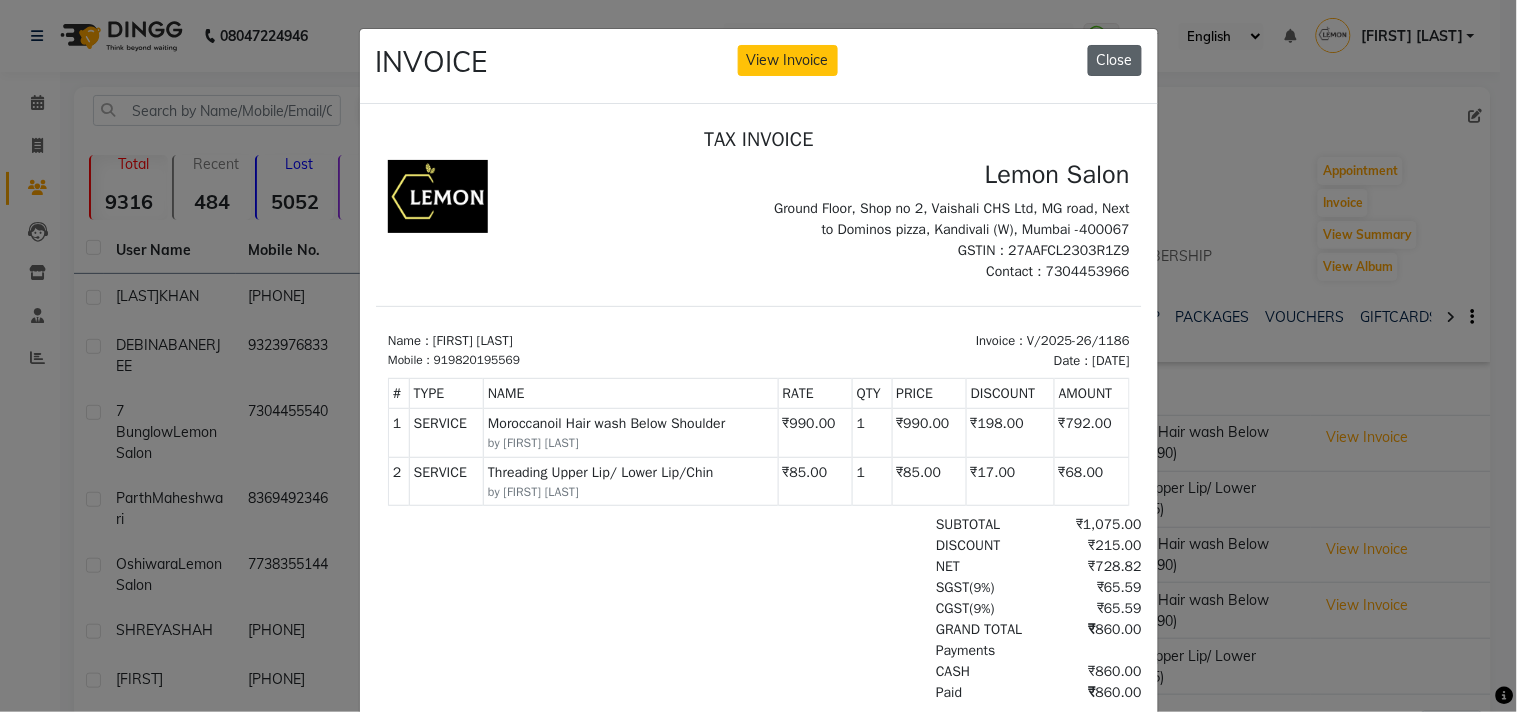 click on "Close" 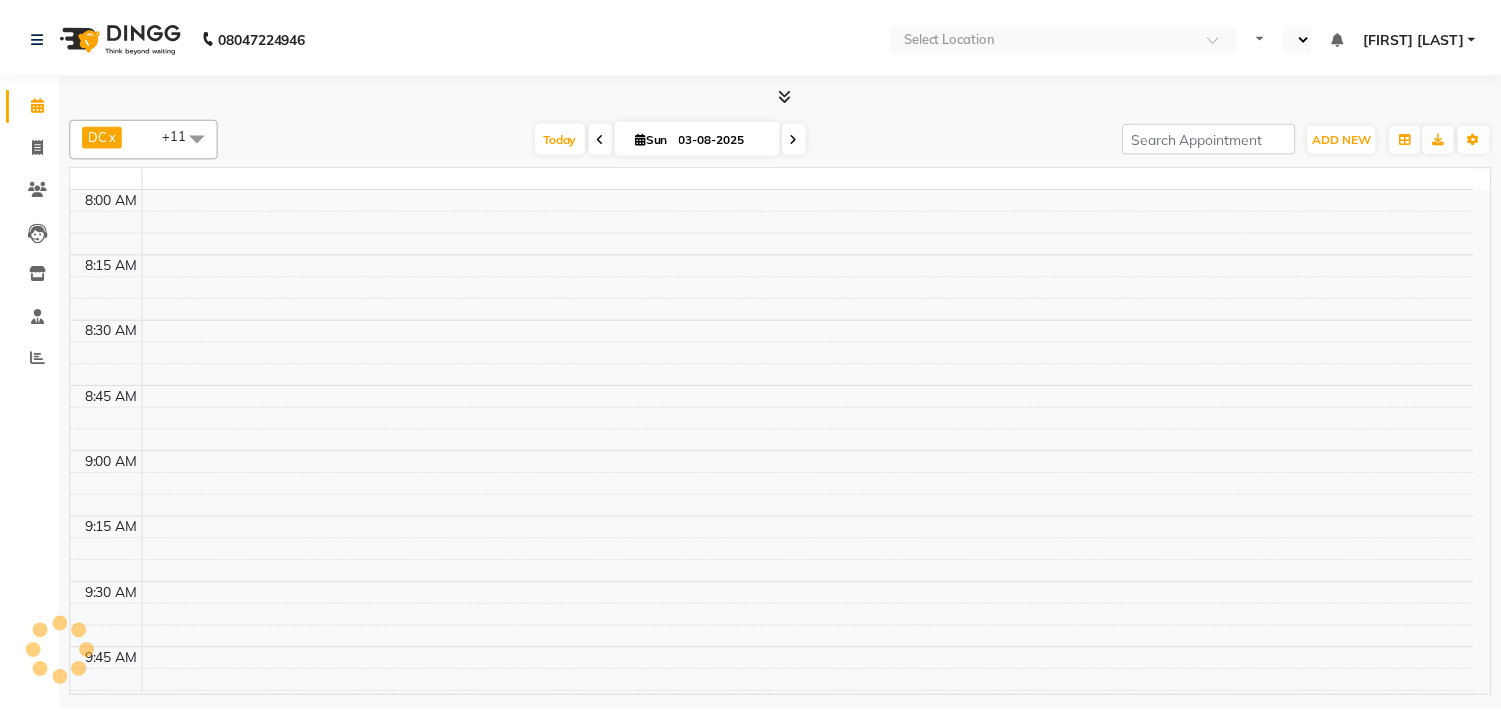 scroll, scrollTop: 0, scrollLeft: 0, axis: both 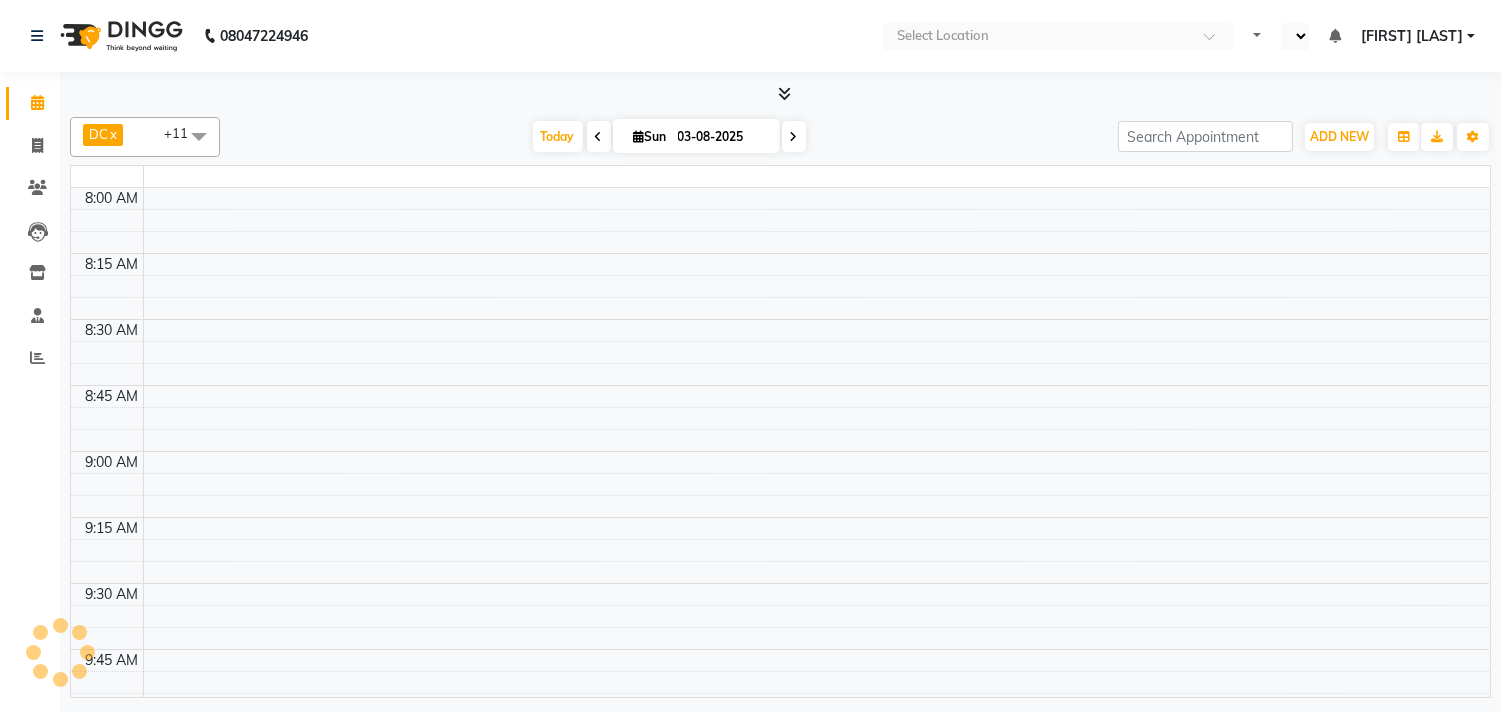select on "en" 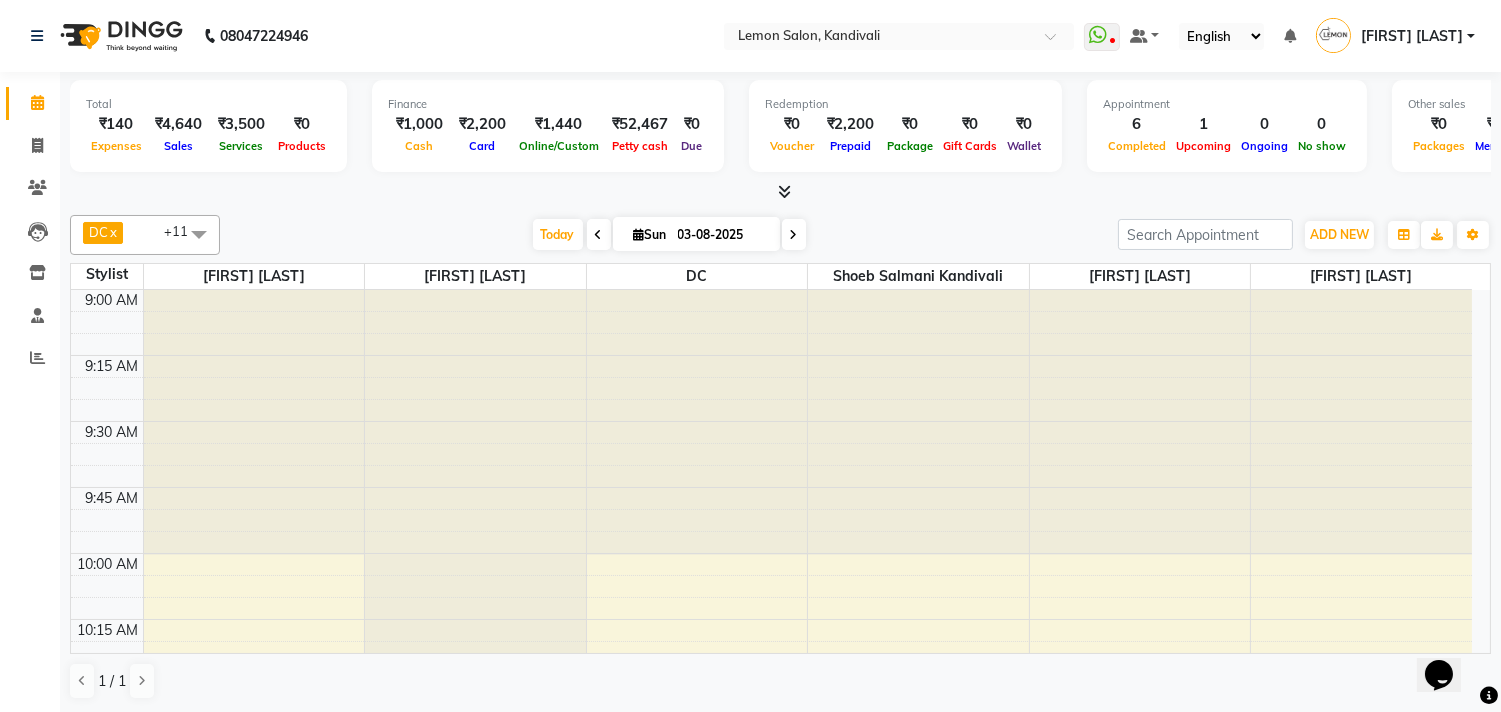 scroll, scrollTop: 0, scrollLeft: 0, axis: both 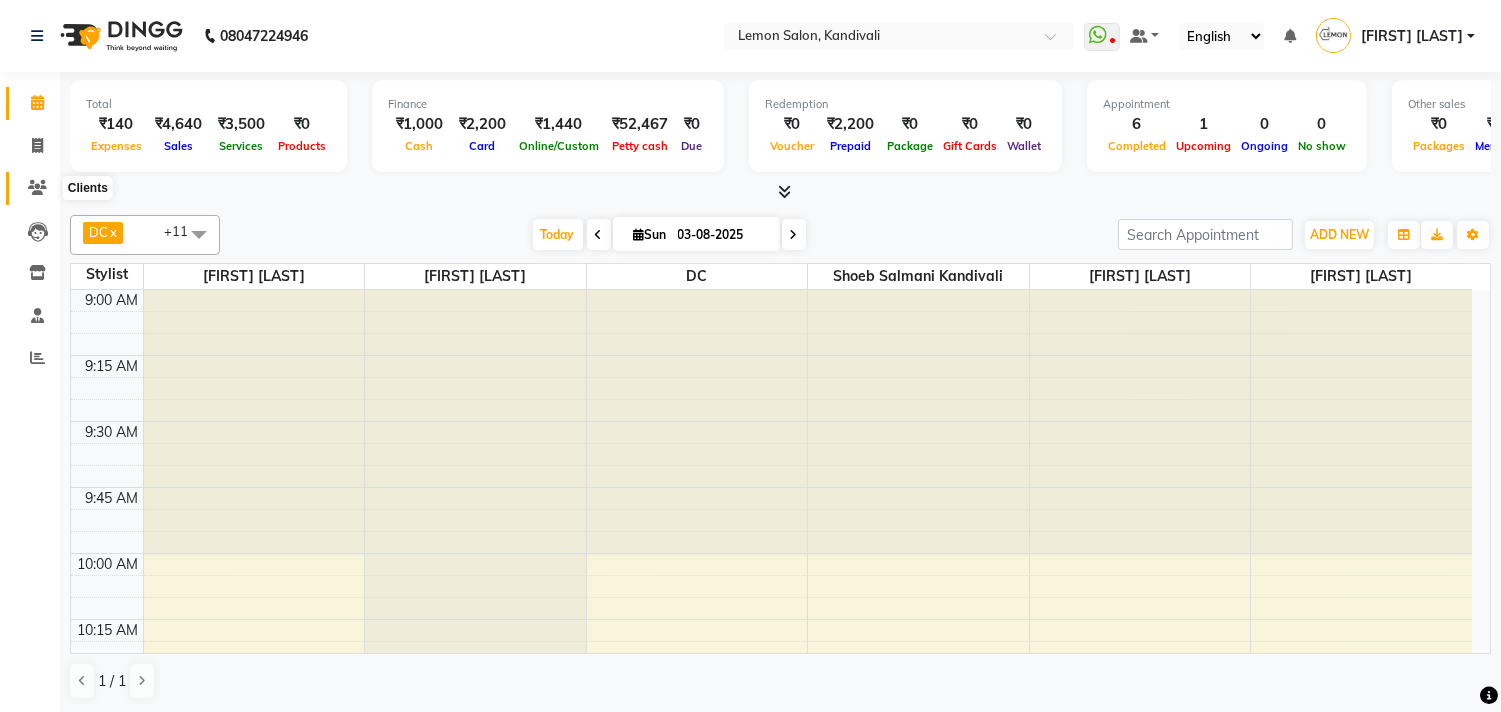 click 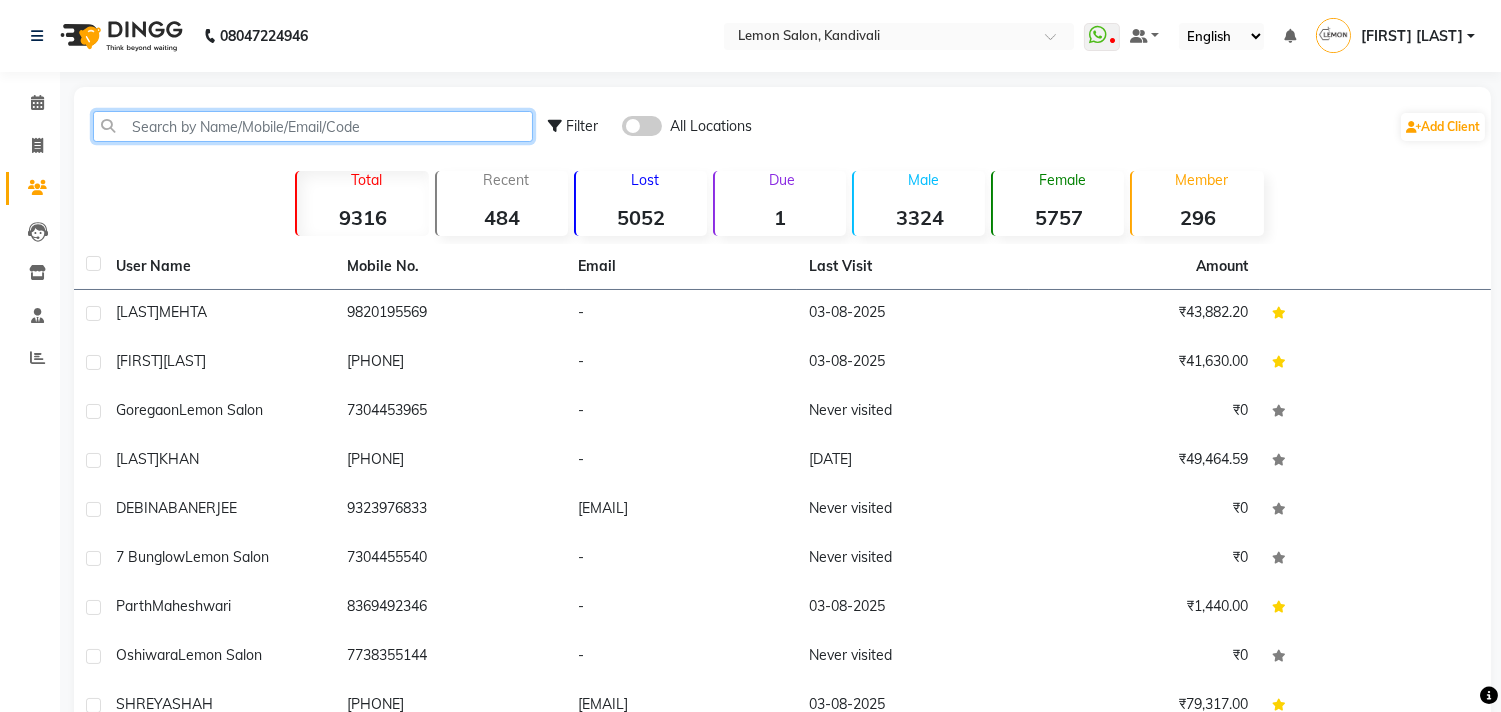click 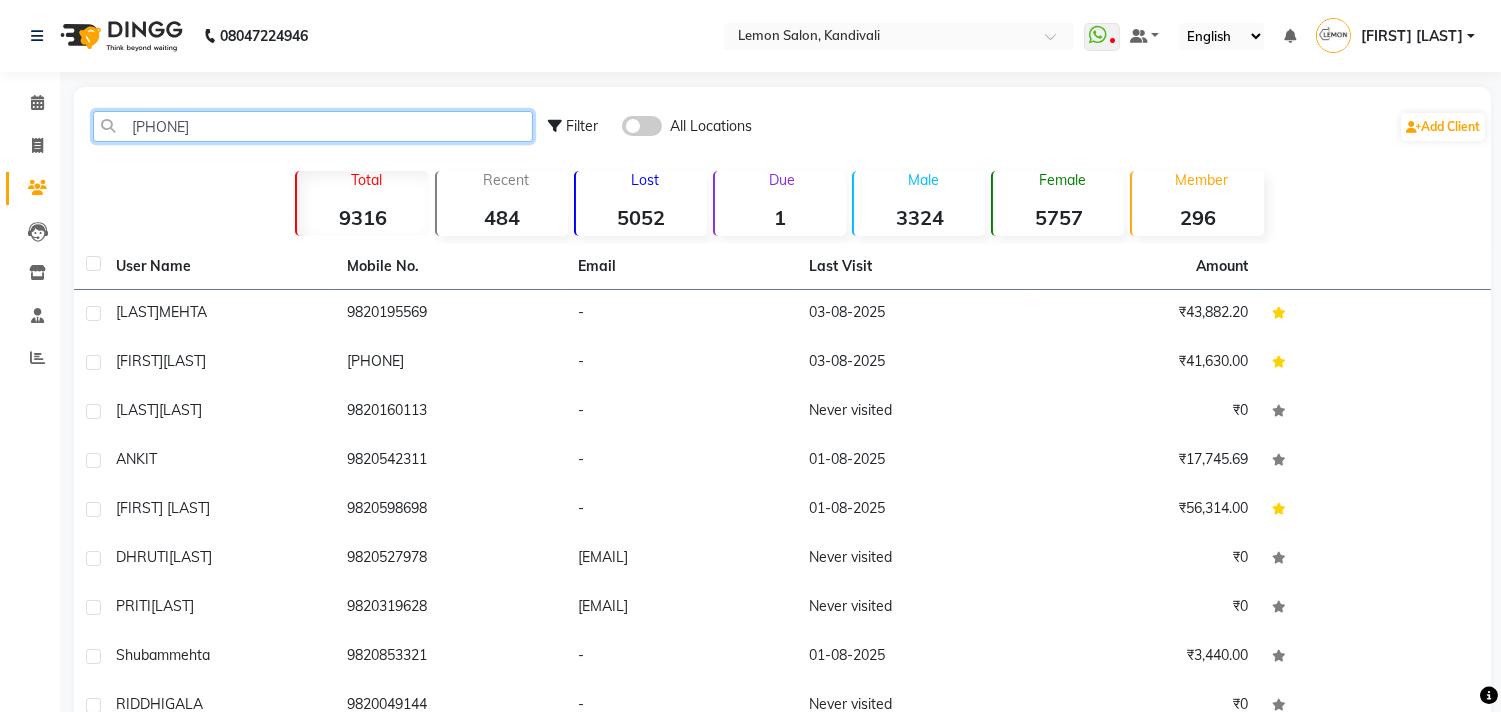type on "[PHONE]" 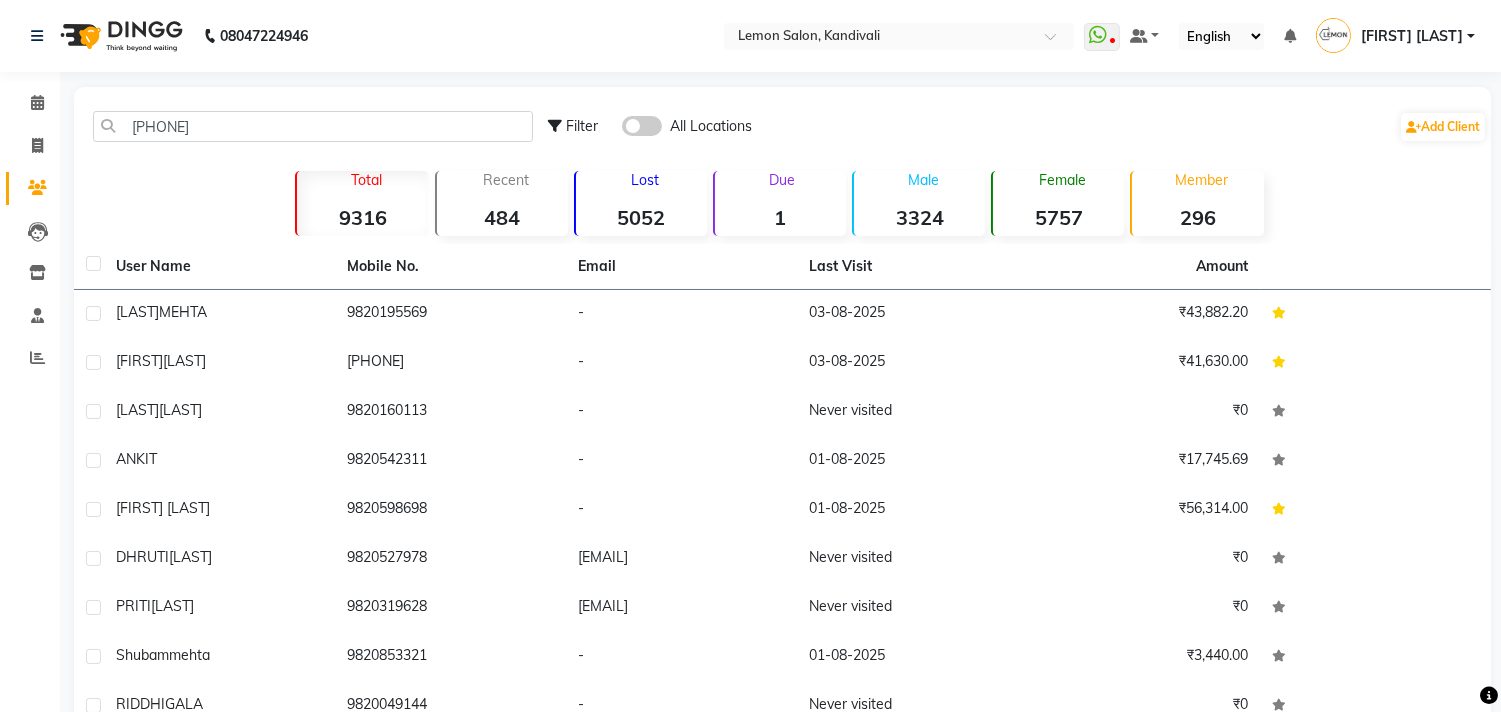click 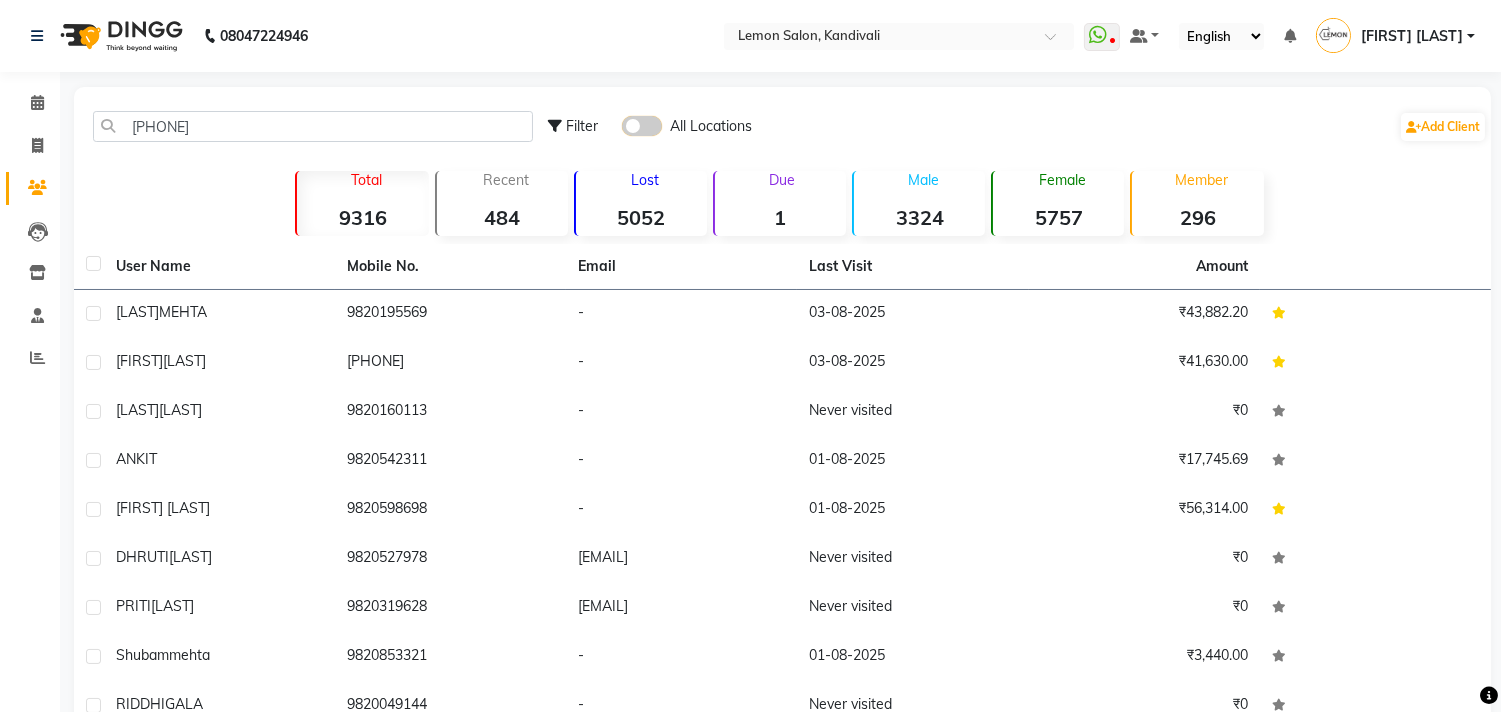 click 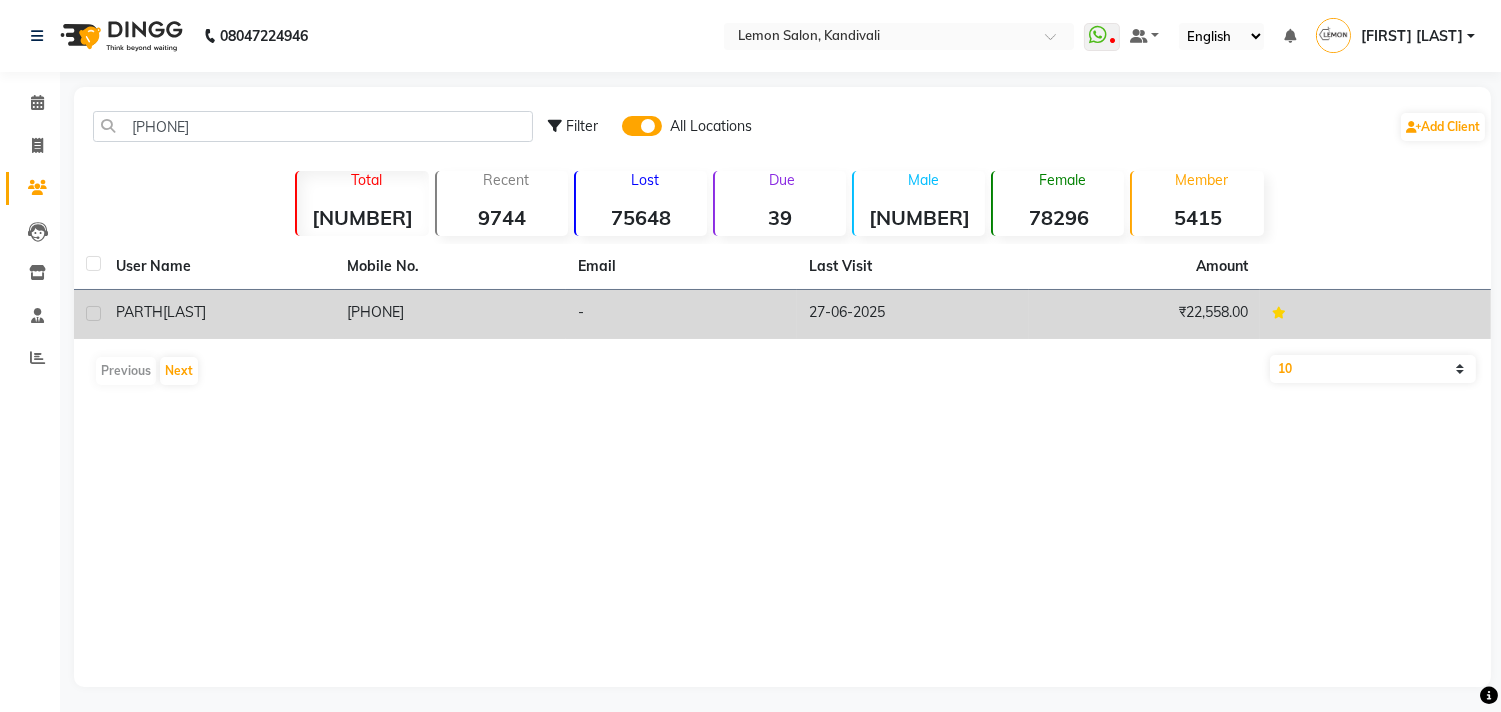 click on "[LAST]" 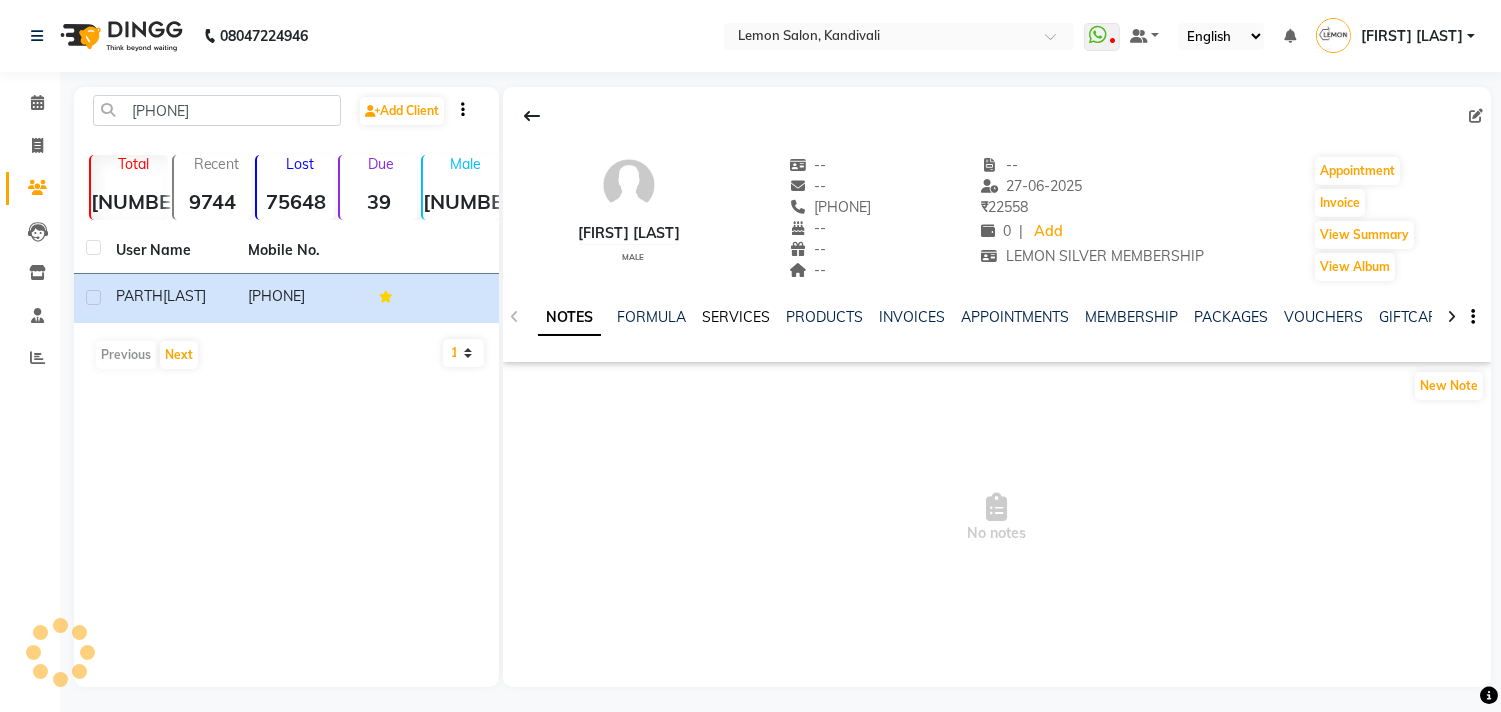click on "SERVICES" 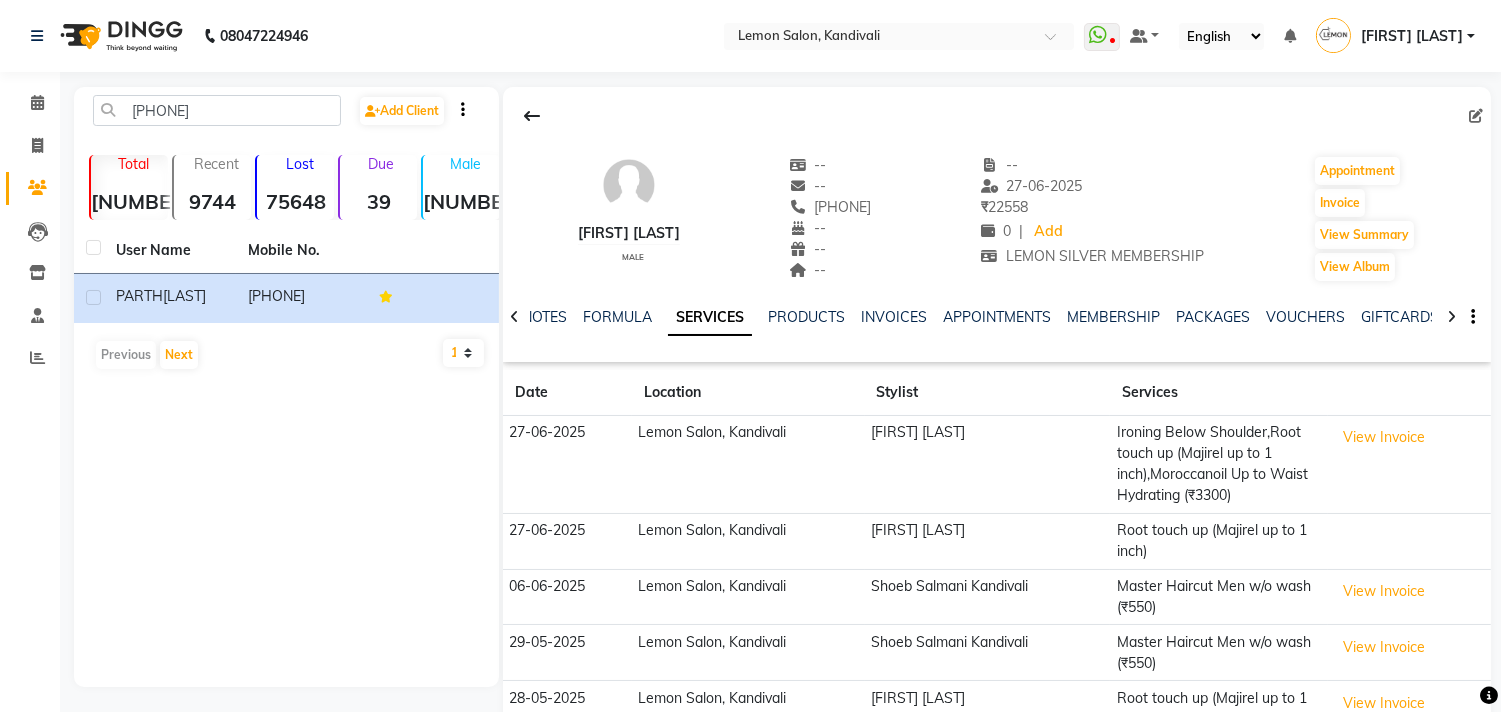 scroll, scrollTop: 111, scrollLeft: 0, axis: vertical 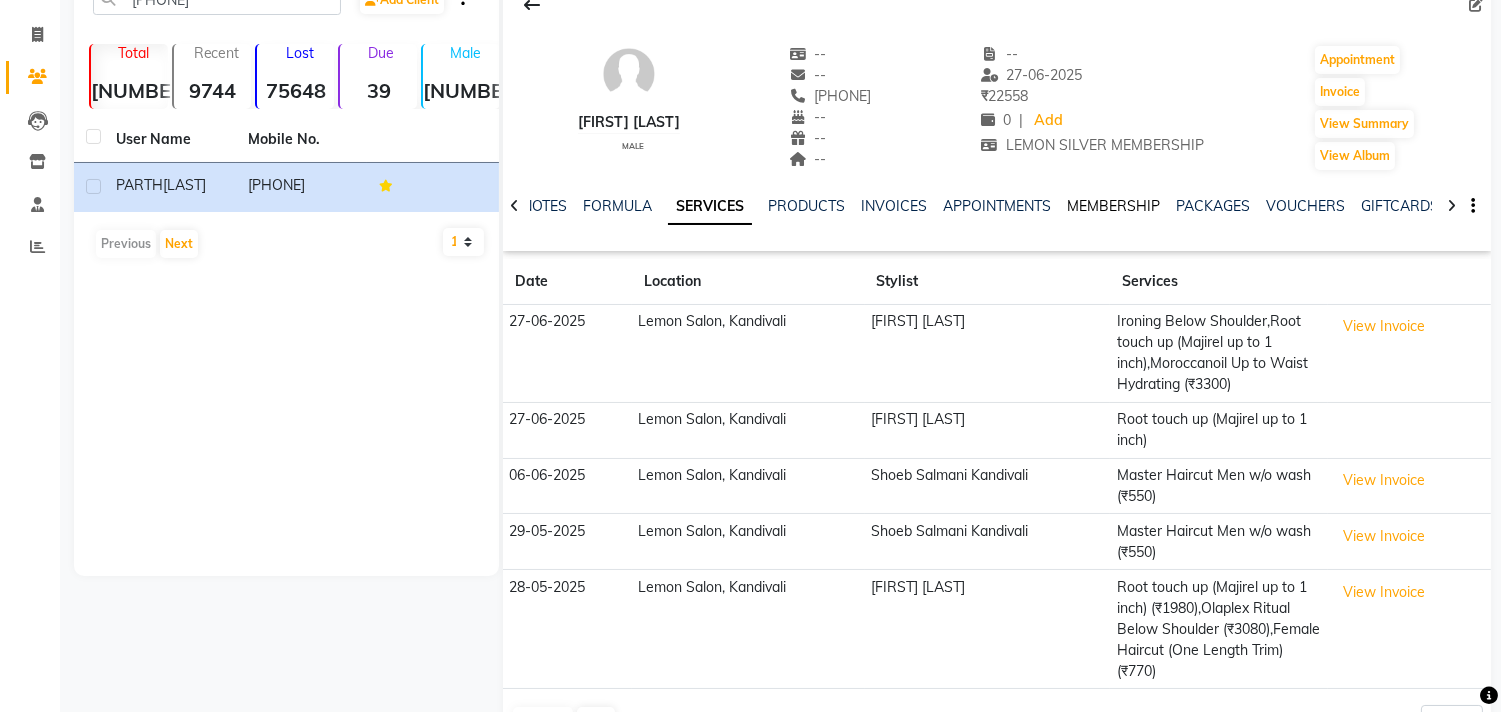 click on "MEMBERSHIP" 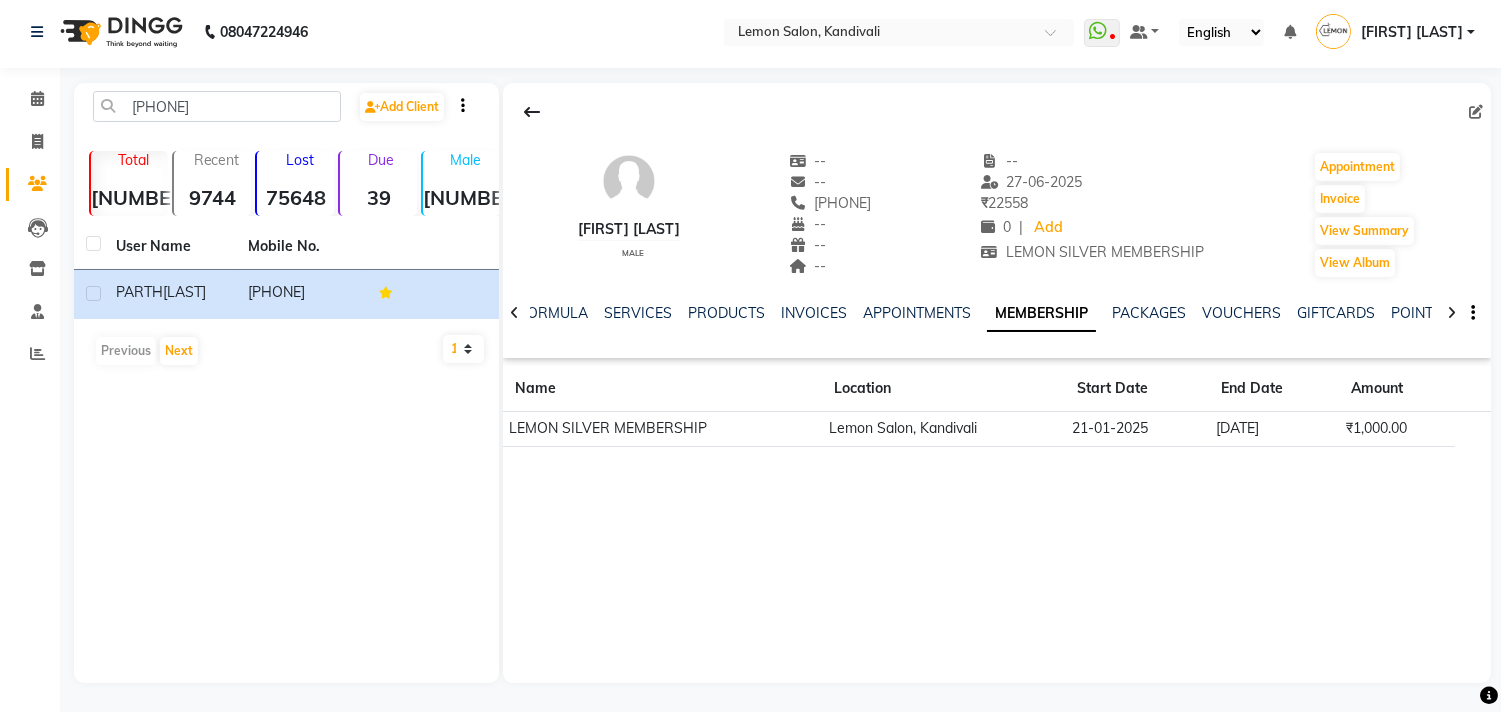 drag, startPoint x: 810, startPoint y: 206, endPoint x: 908, endPoint y: 206, distance: 98 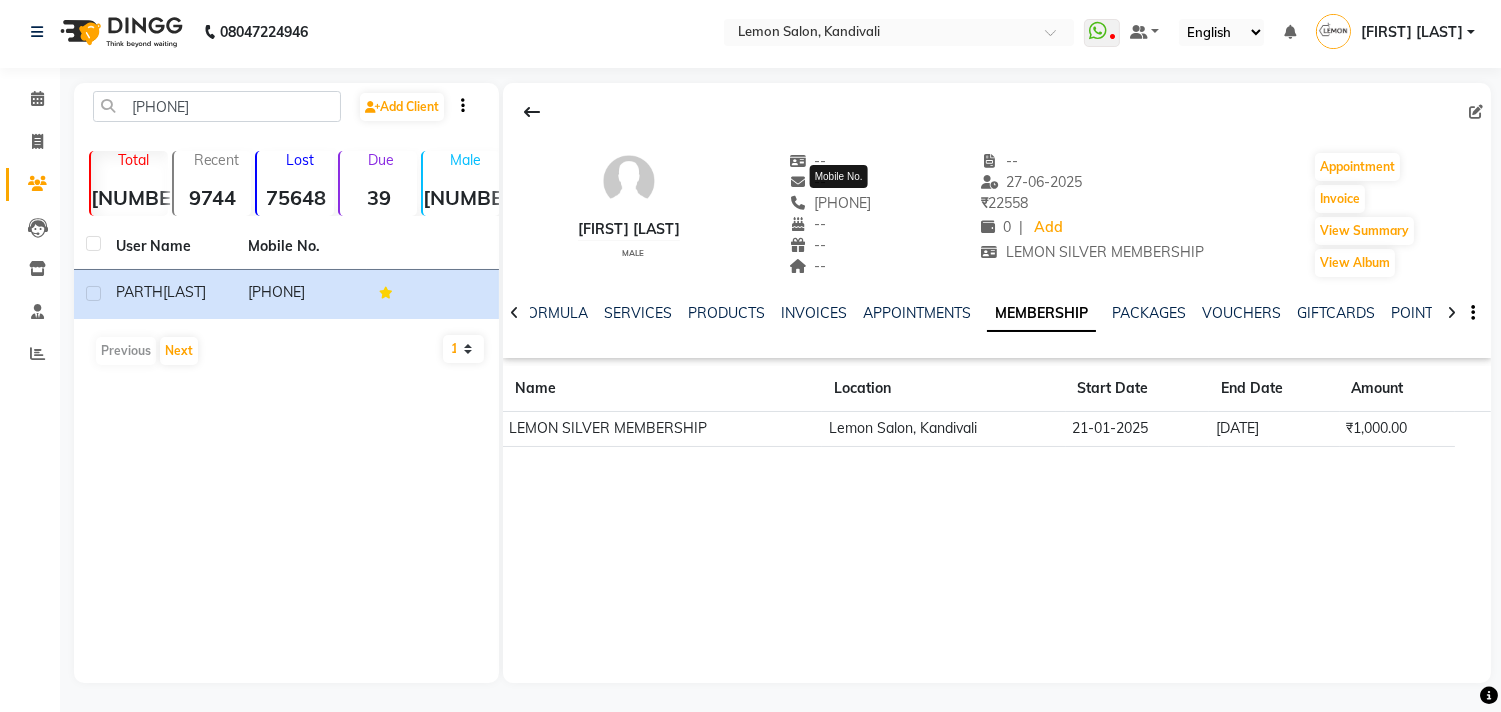 copy on "[PHONE]" 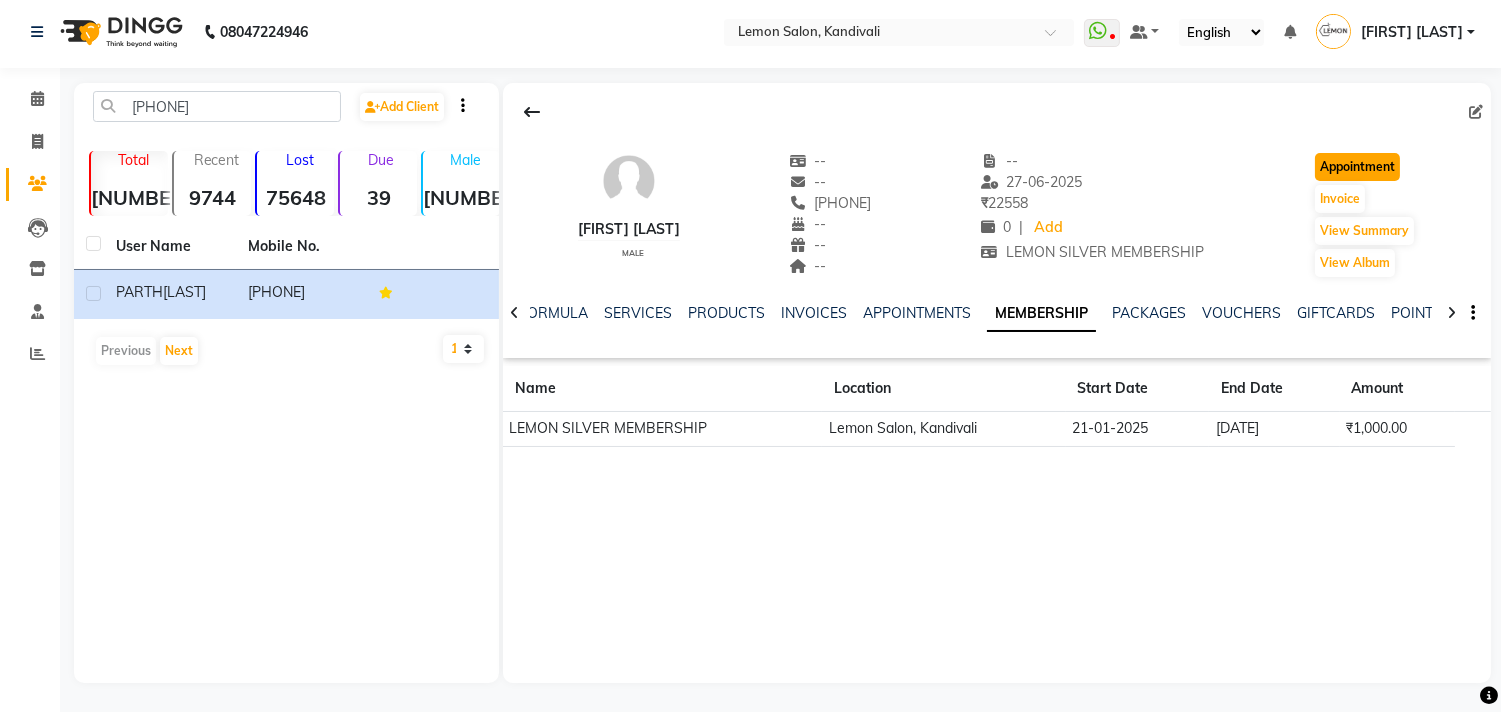 click on "Appointment" 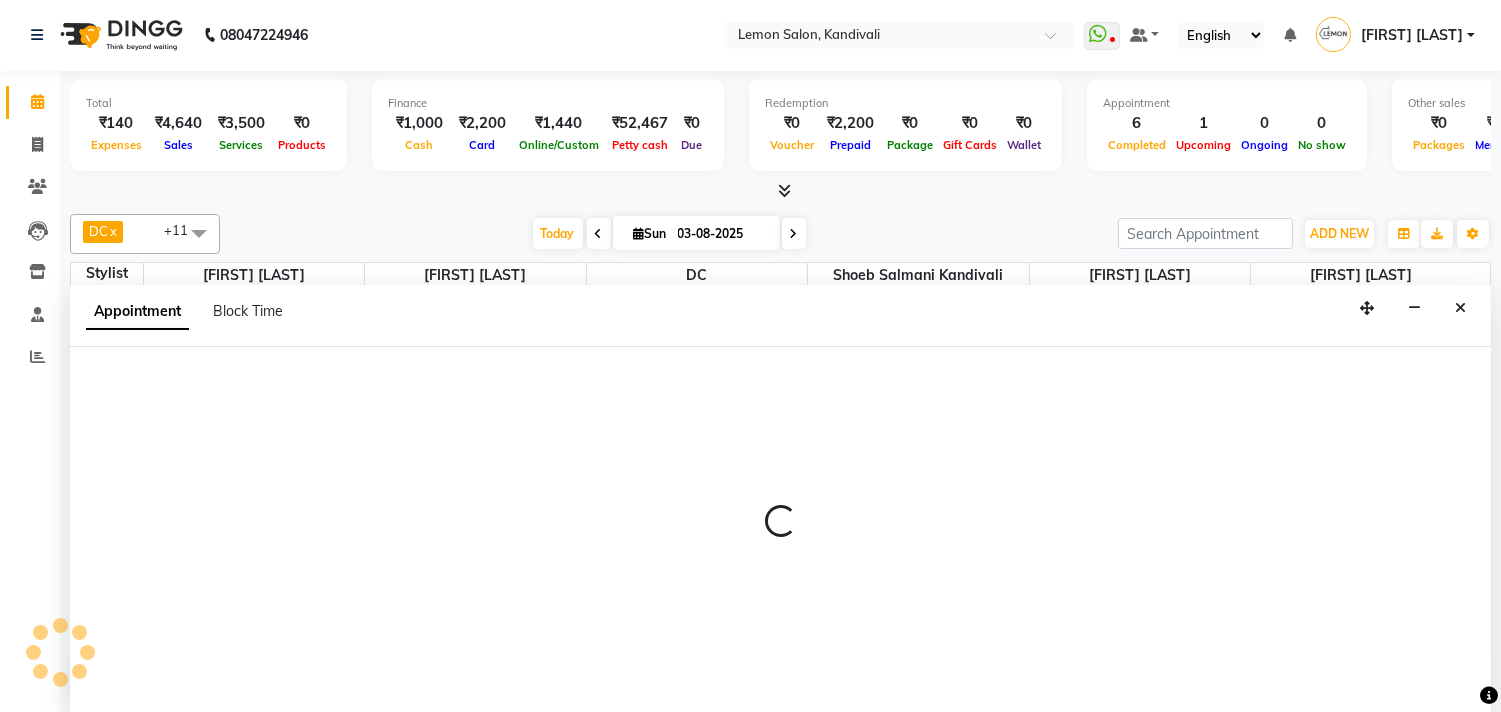scroll, scrollTop: 0, scrollLeft: 0, axis: both 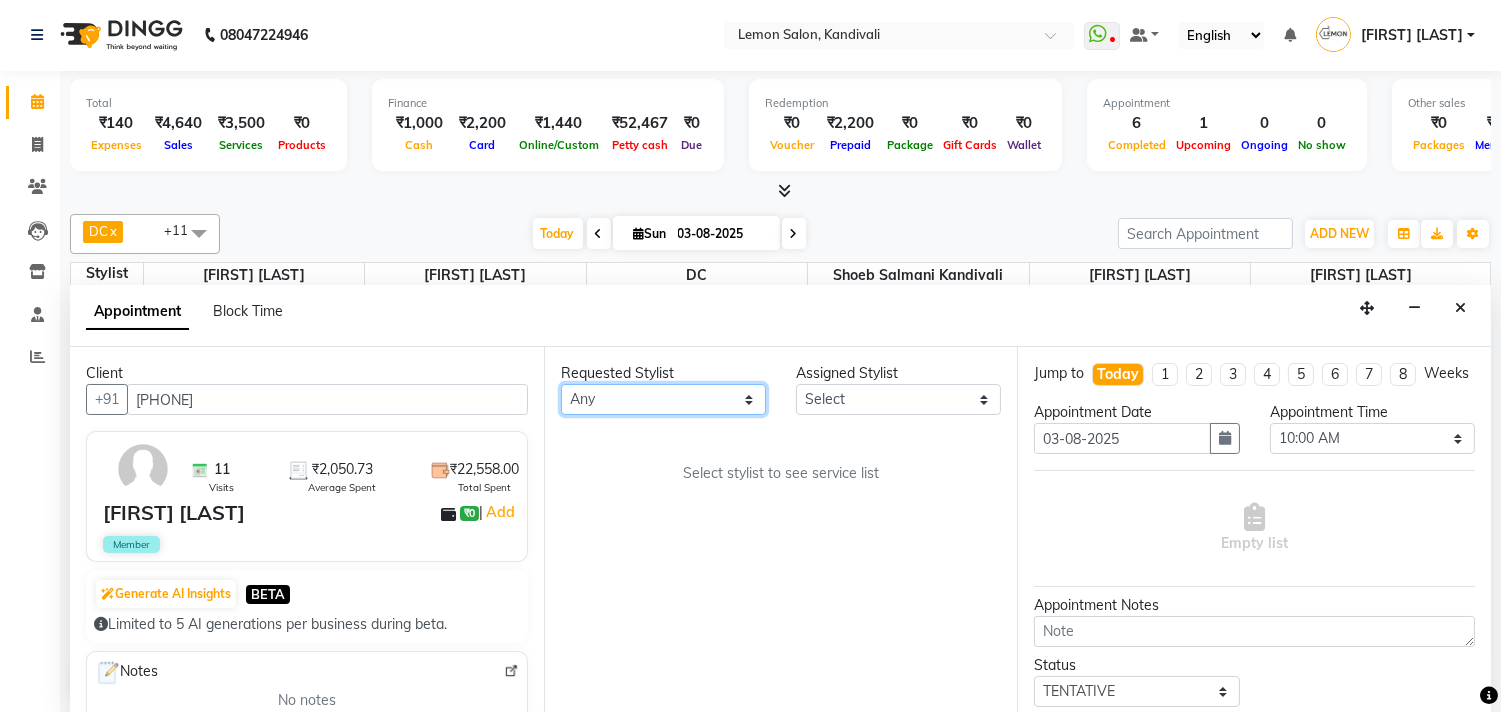 click on "Any [FIRST] [LAST] [FIRST] [LAST] [FIRST] [LAST] [FIRST] [LAST] [FIRST] [LAST] [FIRST] [LAST] [FIRST] [LAST] [FIRST] [LAST] [FIRST] [LAST]" at bounding box center [663, 399] 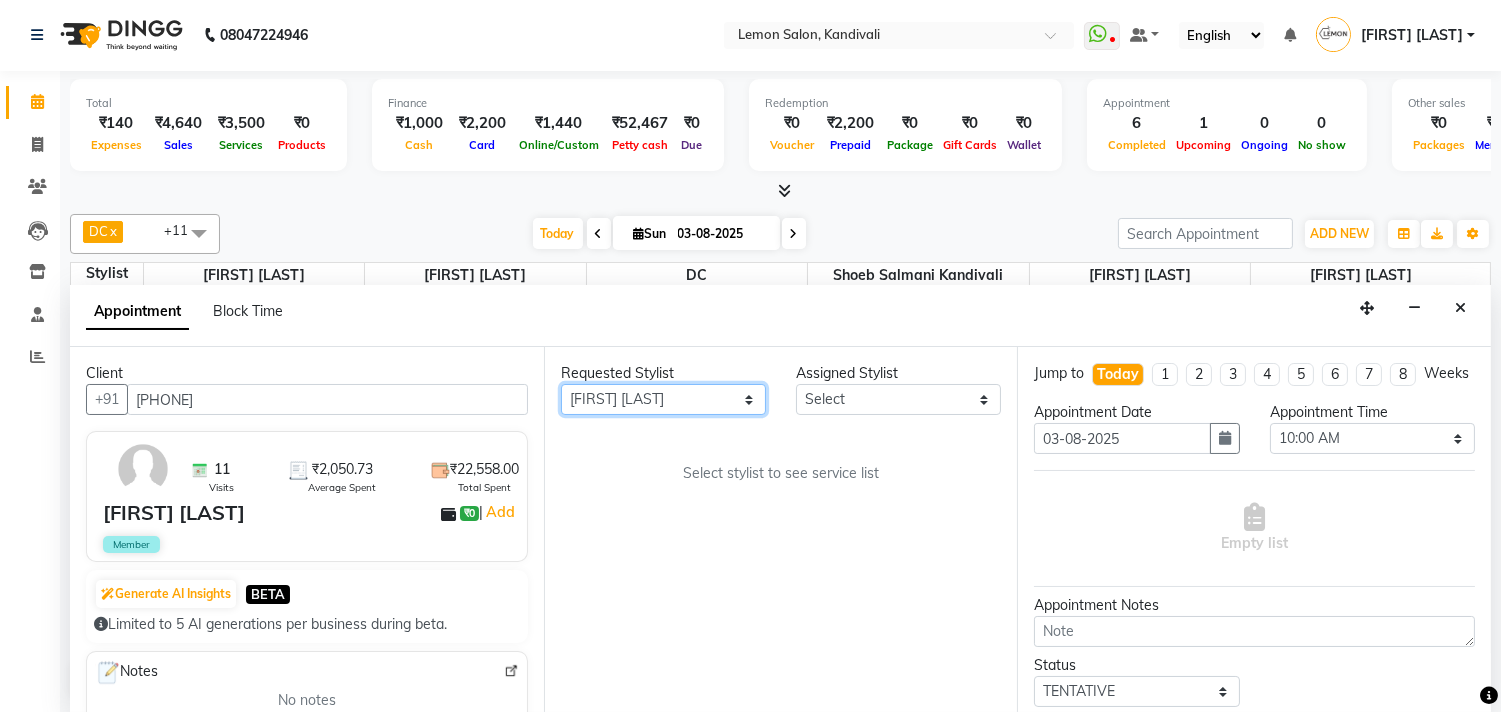 click on "Any [FIRST] [LAST] [FIRST] [LAST] [FIRST] [LAST] [FIRST] [LAST] [FIRST] [LAST] [FIRST] [LAST] [FIRST] [LAST] [FIRST] [LAST] [FIRST] [LAST]" at bounding box center (663, 399) 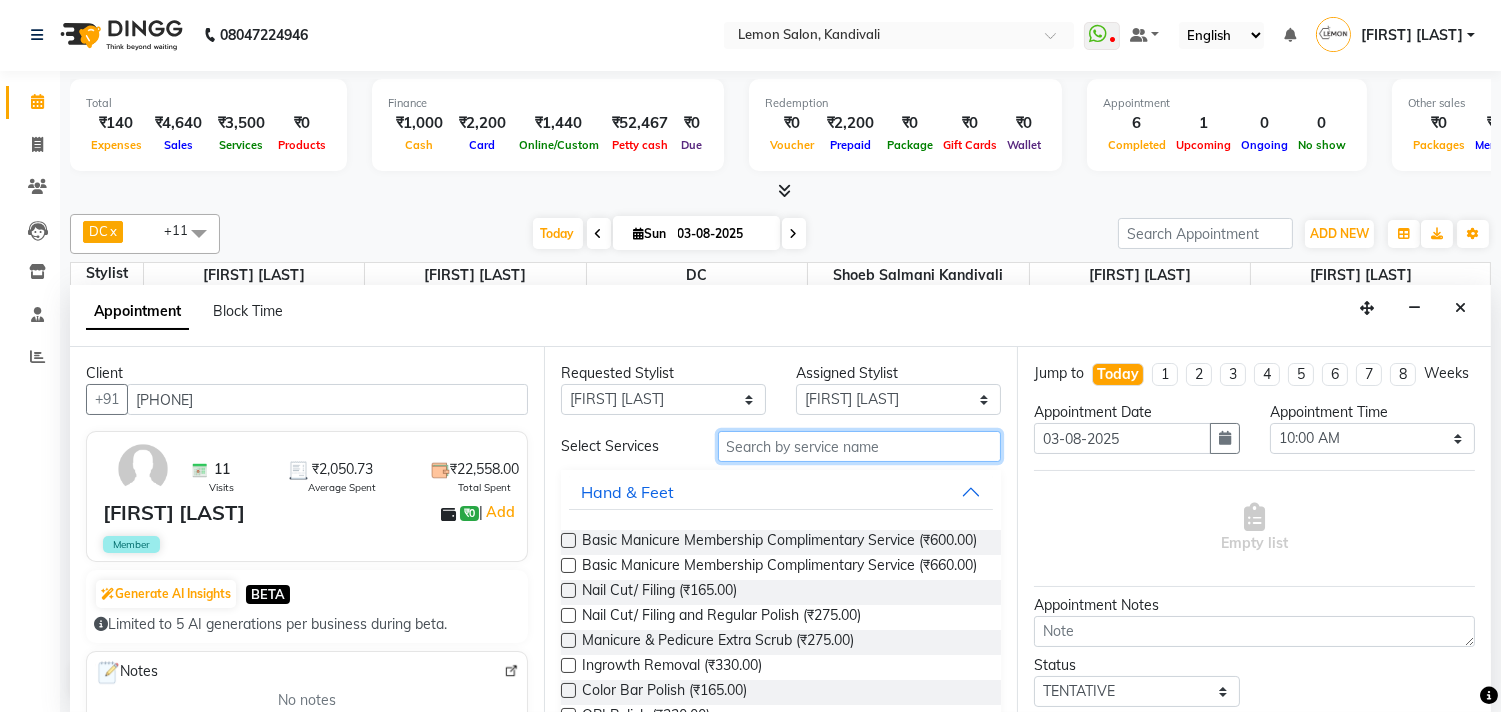 click at bounding box center [860, 446] 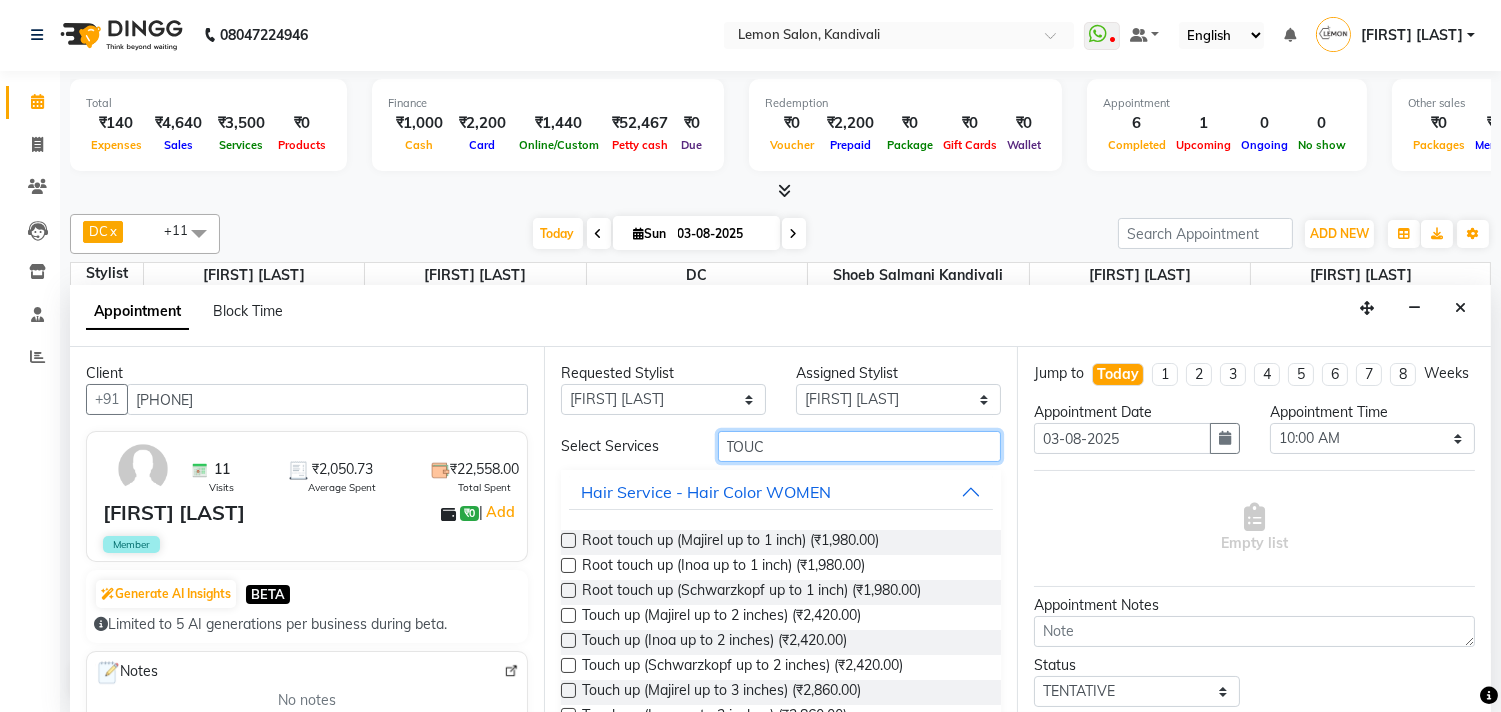 type on "TOUC" 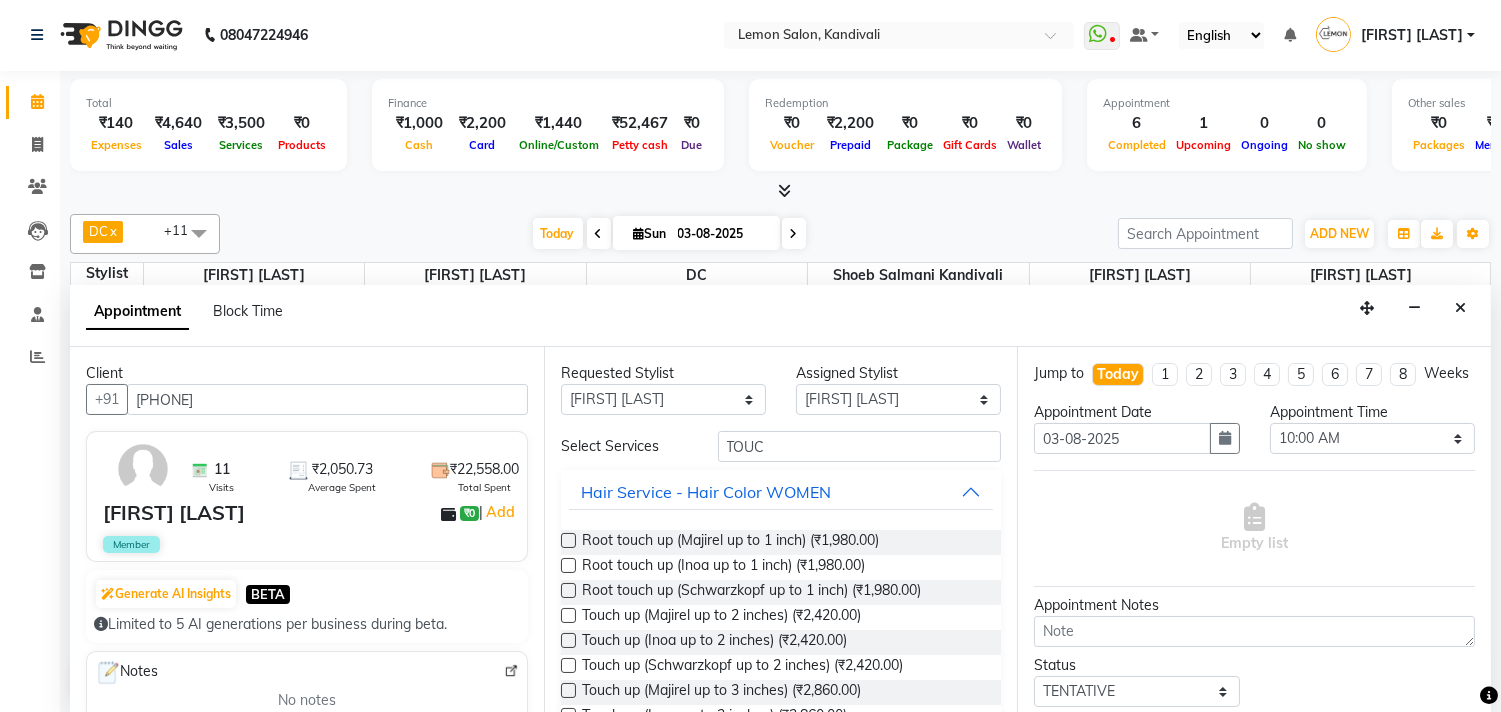 click at bounding box center (568, 540) 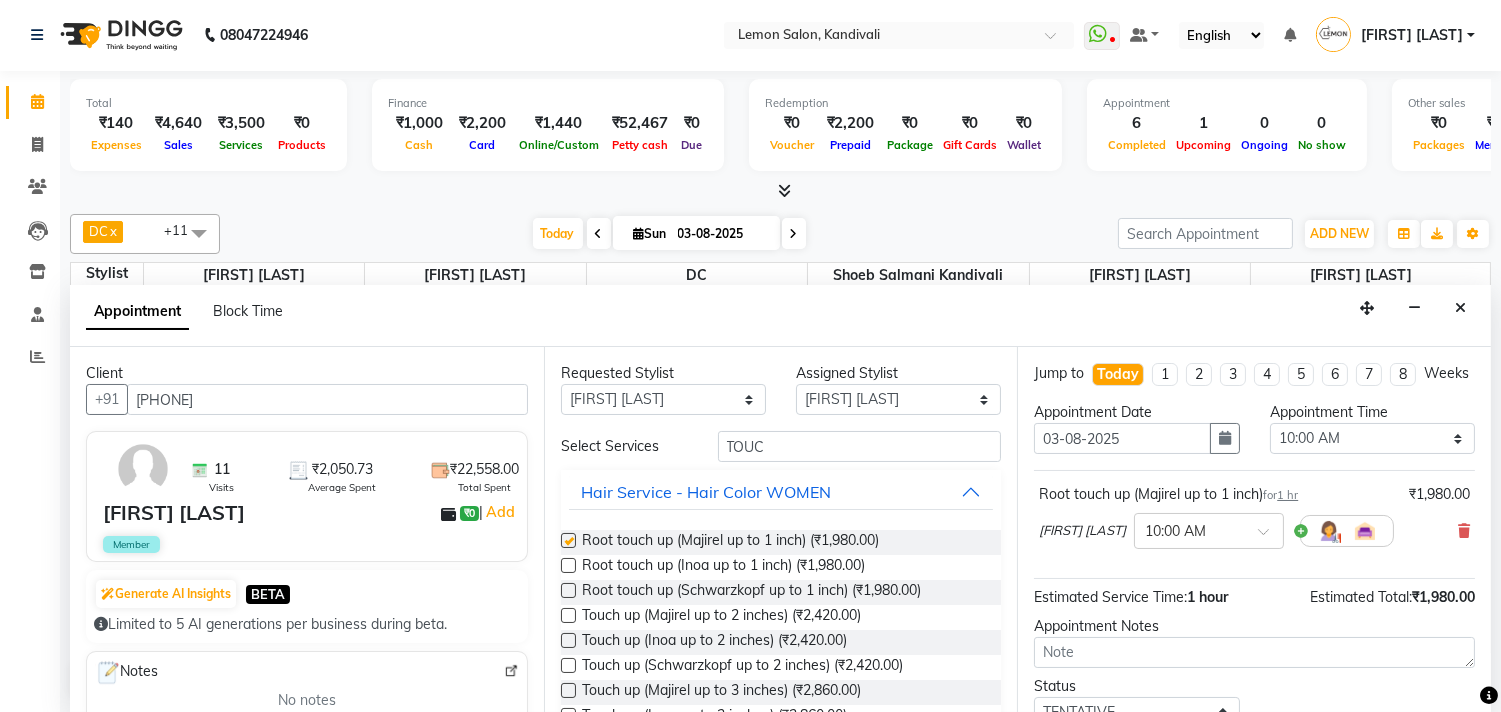 checkbox on "false" 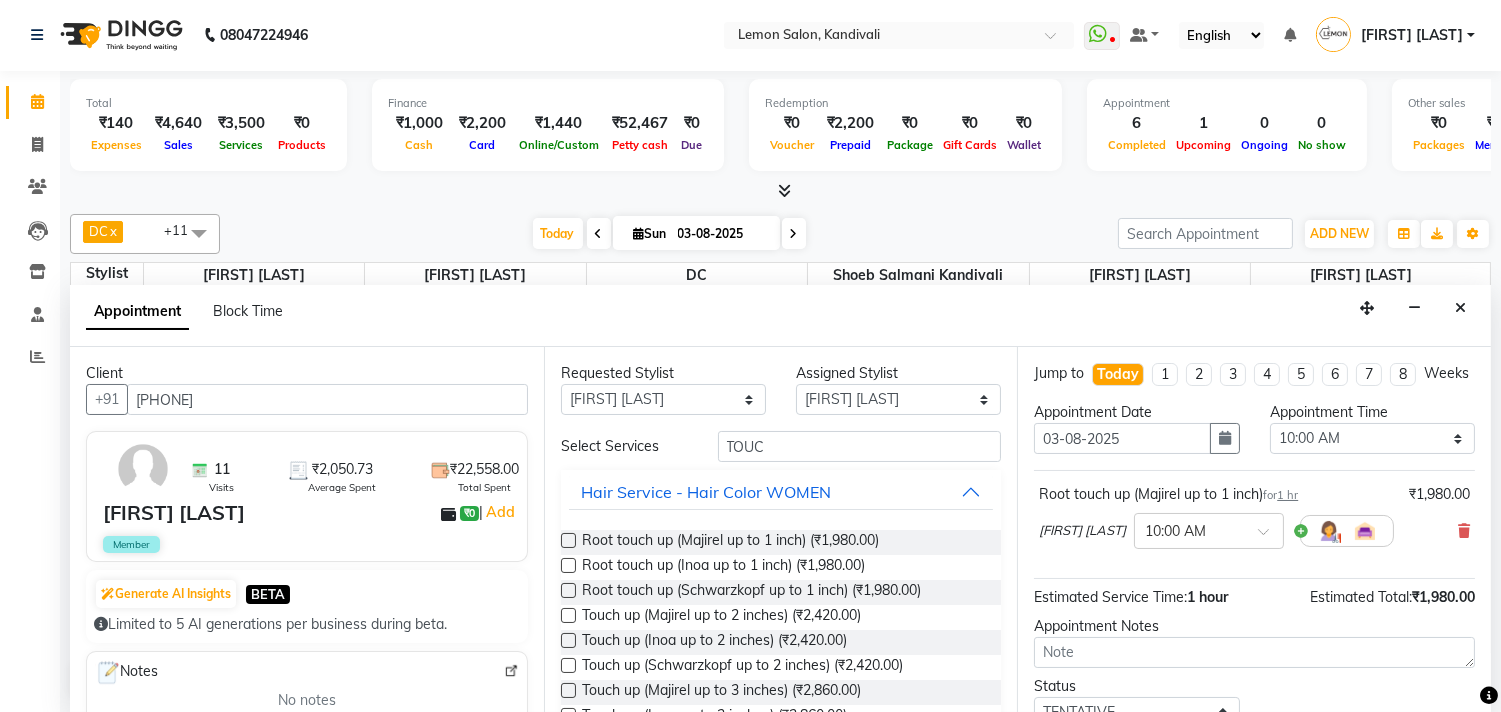 click on "[FIRST] [LAST] × 10:00 AM" at bounding box center (1216, 531) 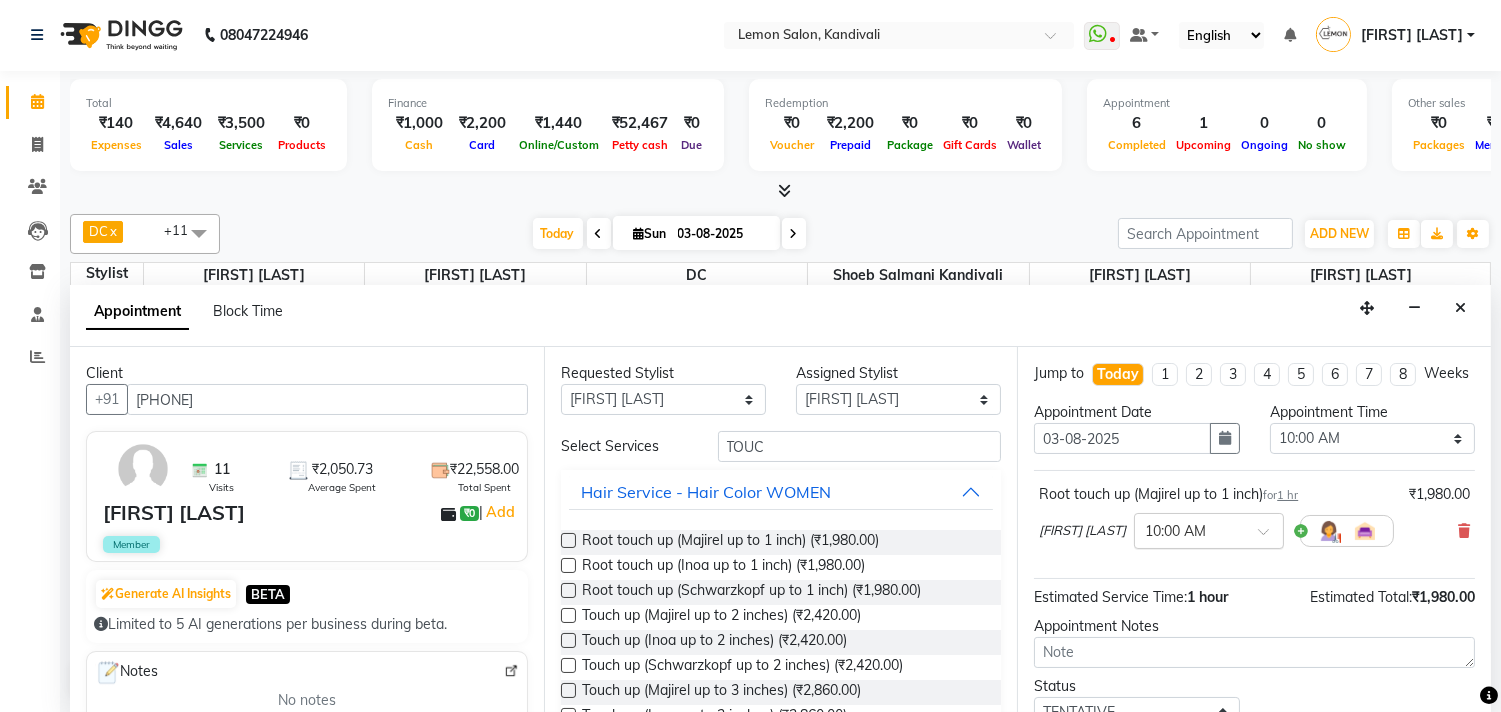 drag, startPoint x: 1156, startPoint y: 548, endPoint x: 1208, endPoint y: 517, distance: 60.53924 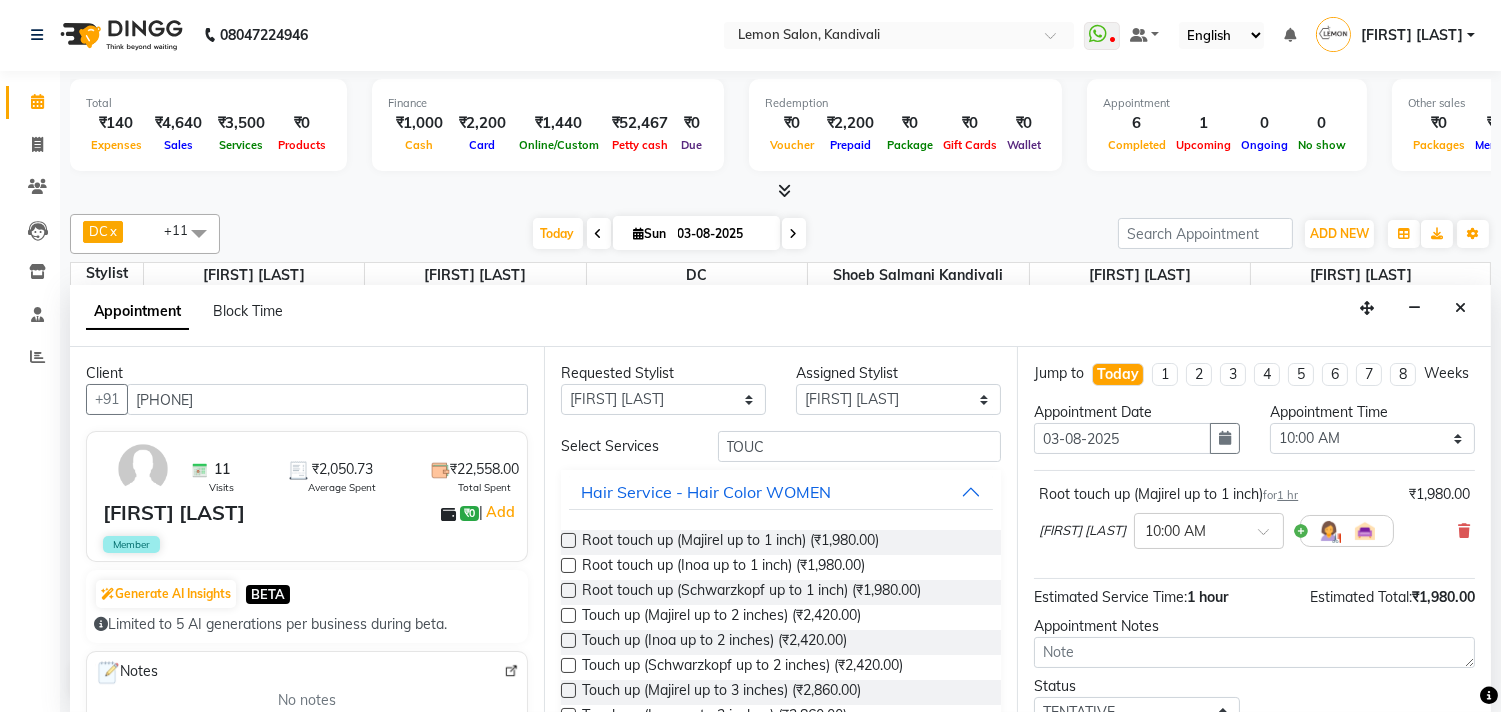 click at bounding box center (1189, 529) 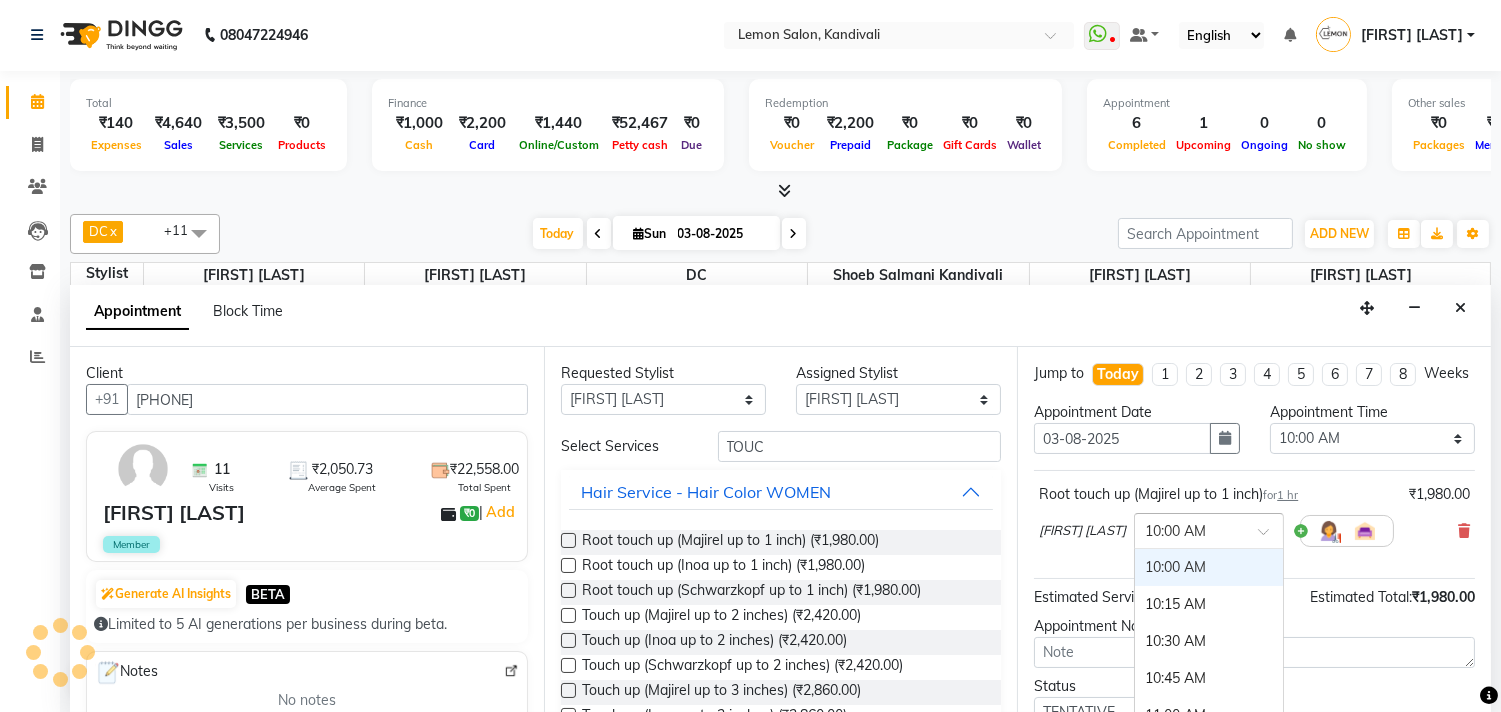 scroll, scrollTop: 161, scrollLeft: 0, axis: vertical 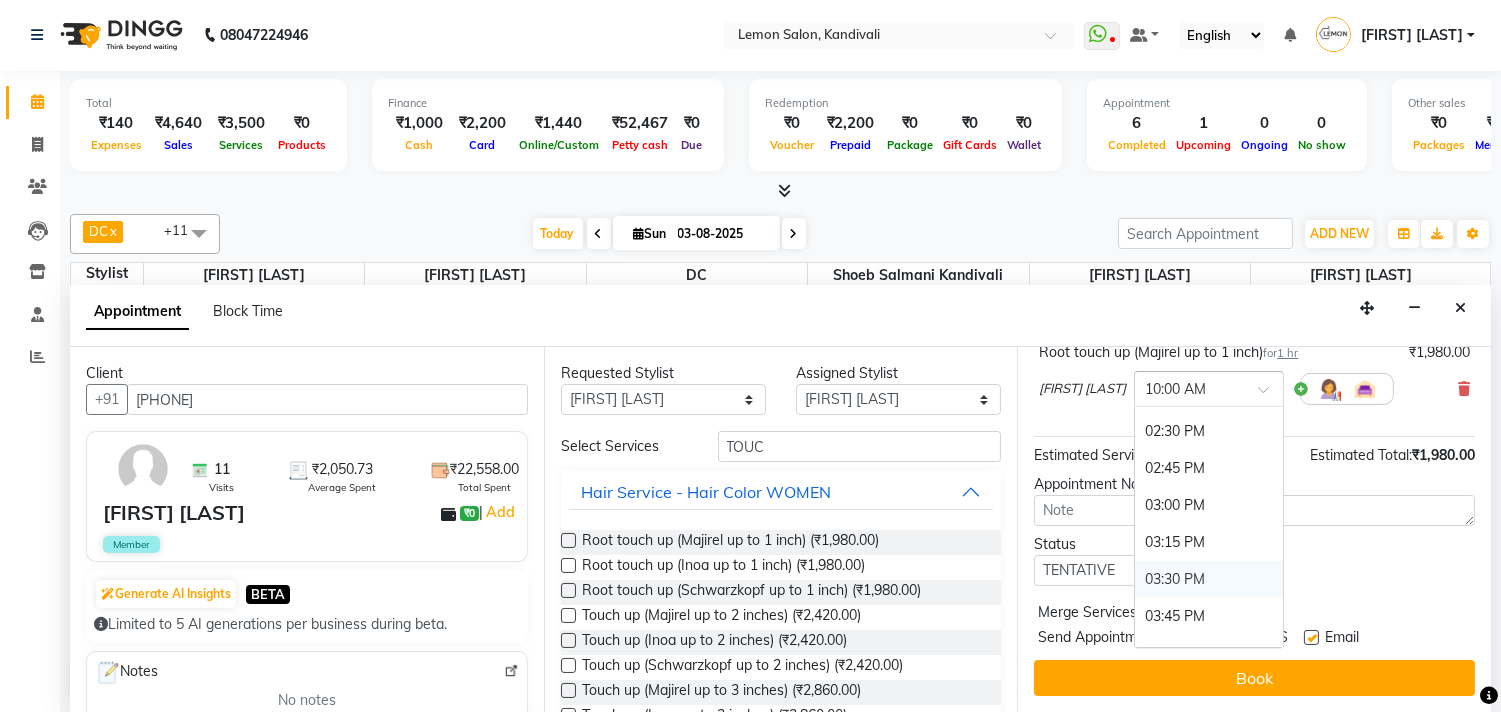 click on "03:30 PM" at bounding box center [1209, 579] 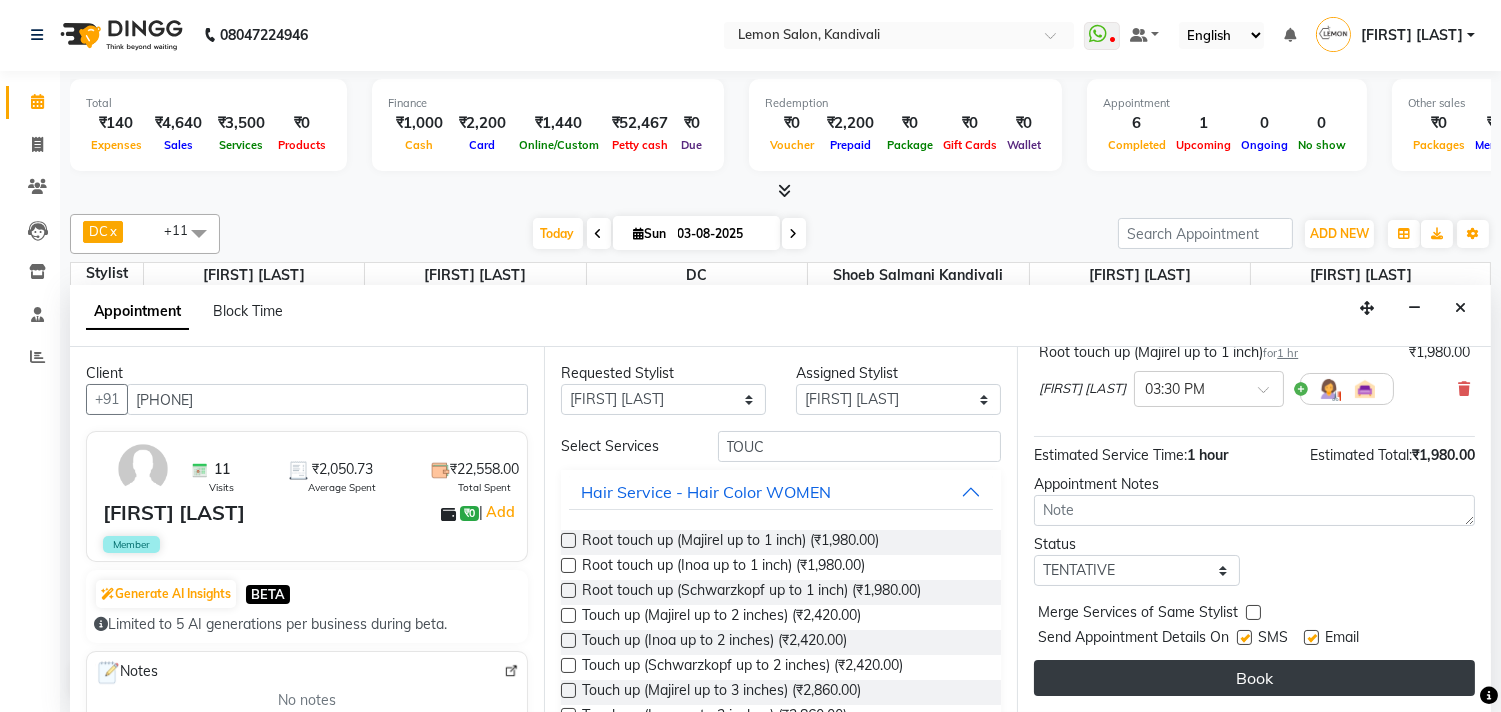 click on "Book" at bounding box center [1254, 678] 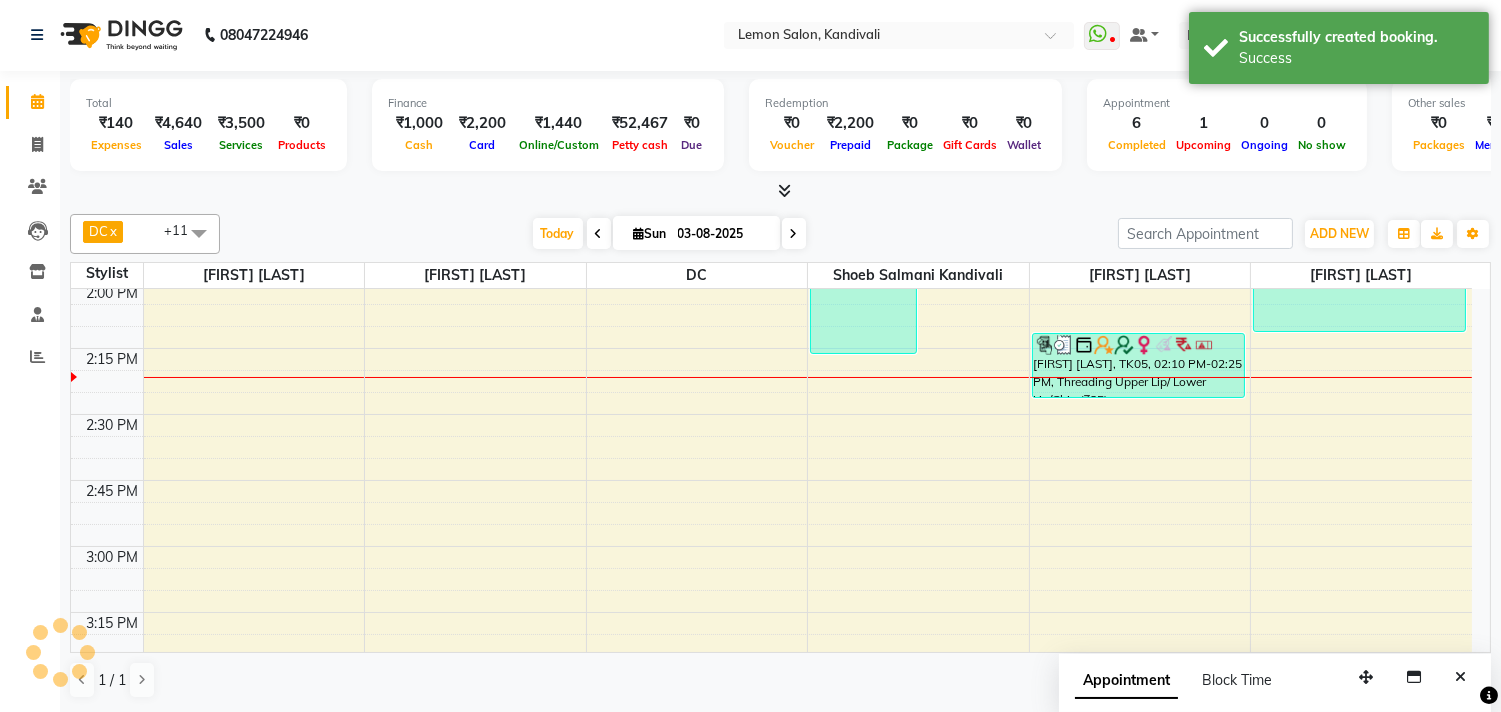 scroll, scrollTop: 0, scrollLeft: 0, axis: both 